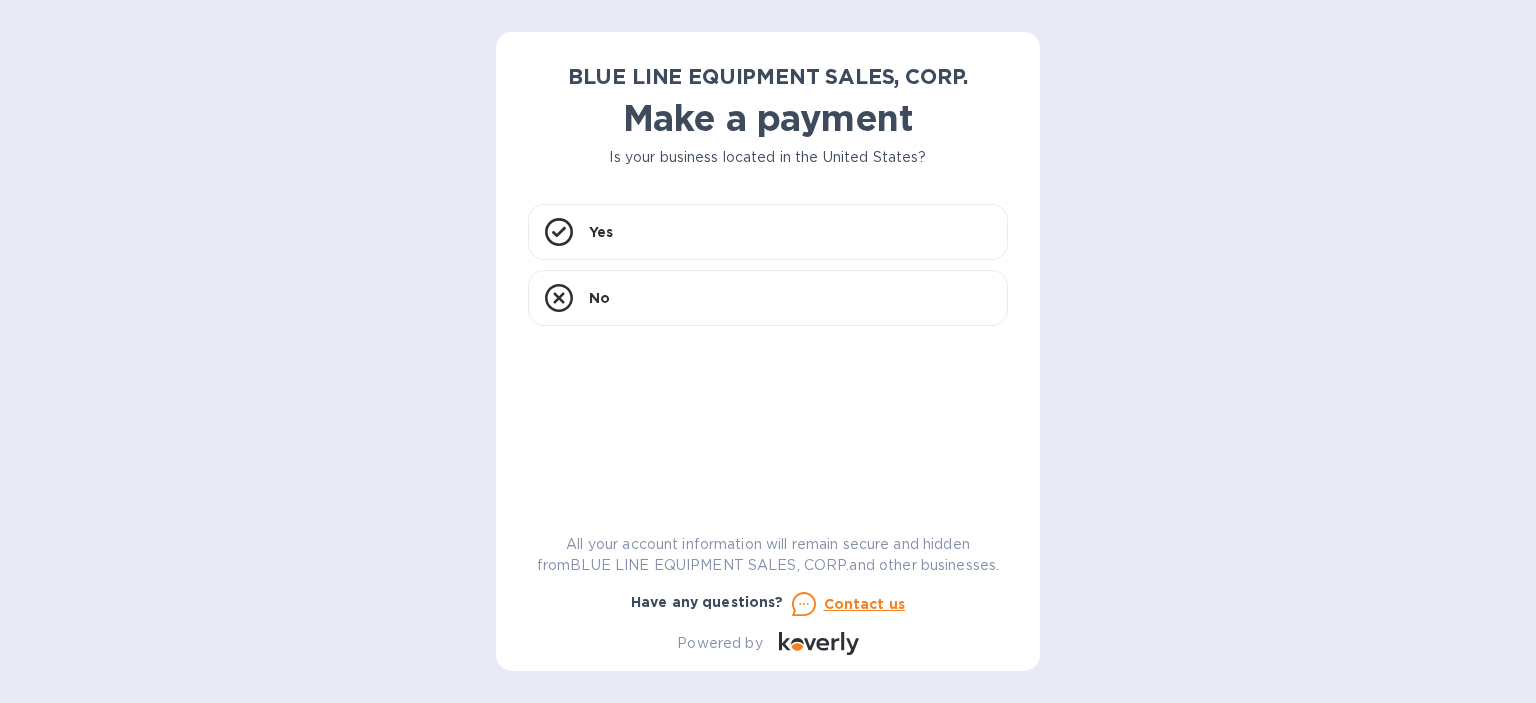 scroll, scrollTop: 0, scrollLeft: 0, axis: both 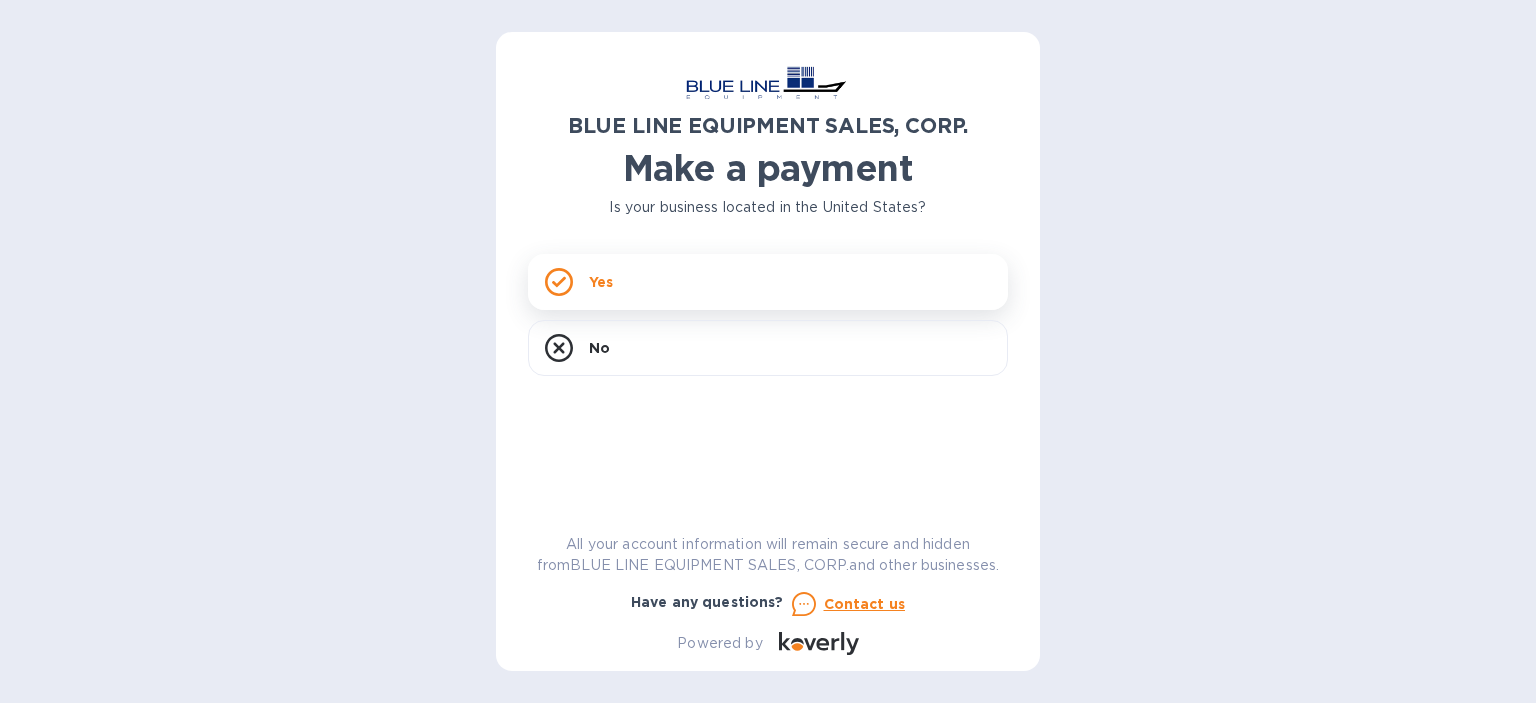 click on "Yes" at bounding box center [768, 282] 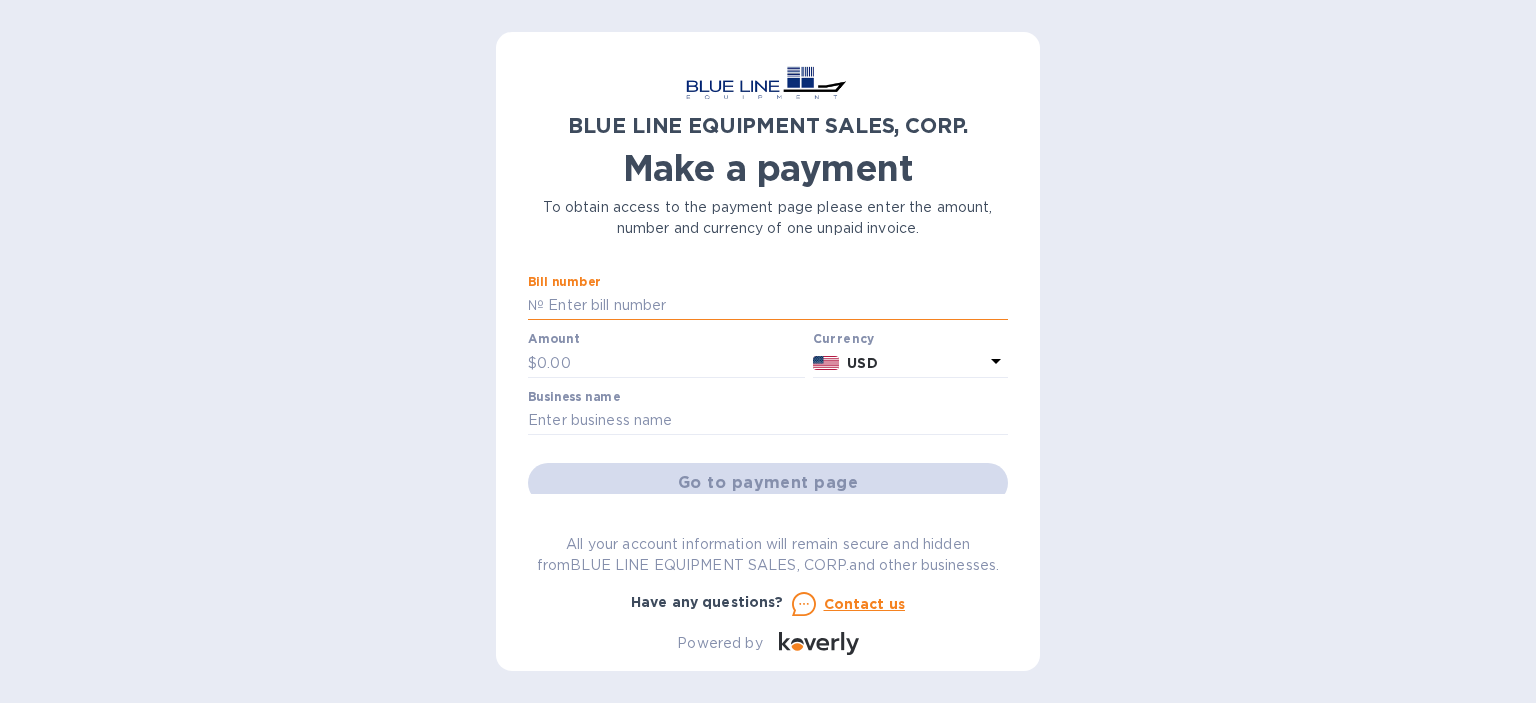 click at bounding box center (776, 306) 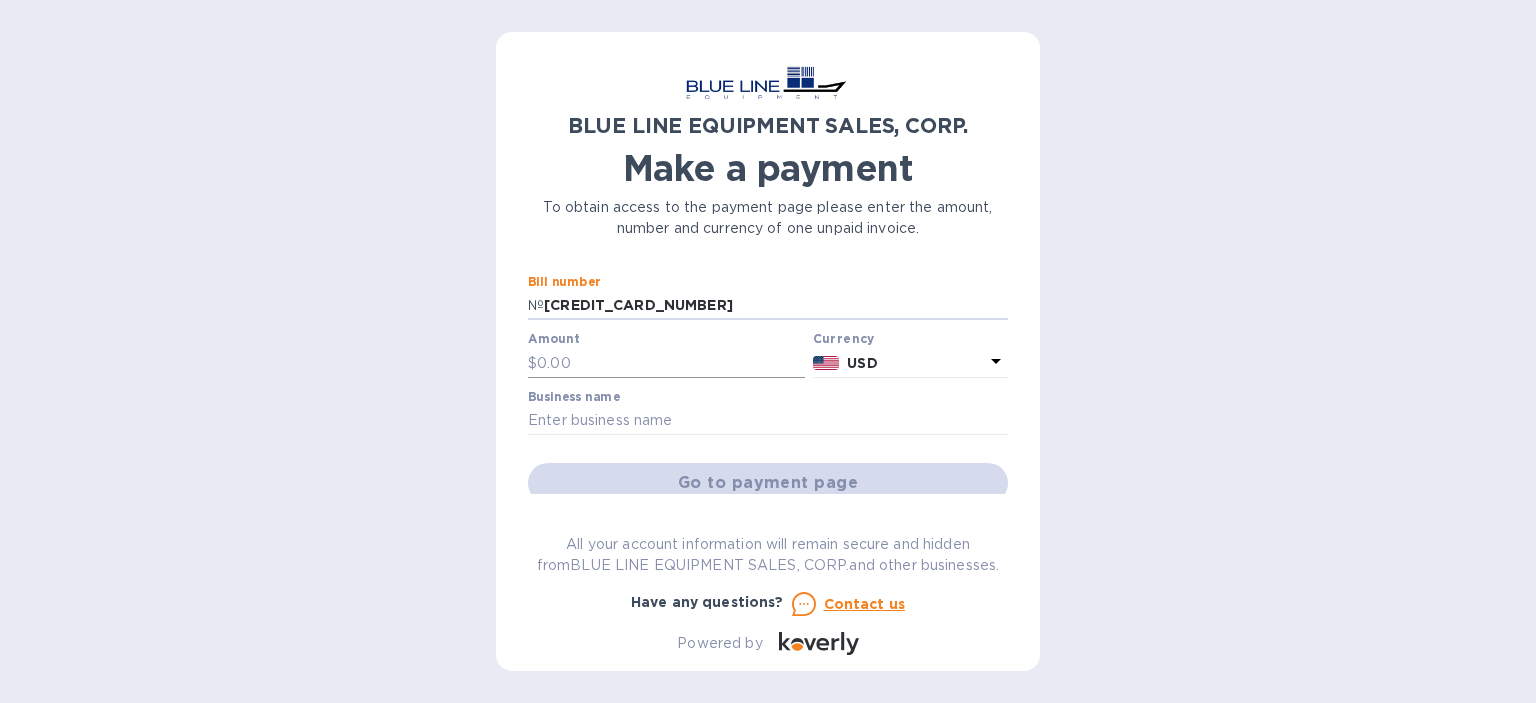 type on "[PERSONAL_ID]" 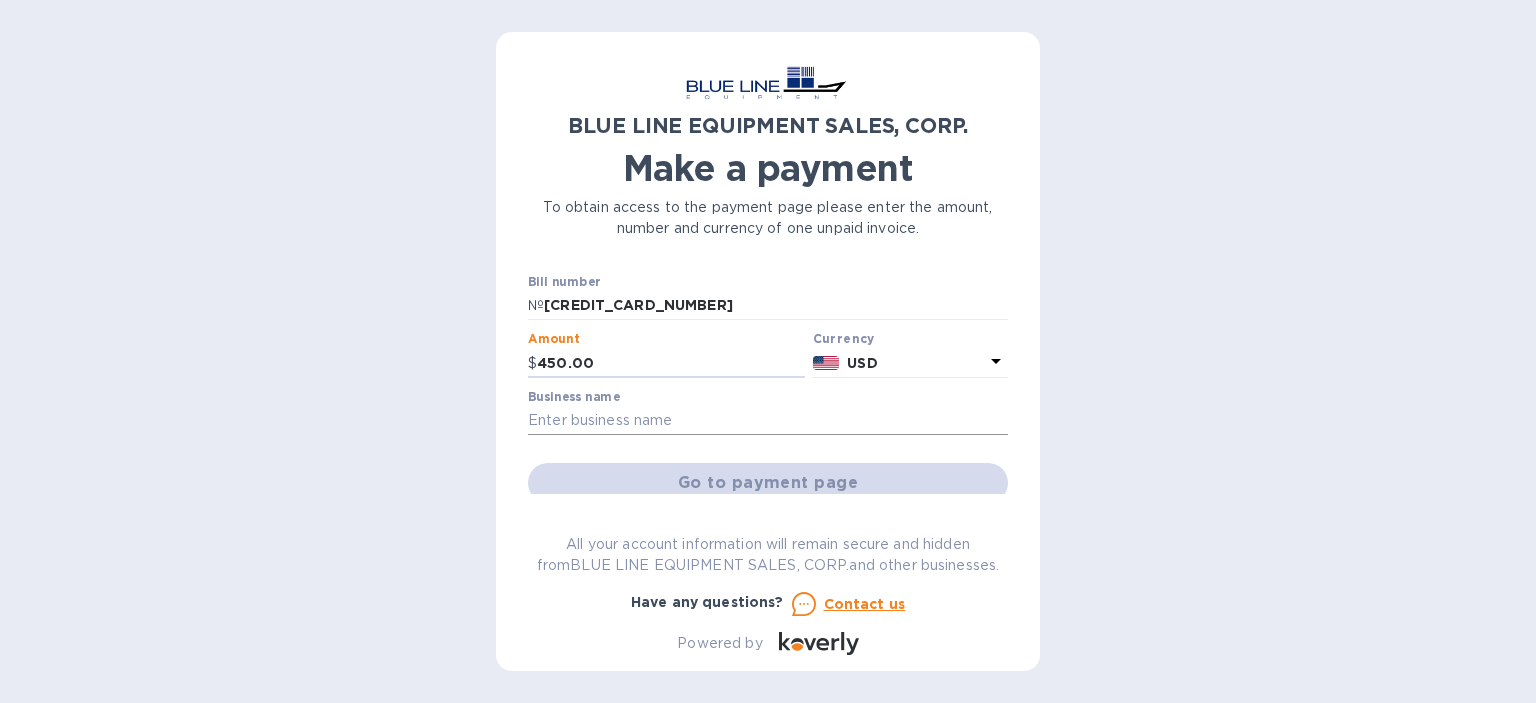 type on "450.00" 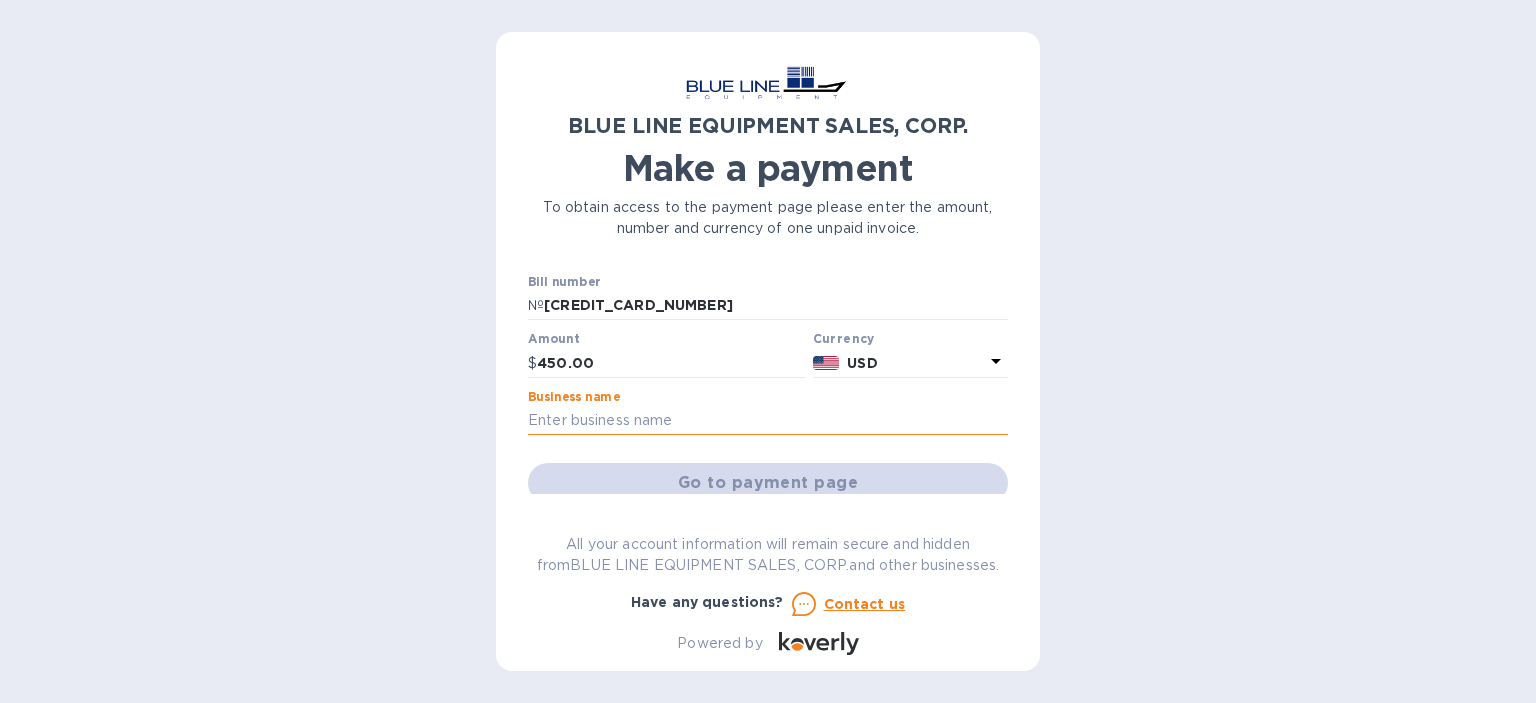 click at bounding box center (768, 421) 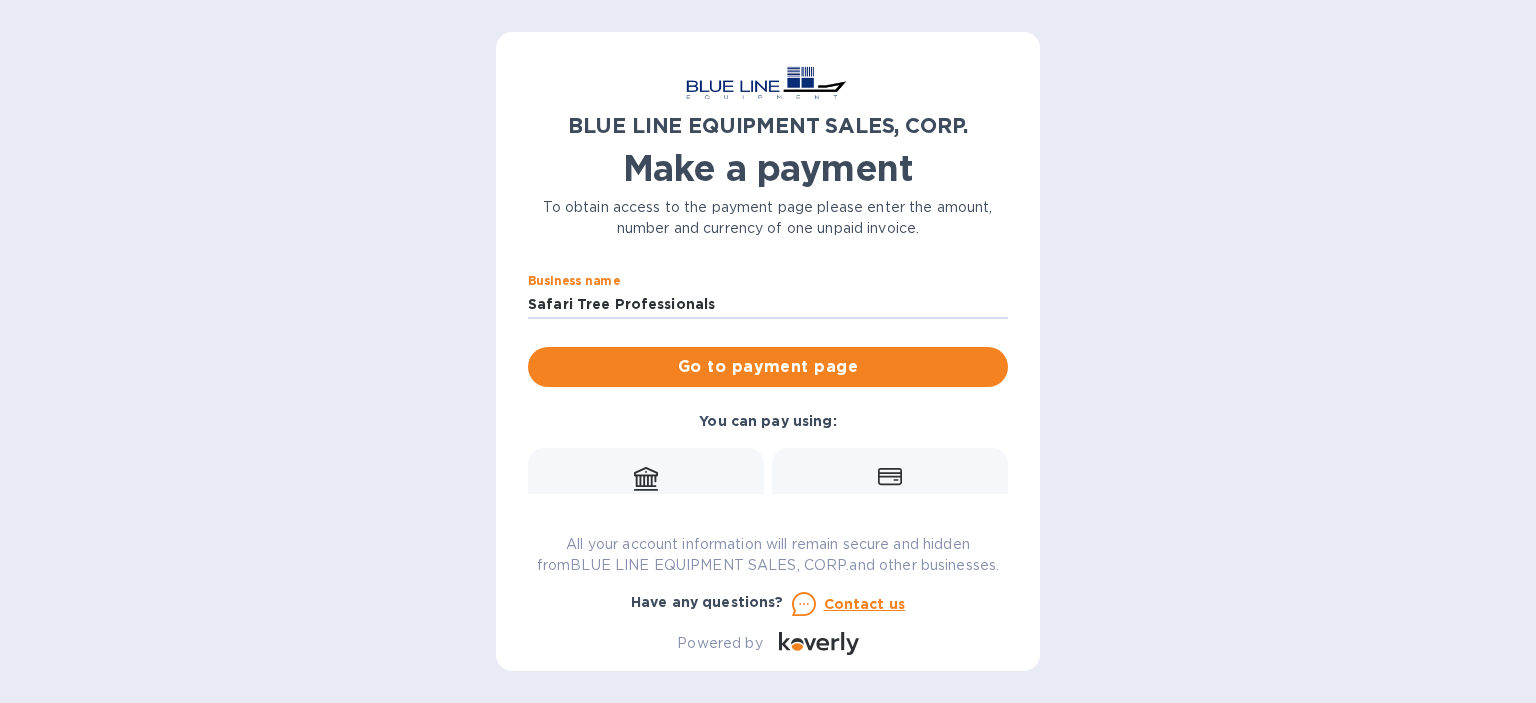 scroll, scrollTop: 115, scrollLeft: 0, axis: vertical 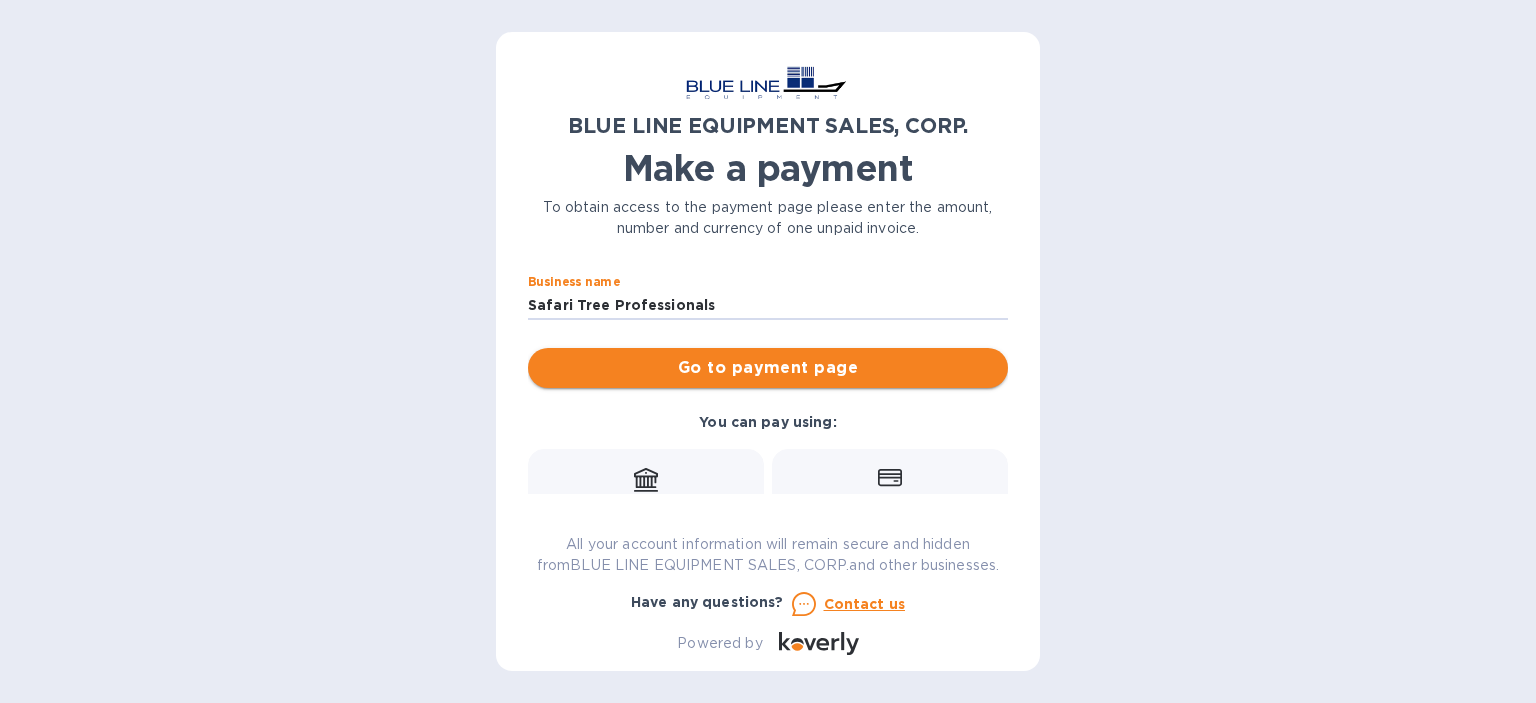 type on "Safari Tree Professionals" 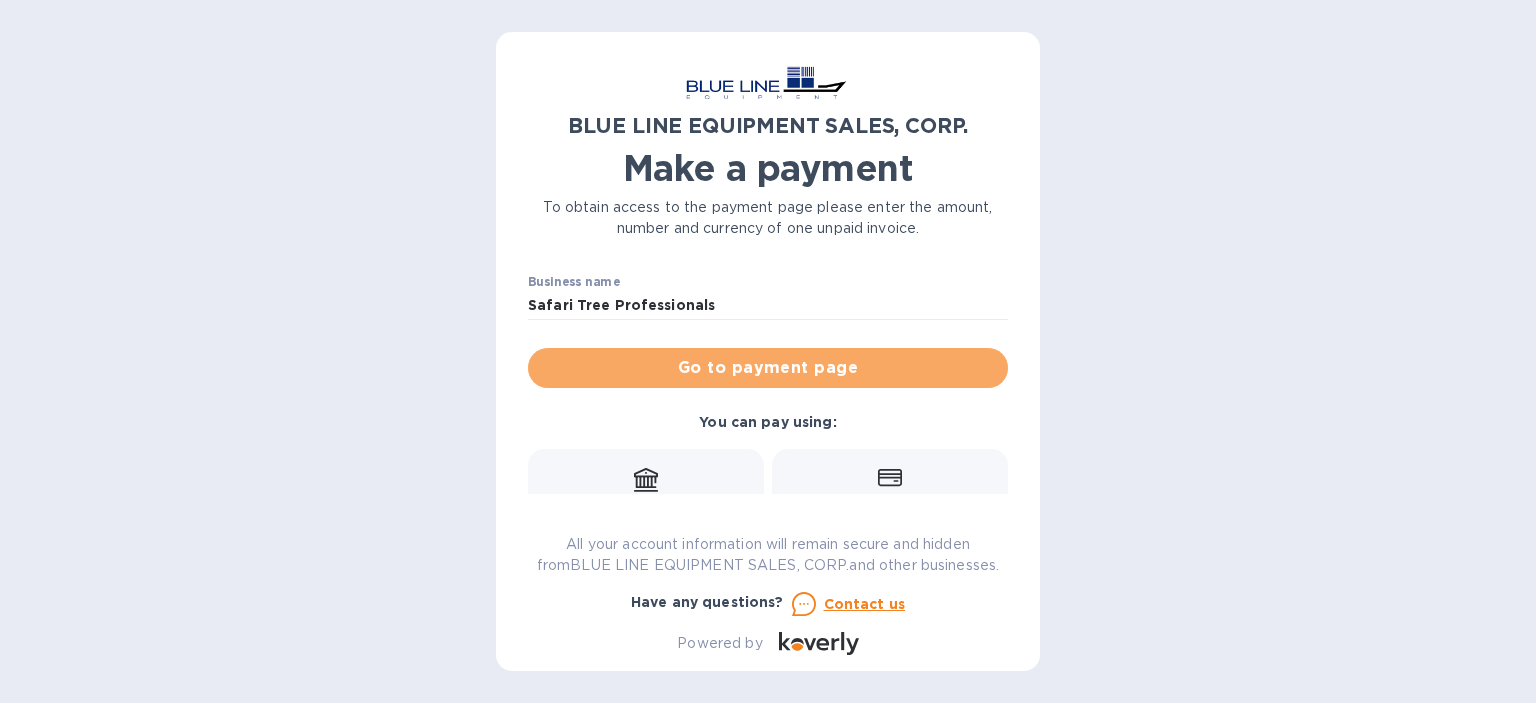 click on "Go to payment page" at bounding box center [768, 368] 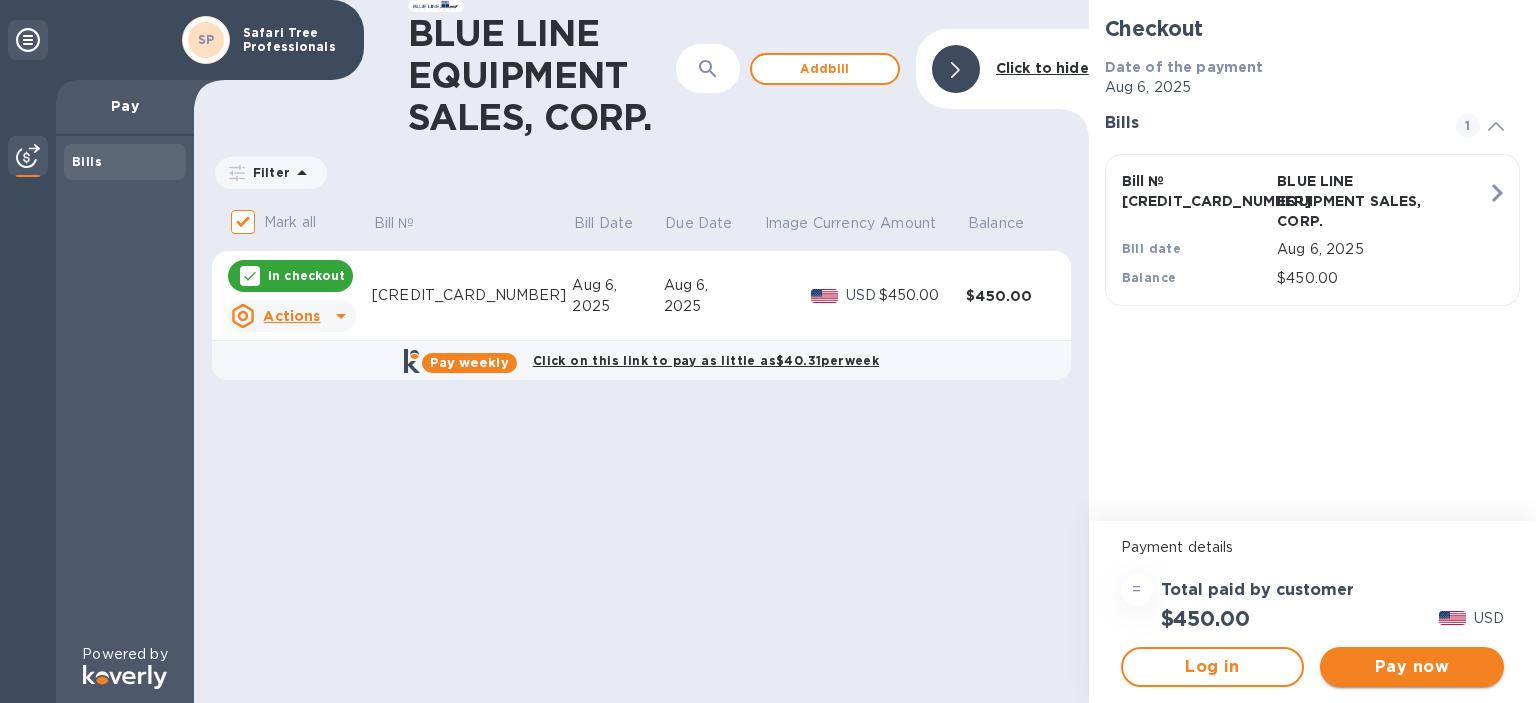 click on "Pay now" at bounding box center (1412, 667) 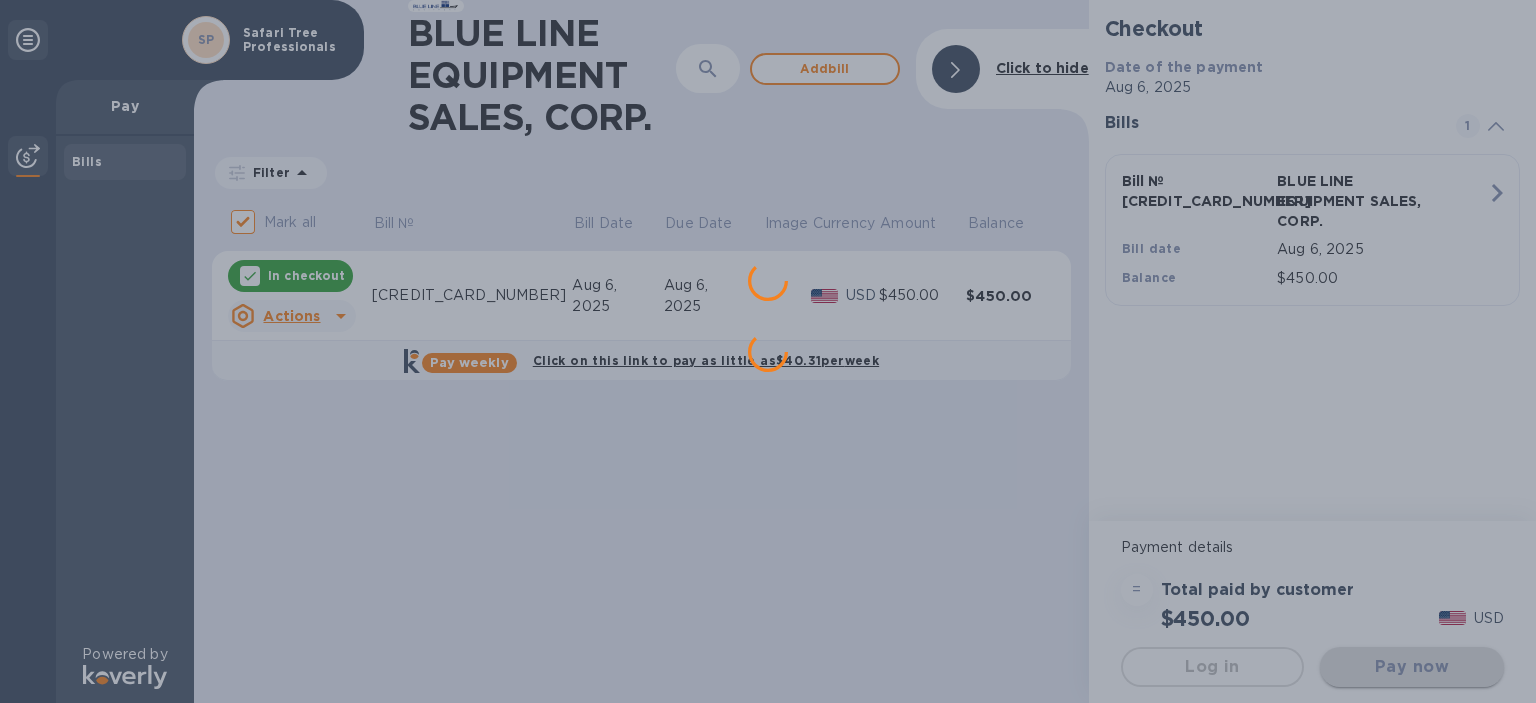 scroll, scrollTop: 0, scrollLeft: 0, axis: both 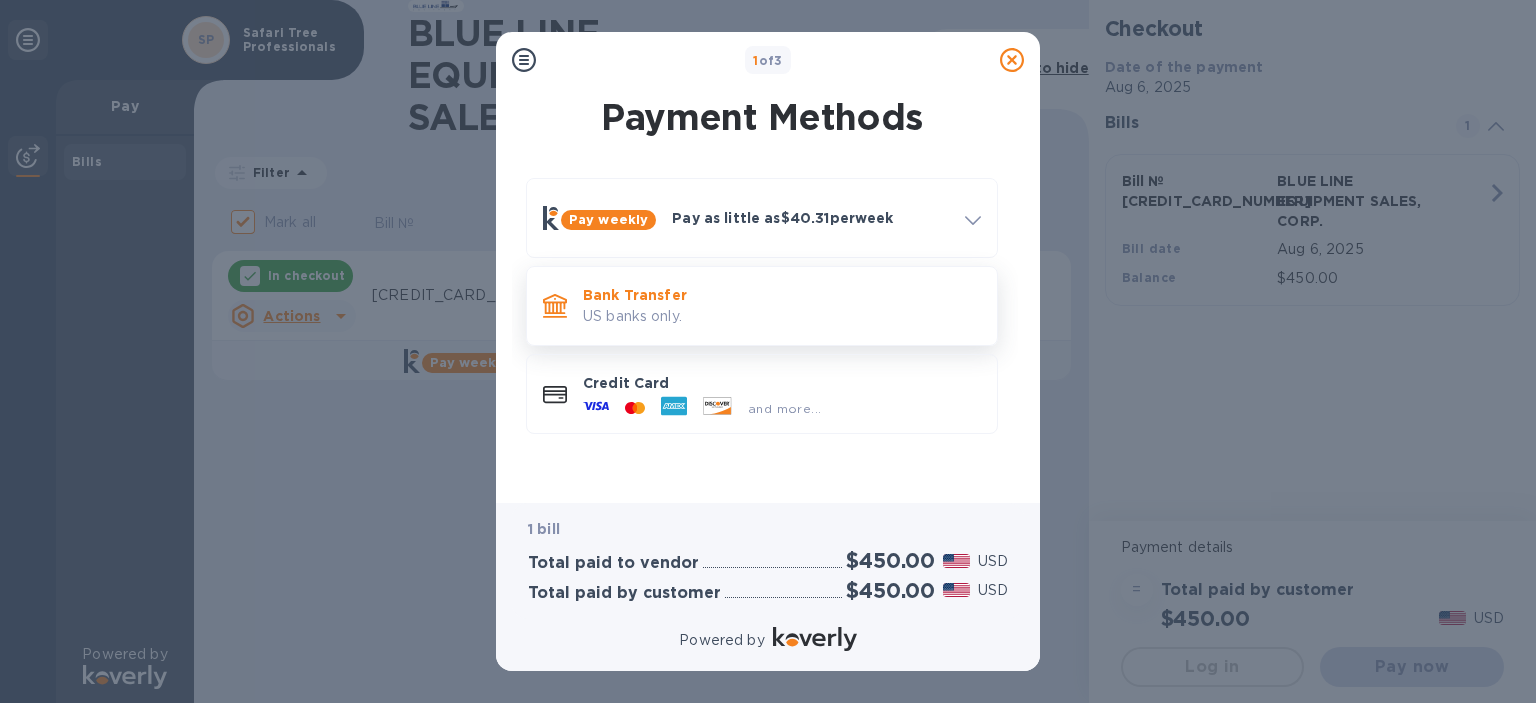 click on "US banks only." at bounding box center [782, 316] 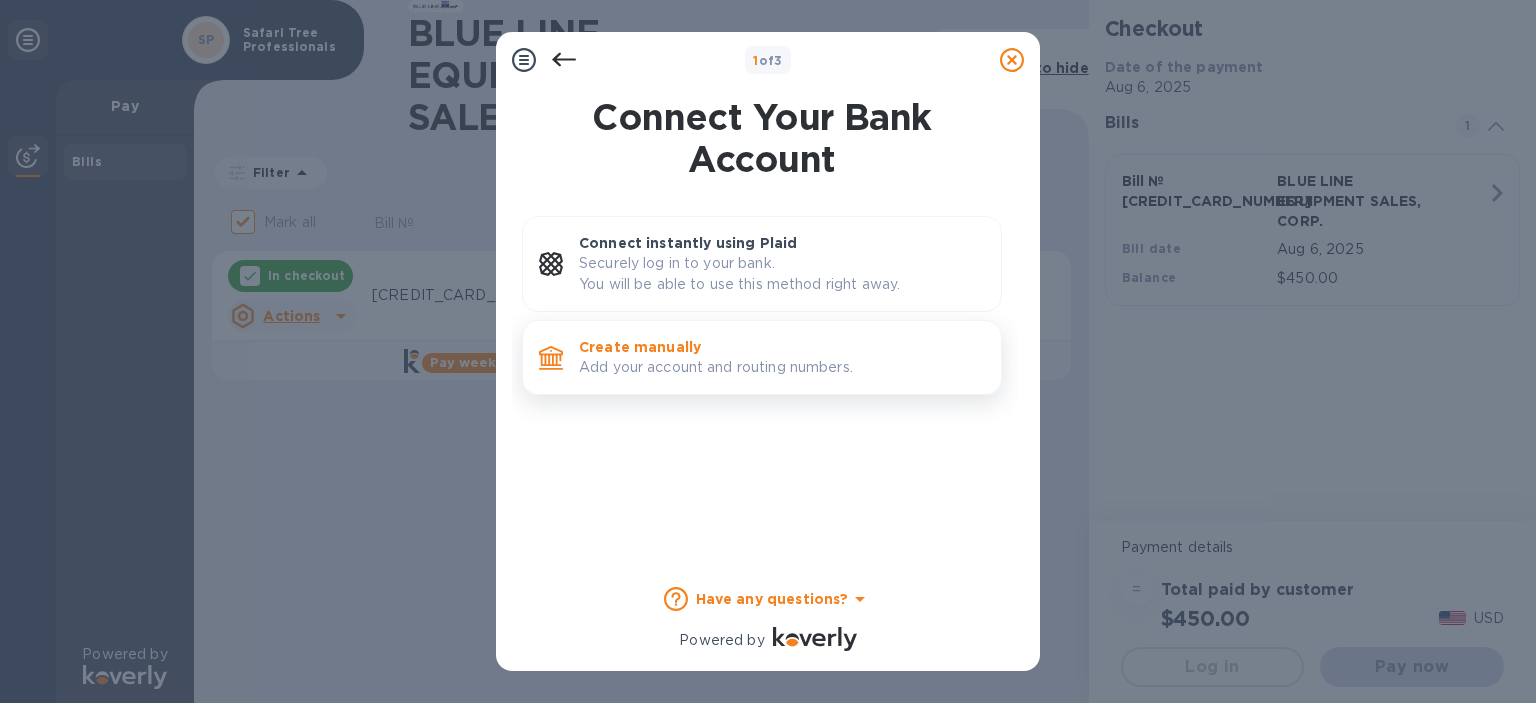 click on "Create manually" at bounding box center (782, 347) 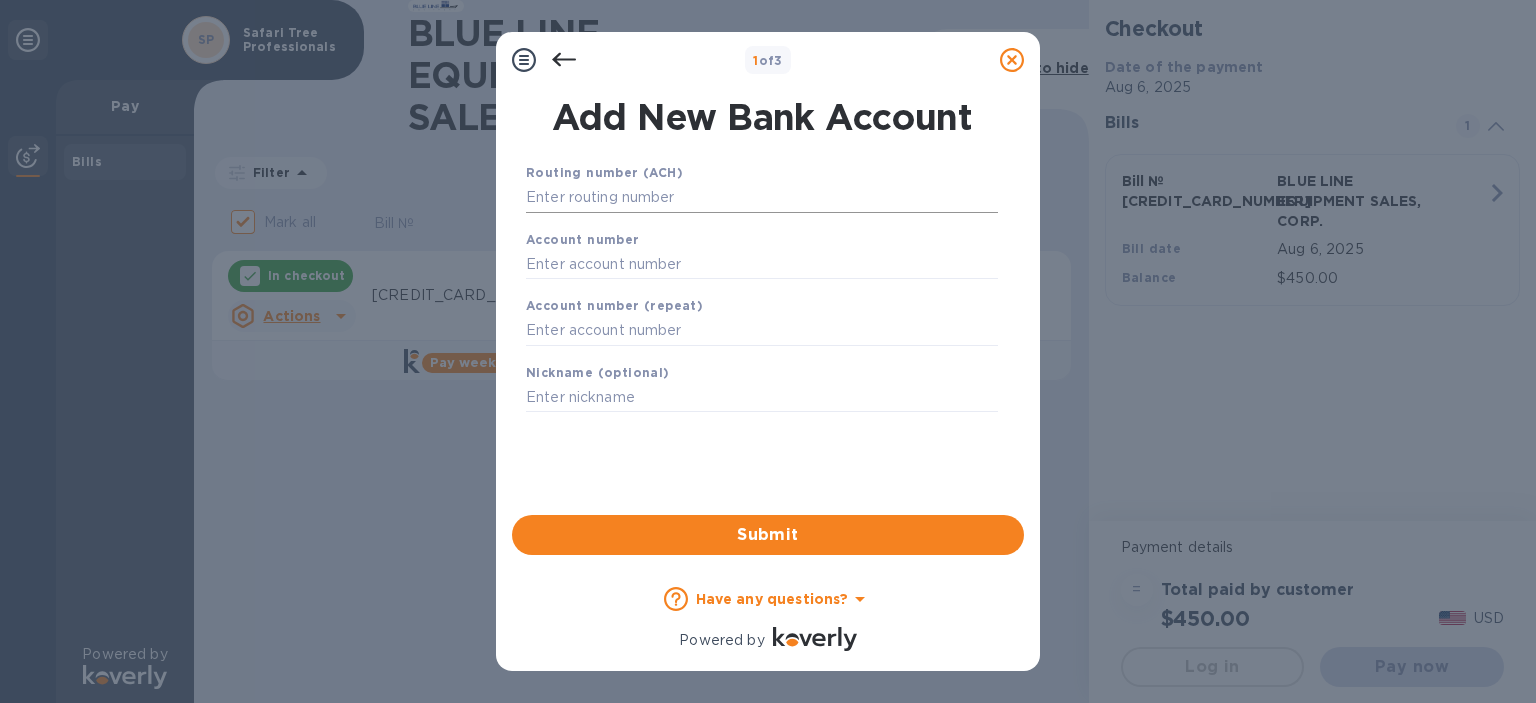 click at bounding box center [762, 198] 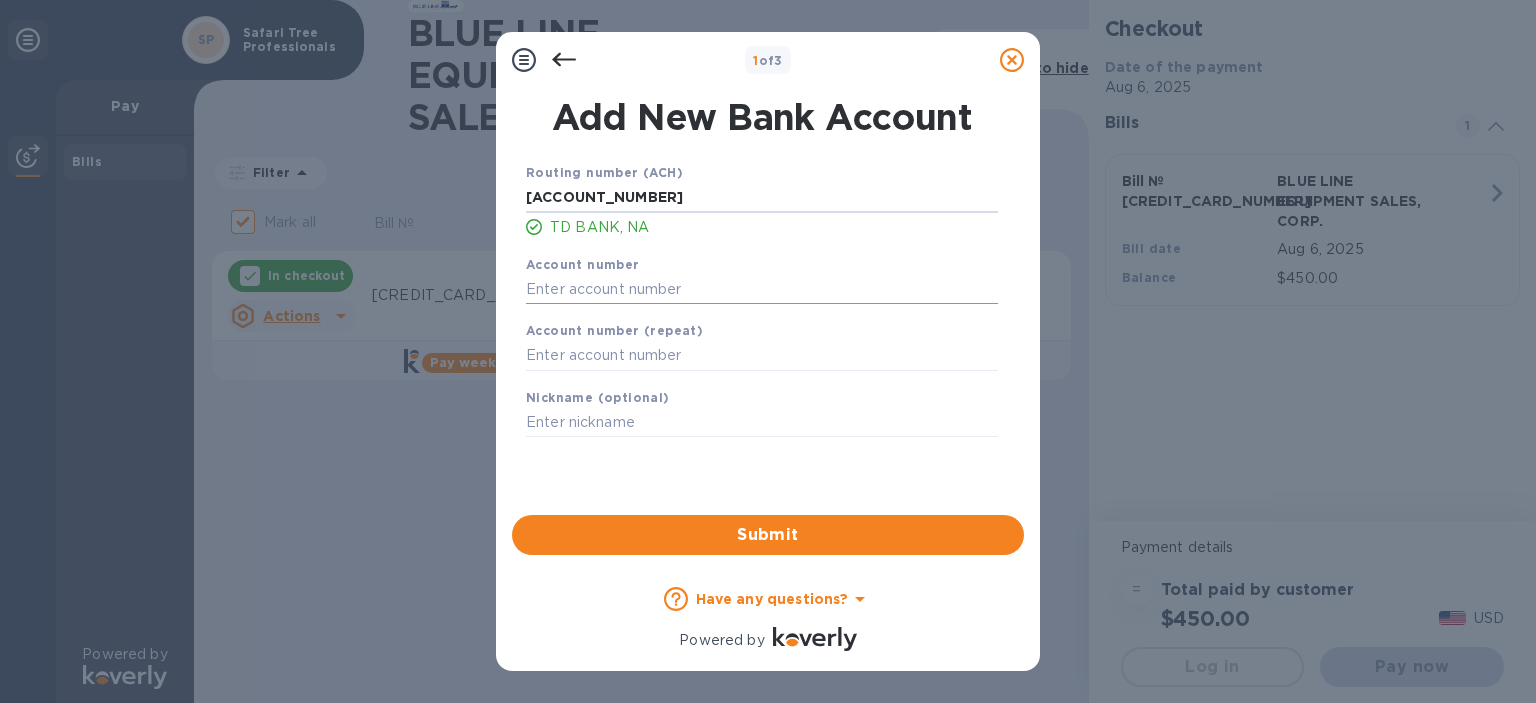 type on "[ROUTING_NUMBER]" 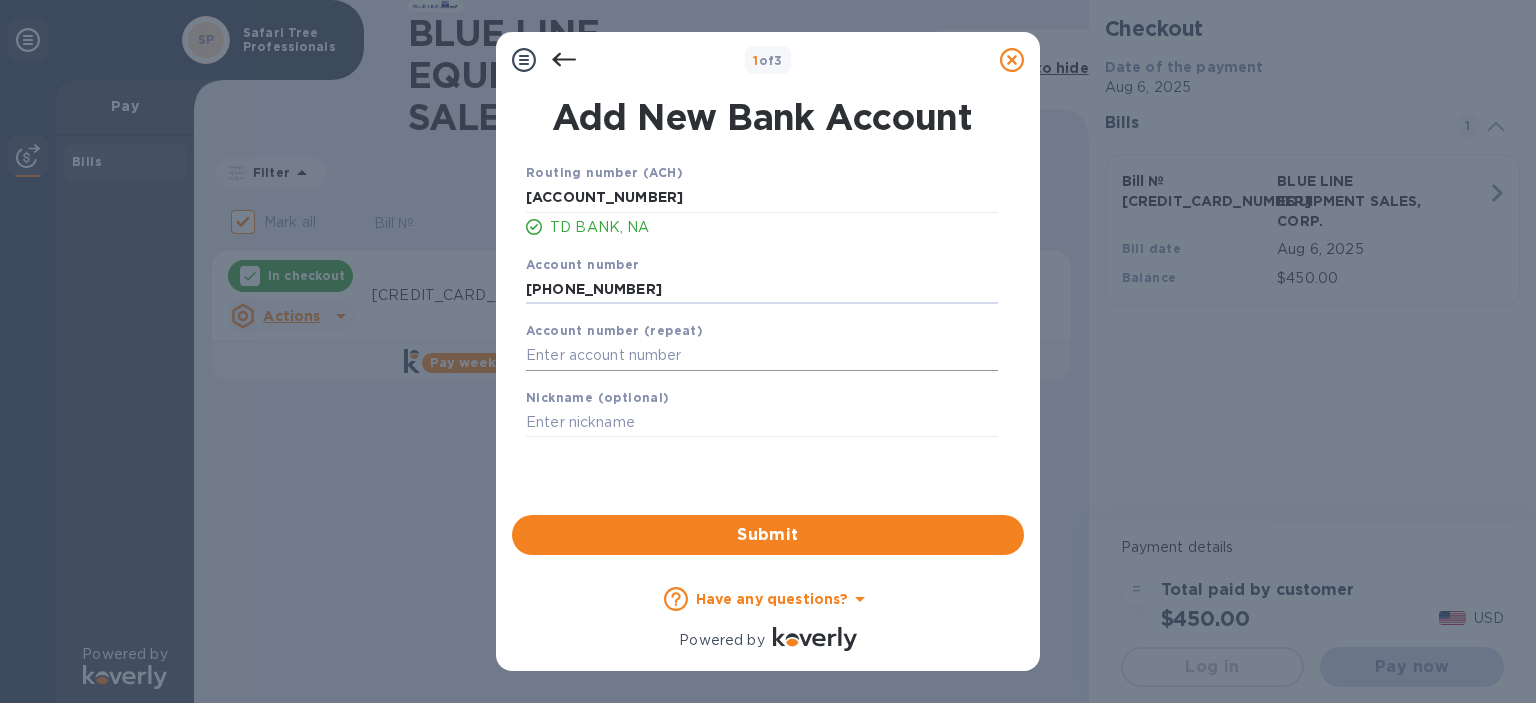 type on "[ACCOUNT_NUMBER]" 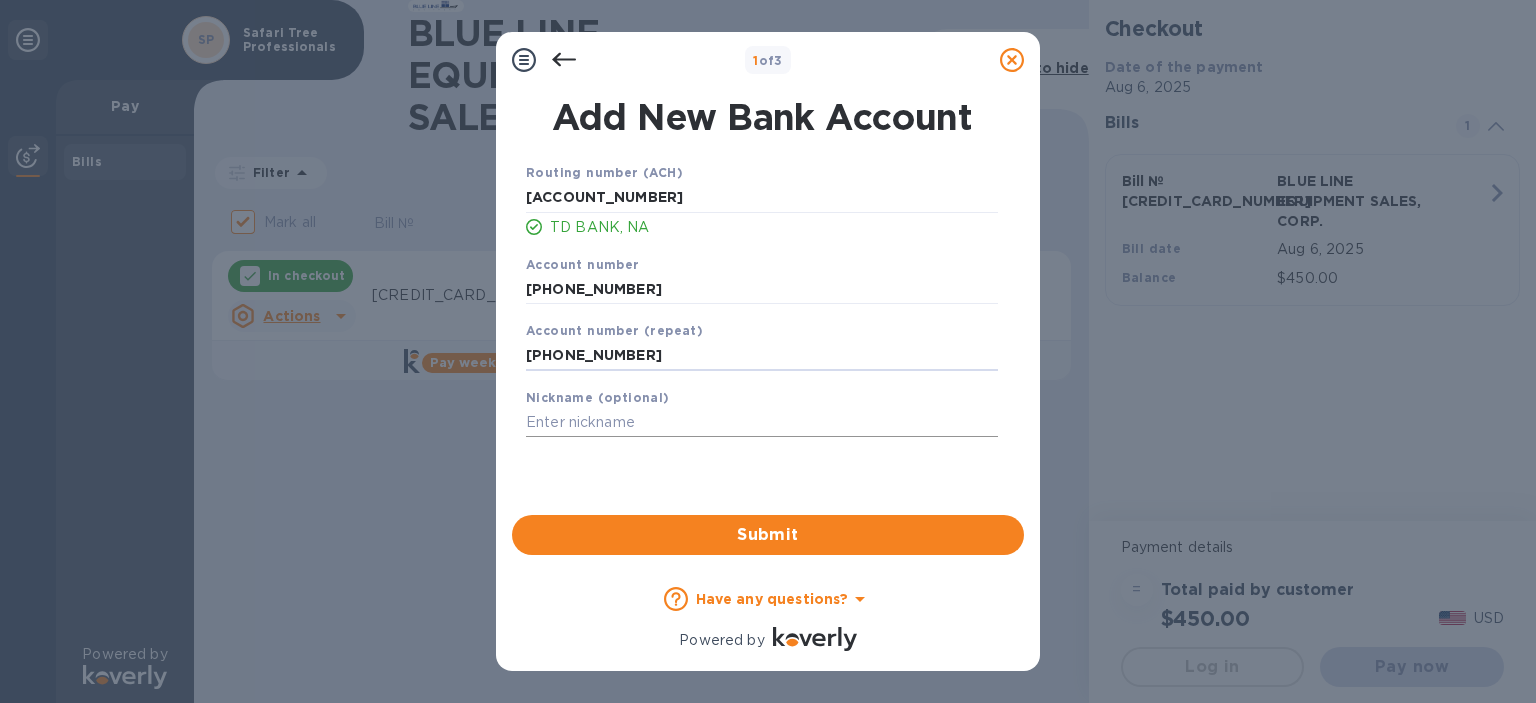 type on "[ACCOUNT_NUMBER]" 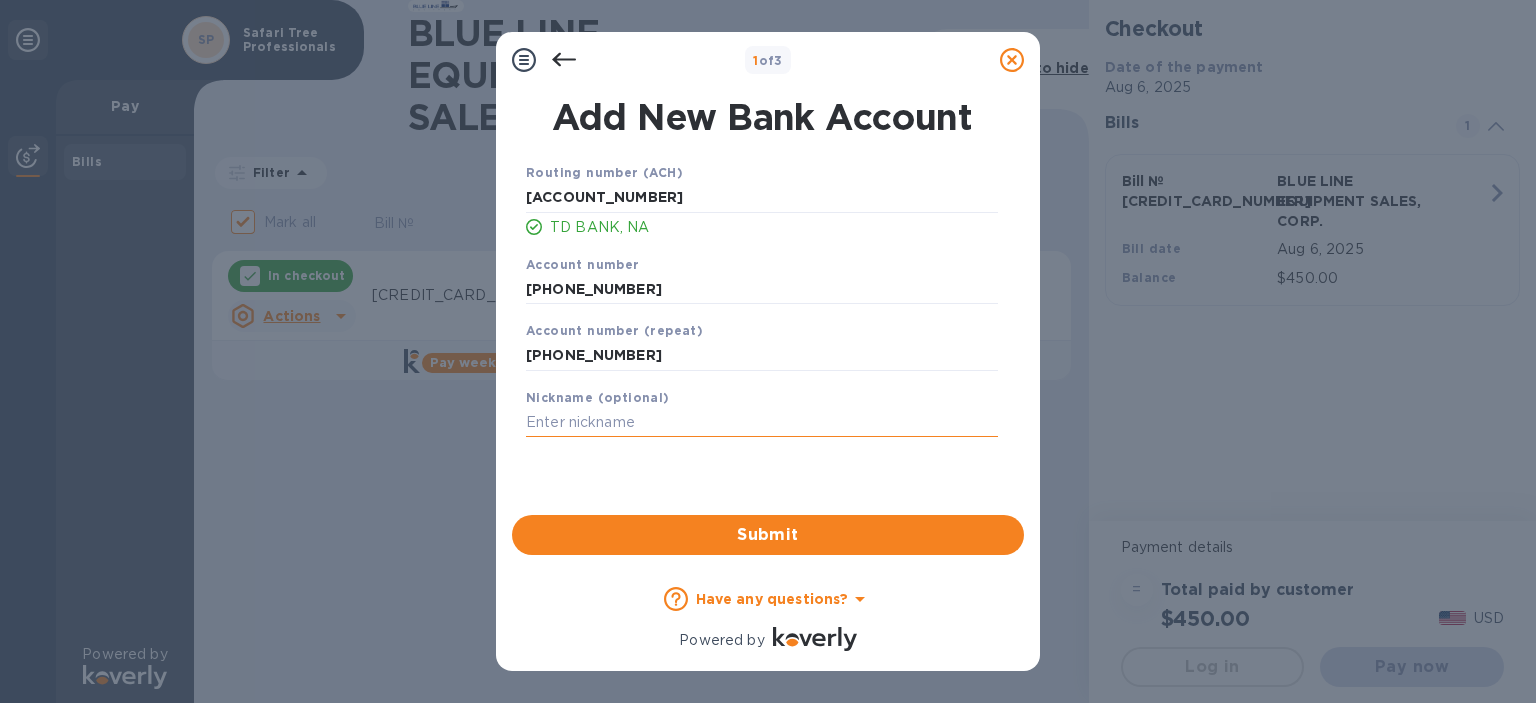 click at bounding box center (762, 423) 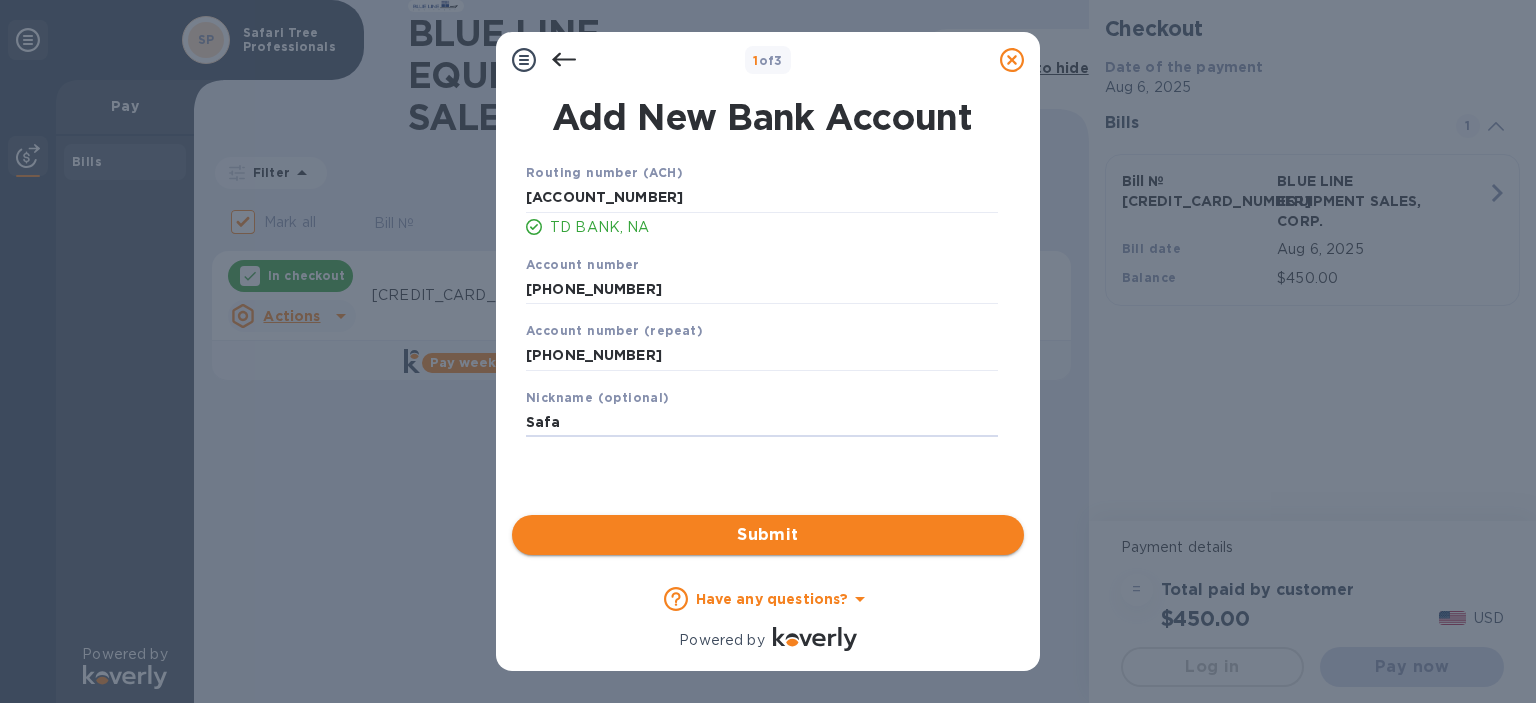type on "Safari" 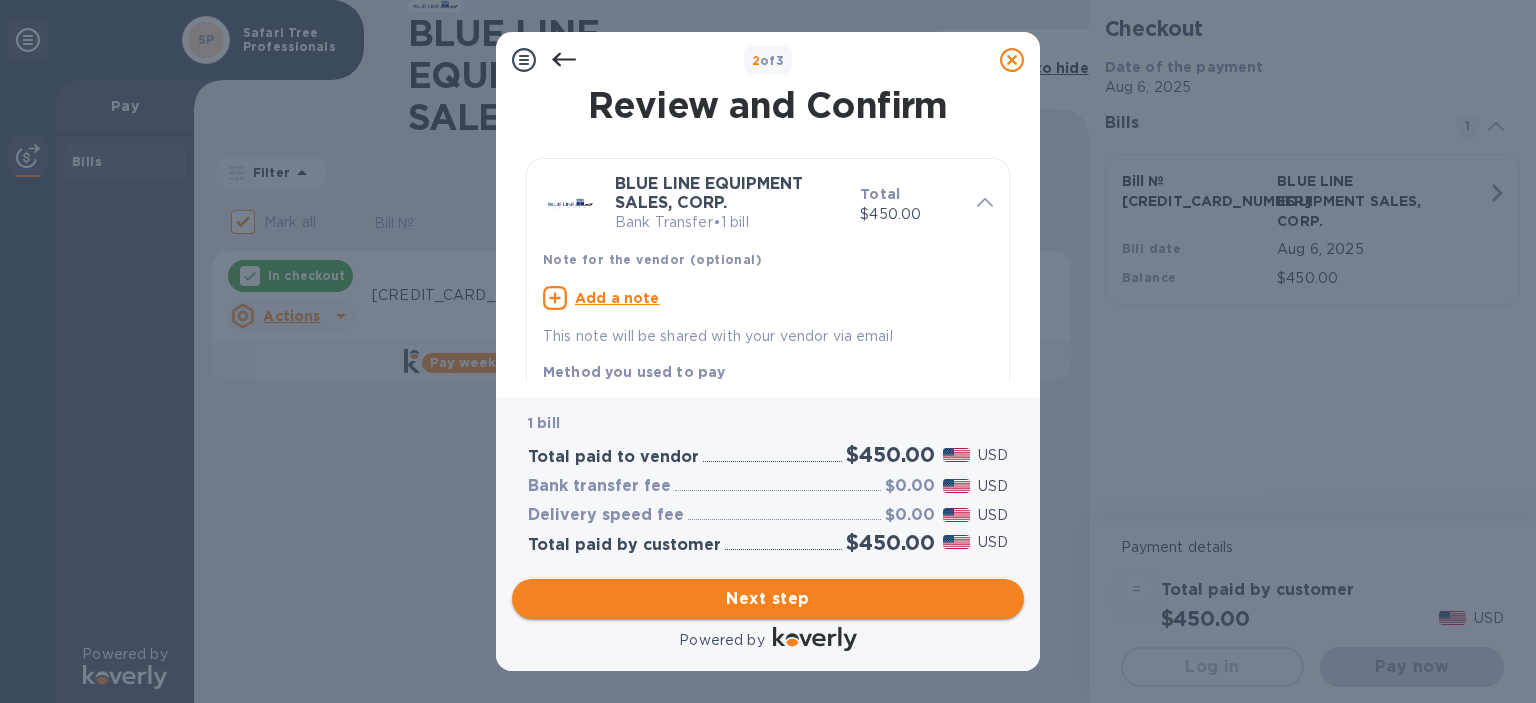 click on "Next step" at bounding box center [768, 599] 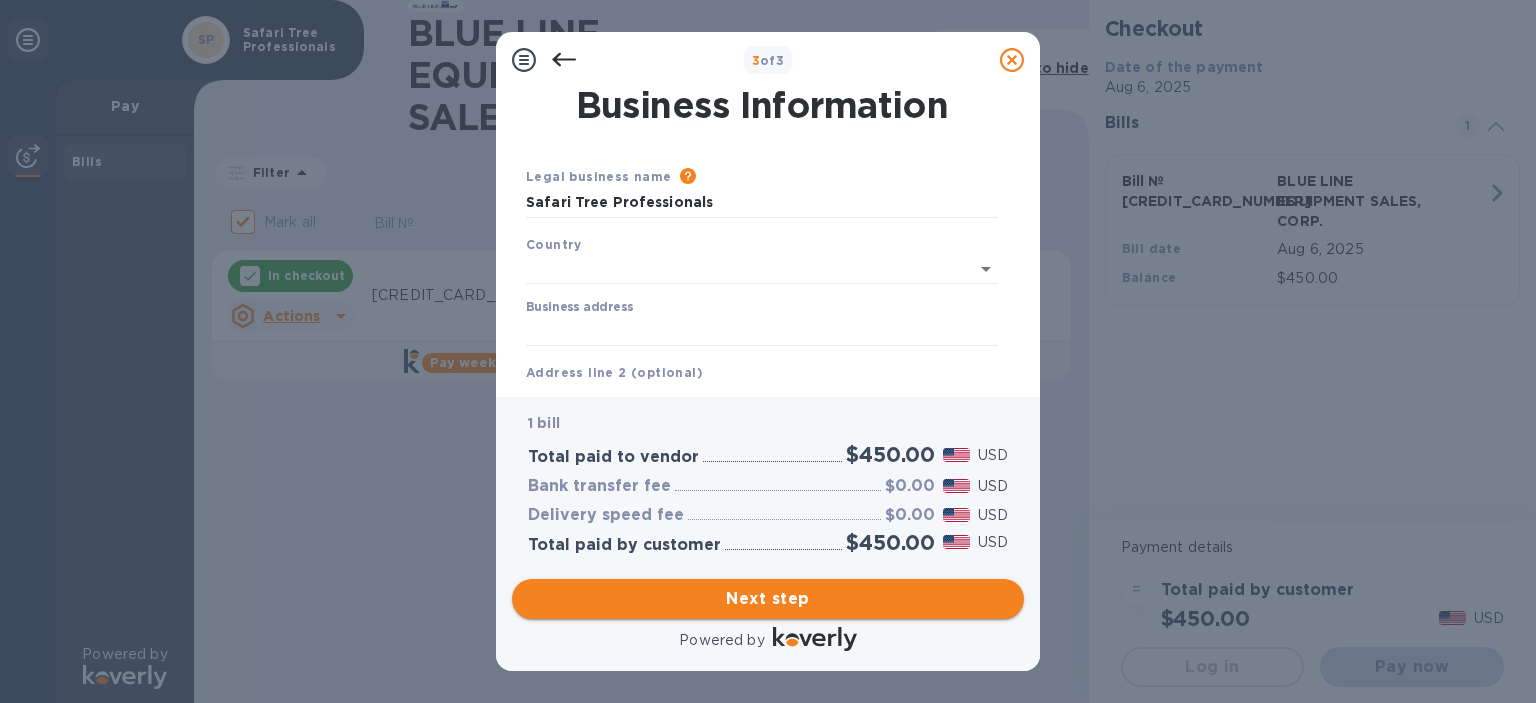 type on "United States" 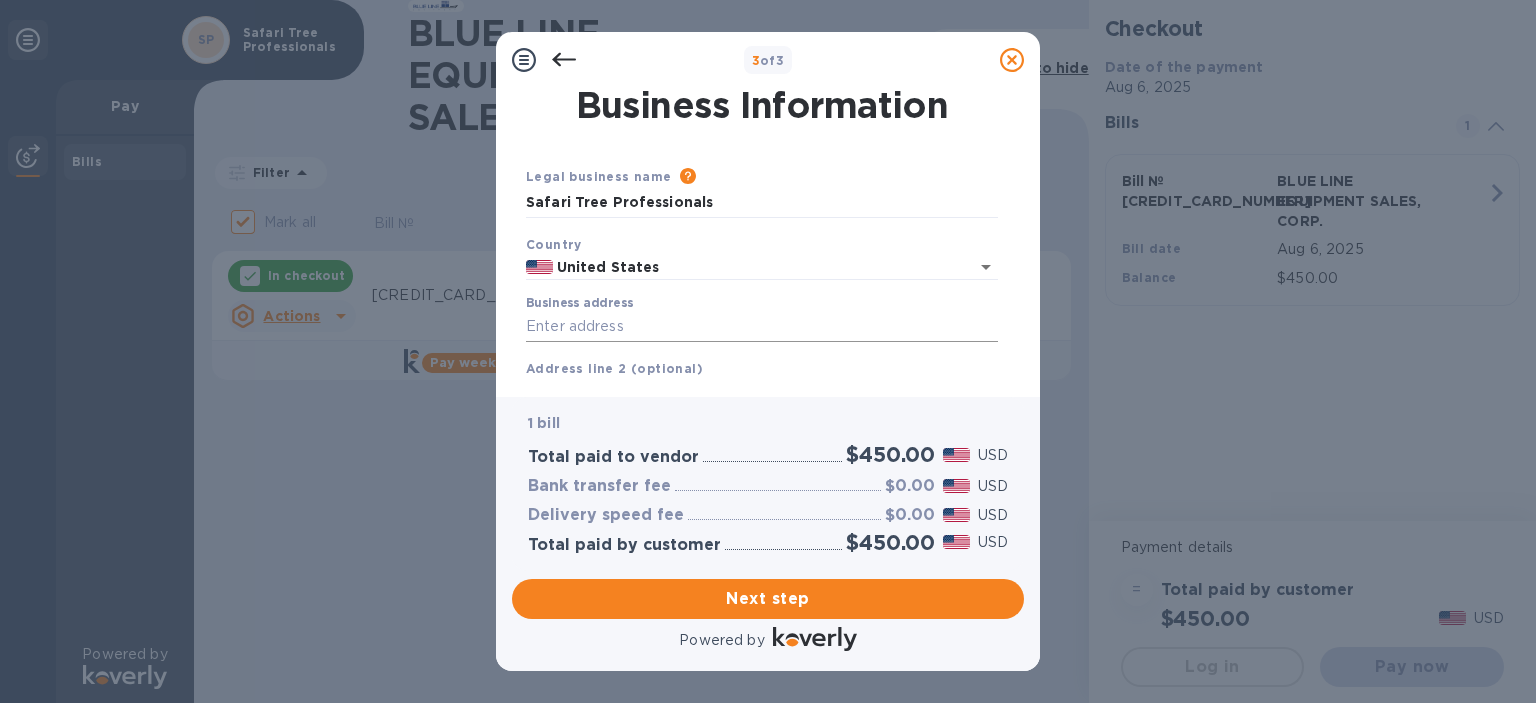 click on "Business address" at bounding box center [762, 327] 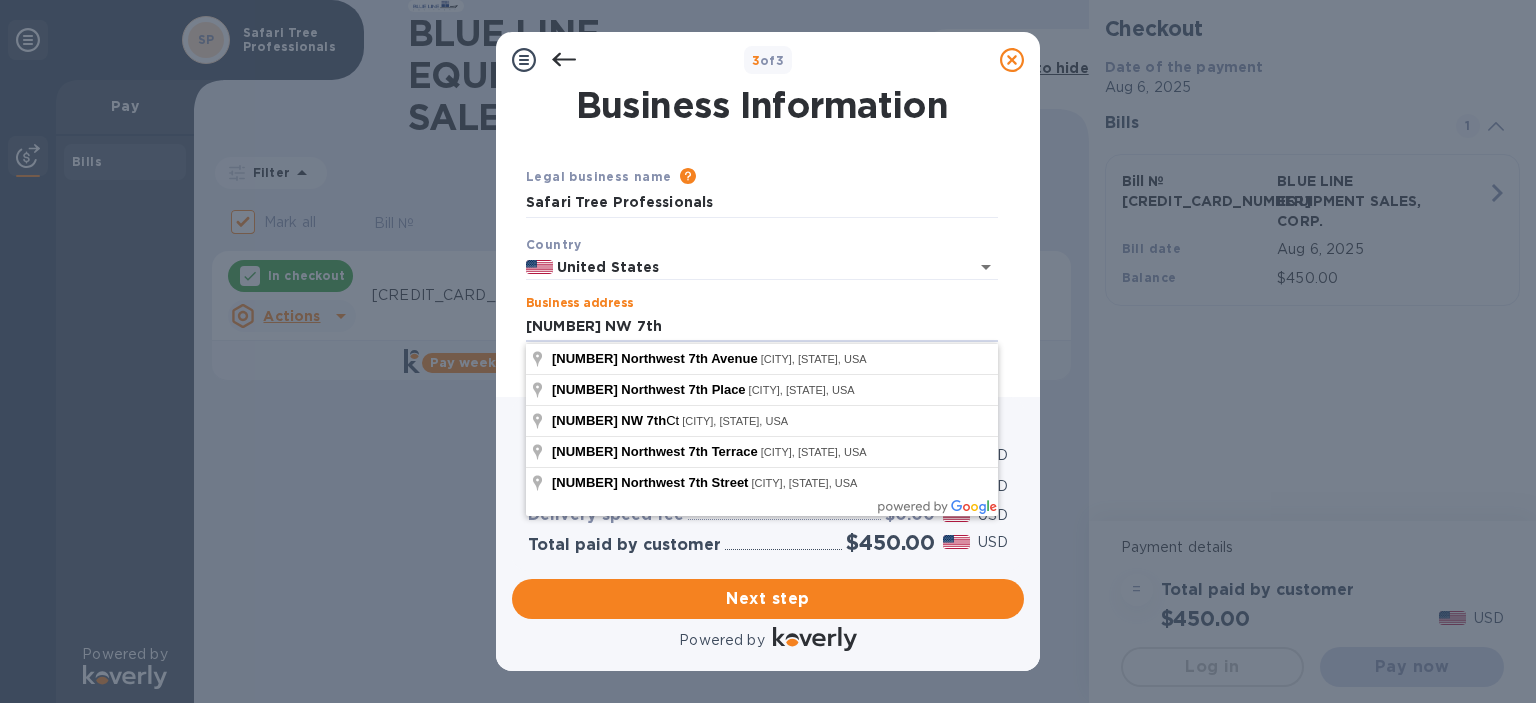 type on "[ADDRESS]" 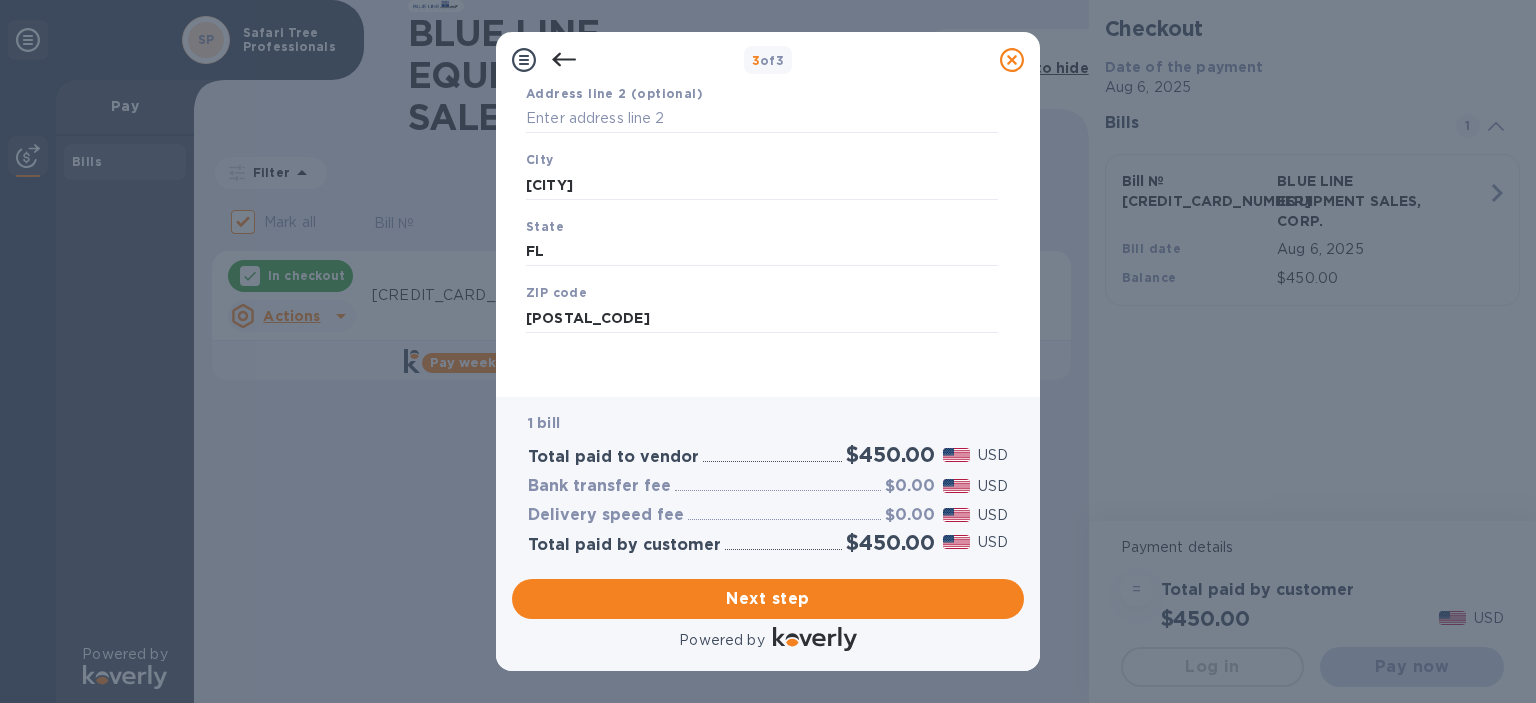 scroll, scrollTop: 277, scrollLeft: 0, axis: vertical 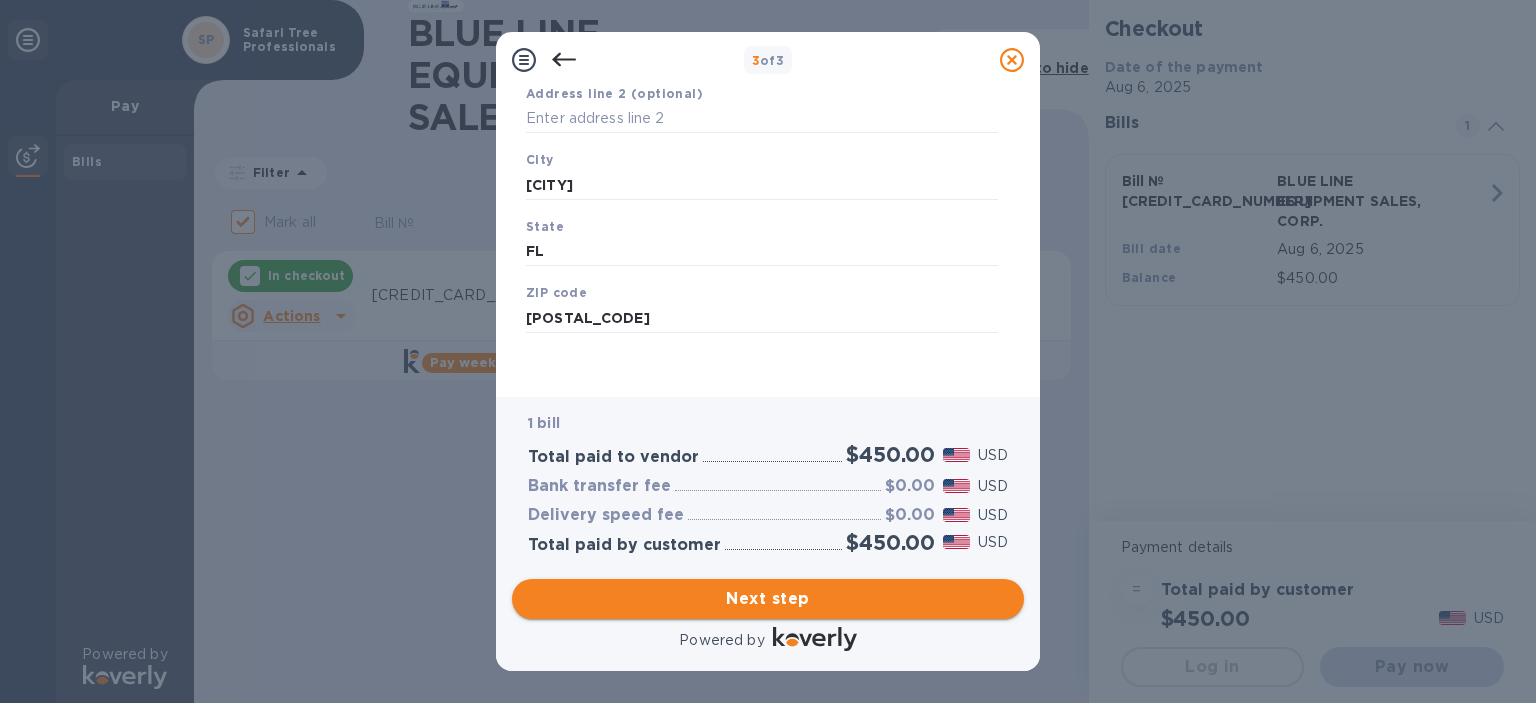 click on "Next step" at bounding box center (768, 599) 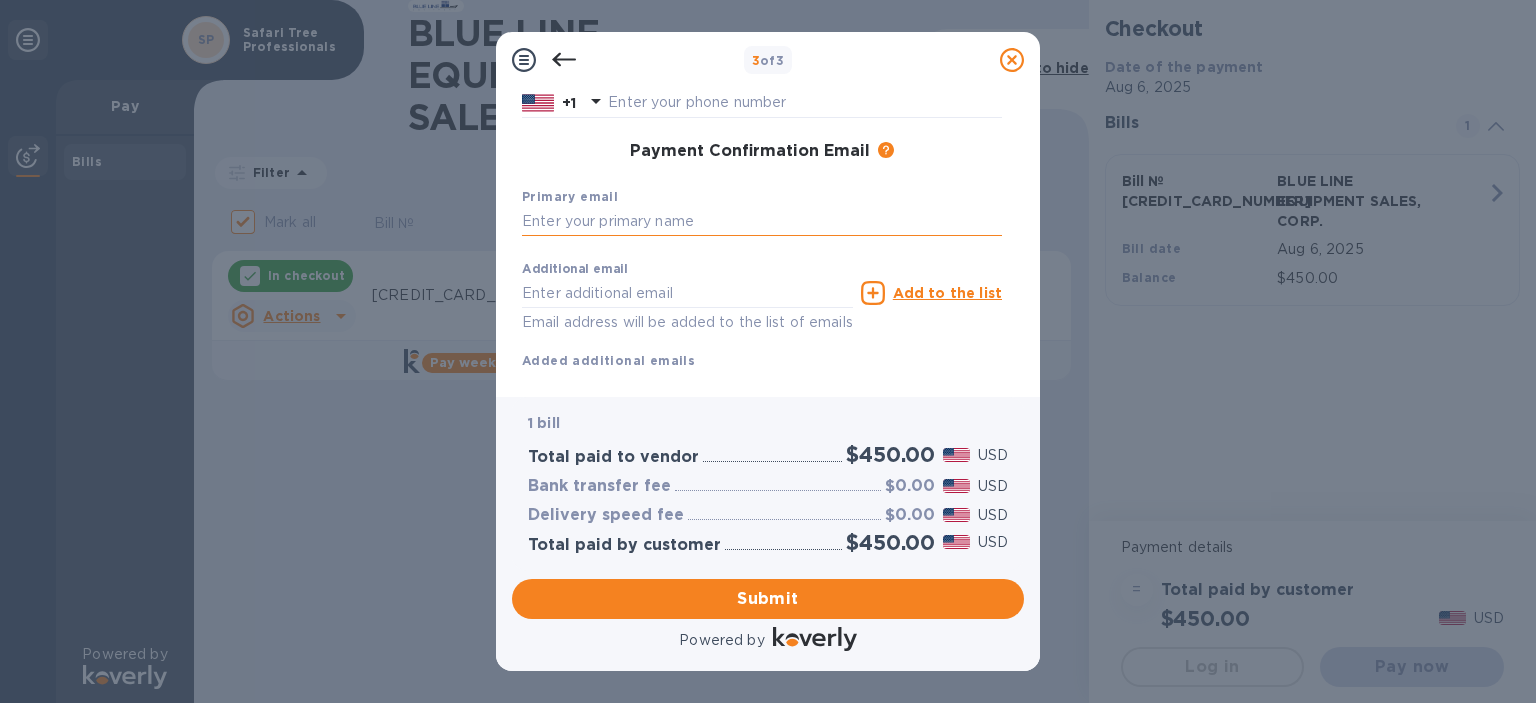 click at bounding box center (762, 222) 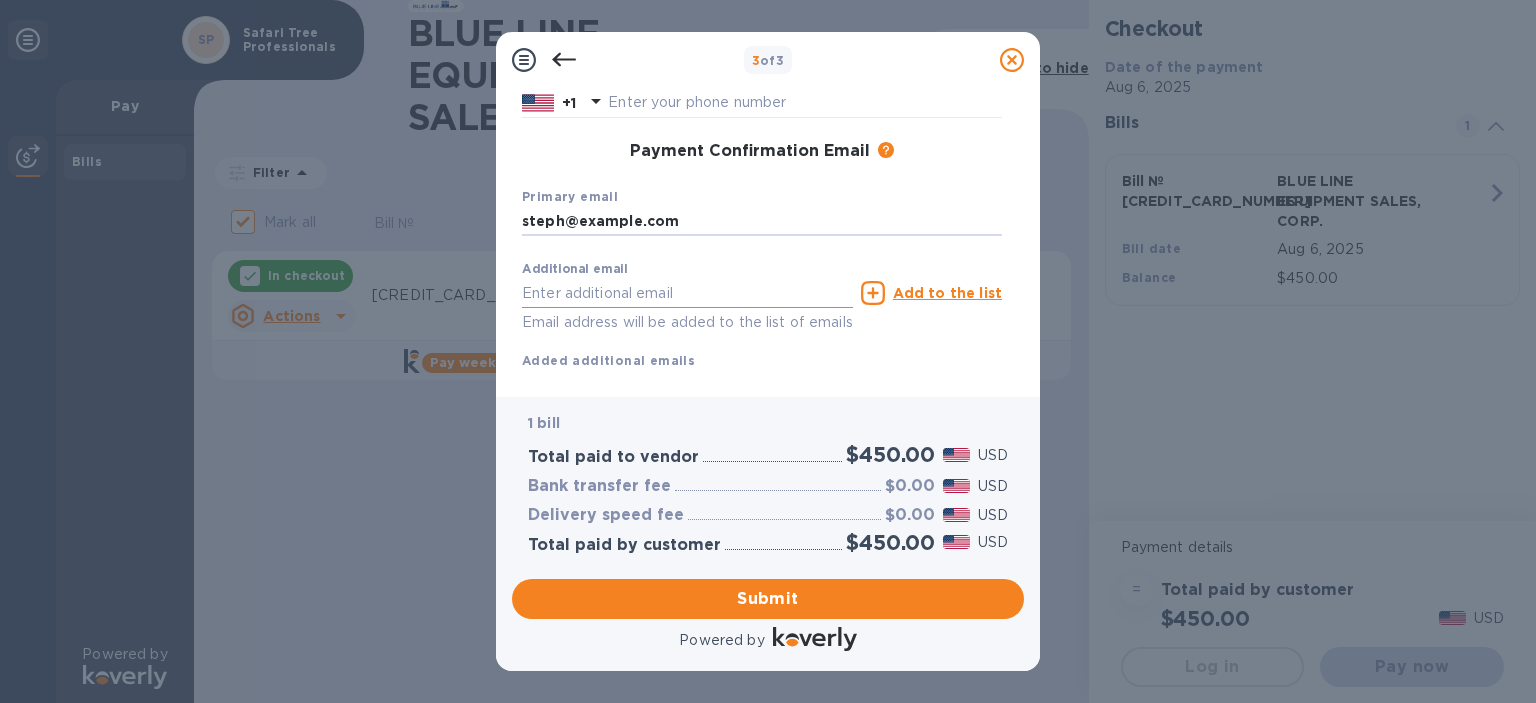 type on "[EMAIL]" 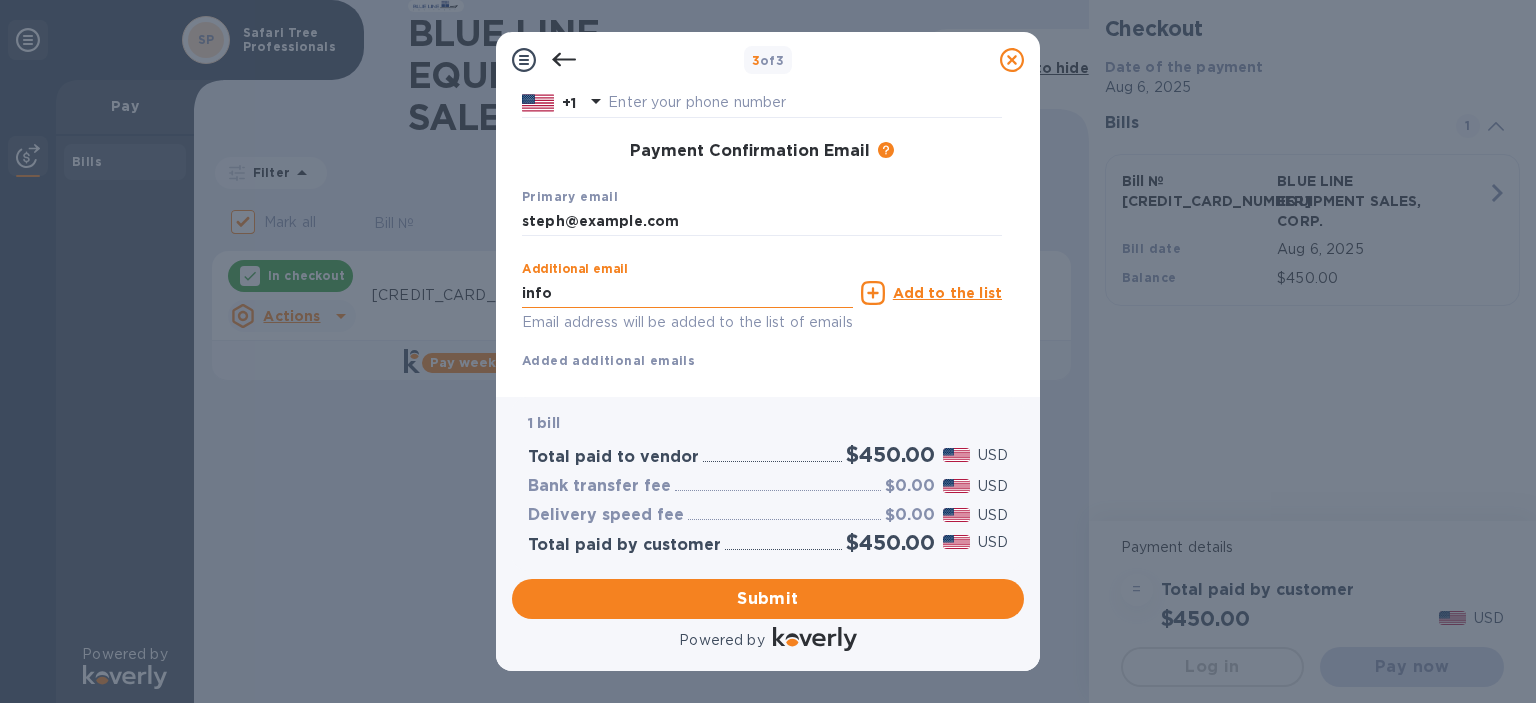 type on "[EMAIL]" 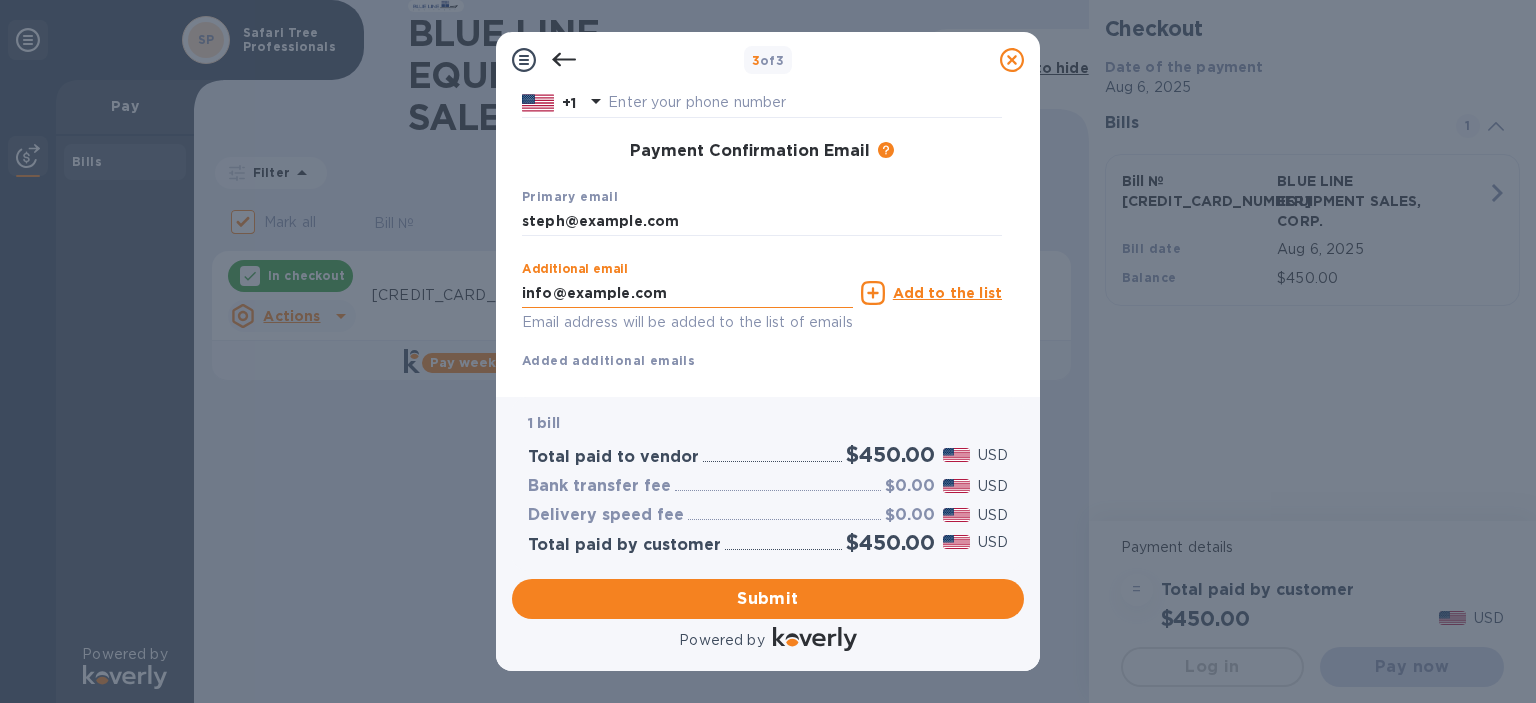 type on "[FIRST]" 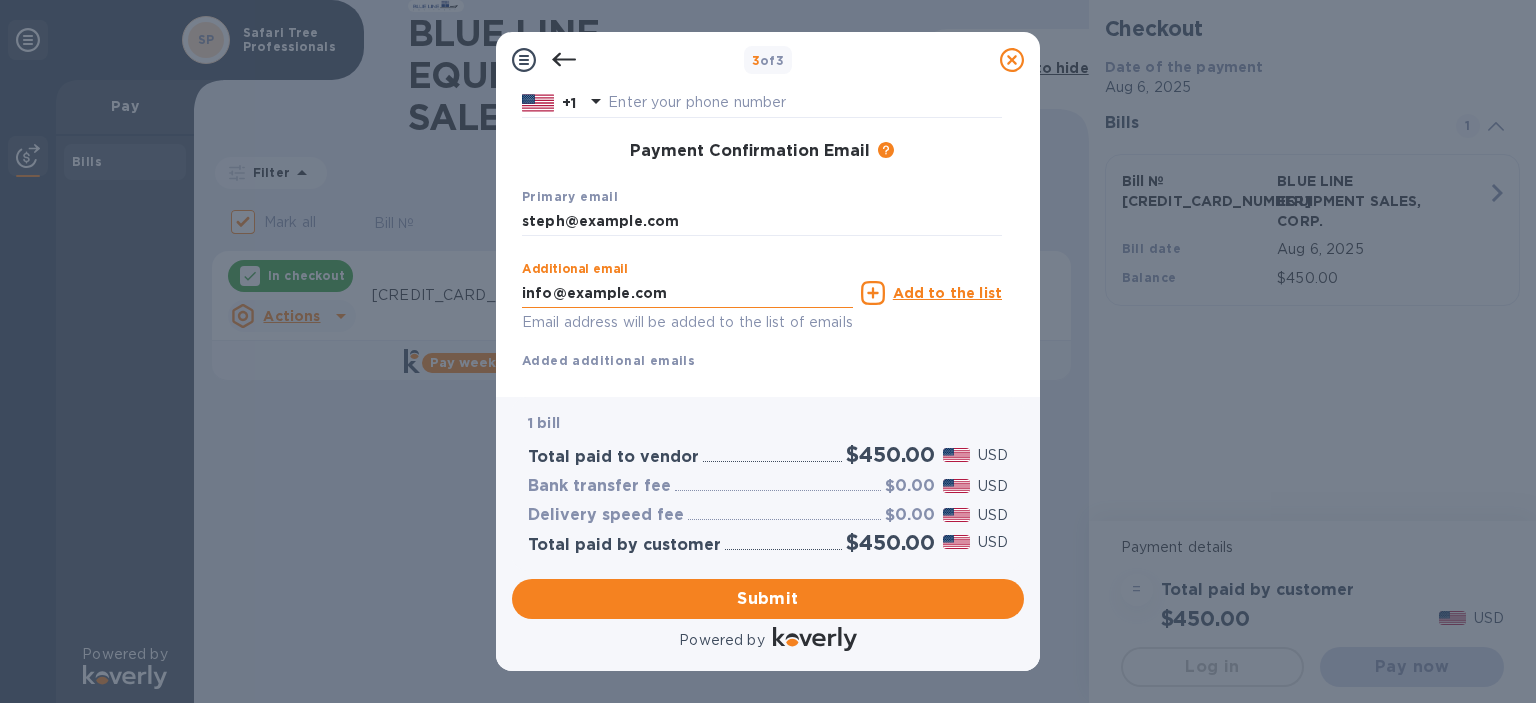 type on "[LAST]" 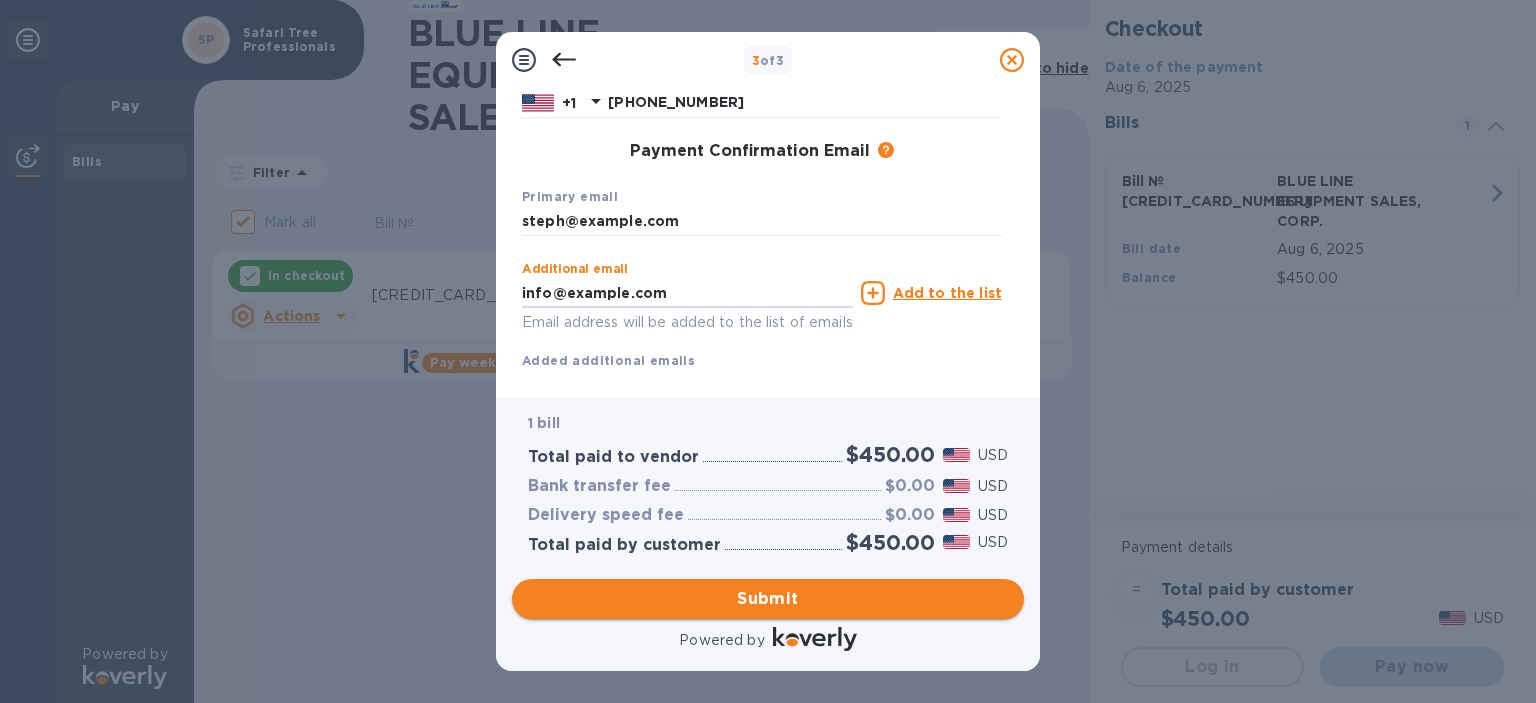 click on "Submit" at bounding box center (768, 599) 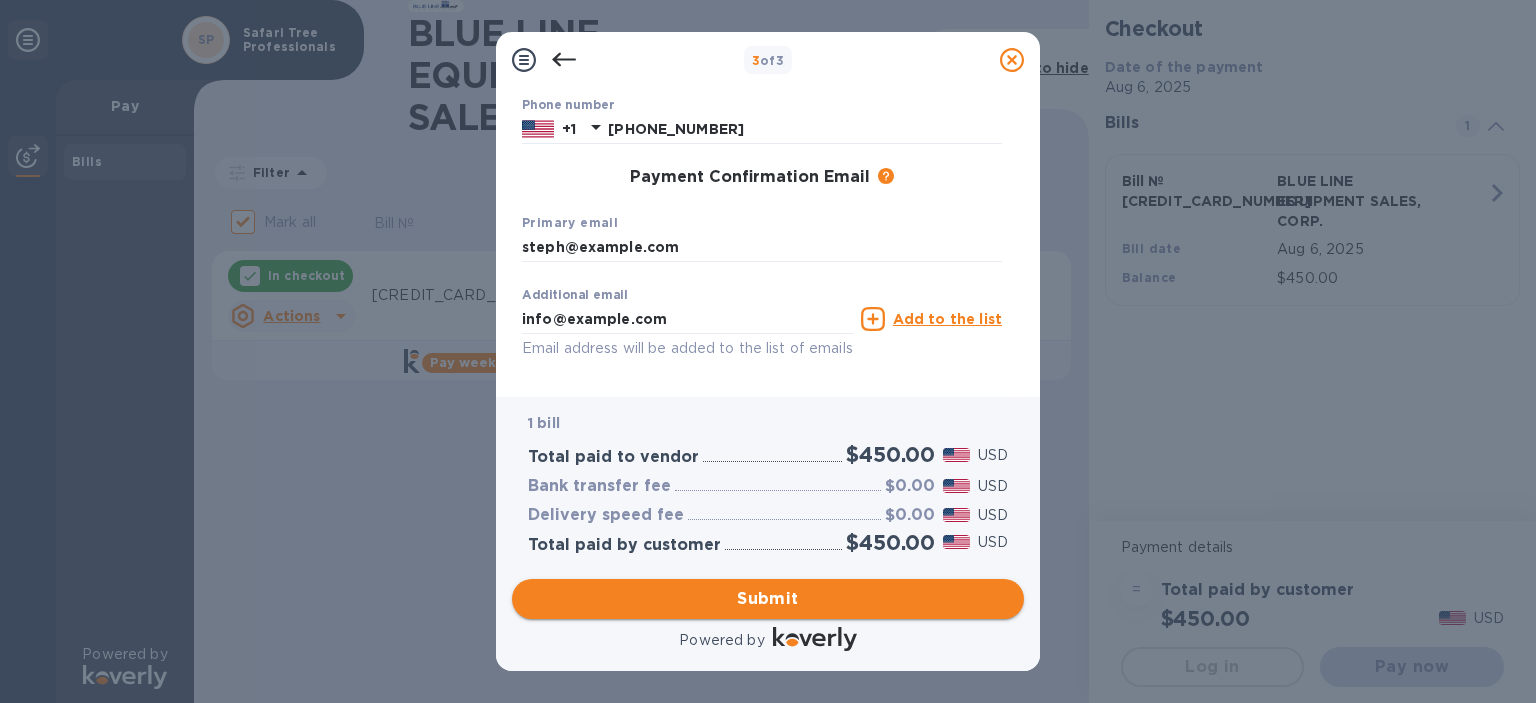 scroll, scrollTop: 304, scrollLeft: 0, axis: vertical 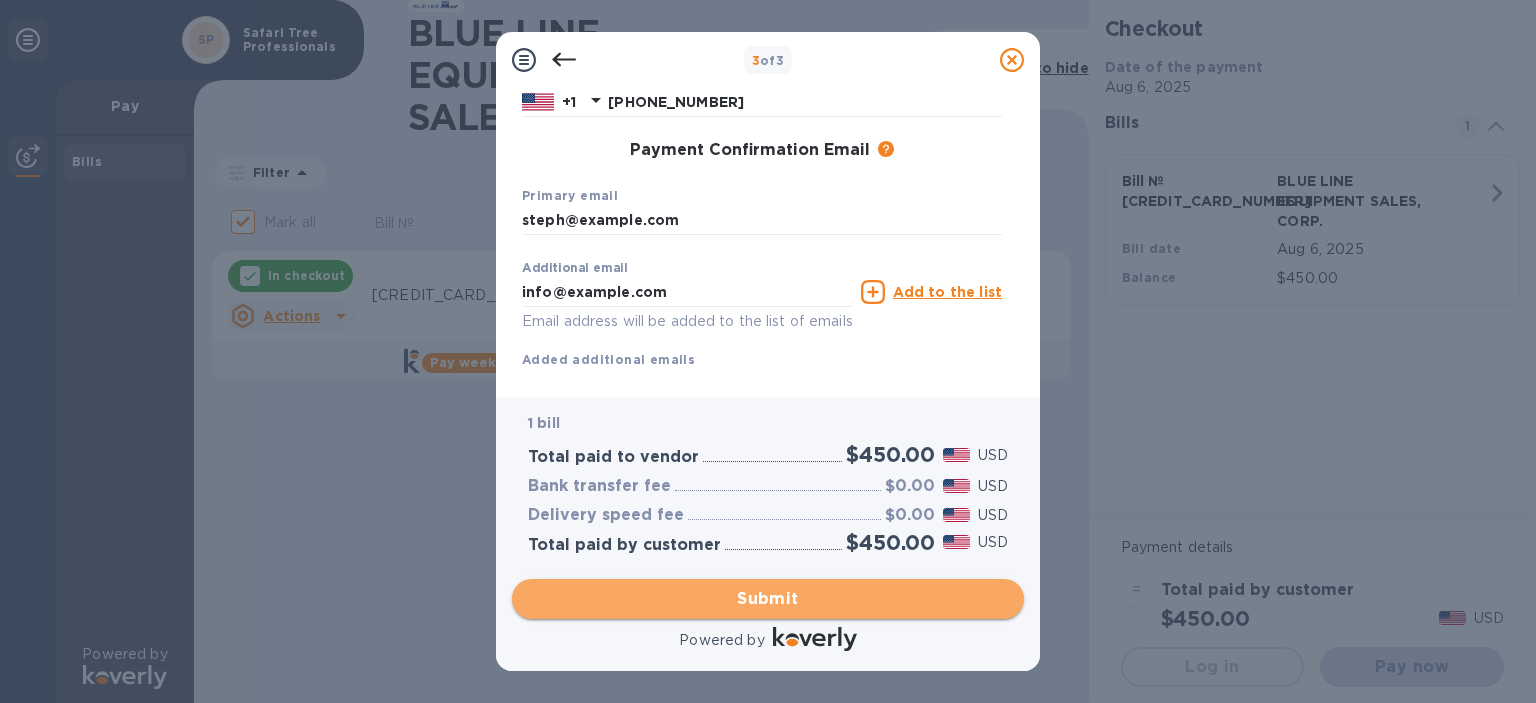 click on "Submit" at bounding box center [768, 599] 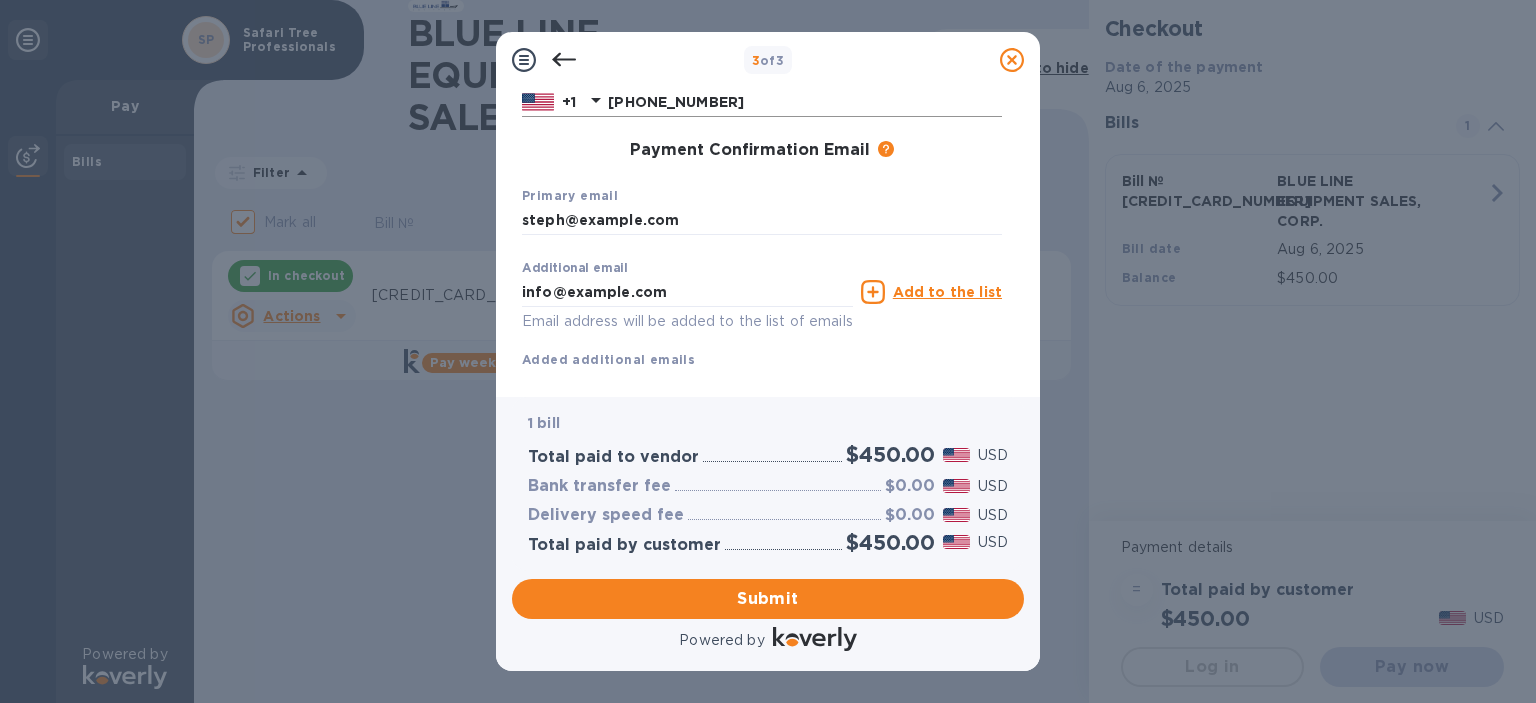 click on "[PHONE]" at bounding box center (805, 102) 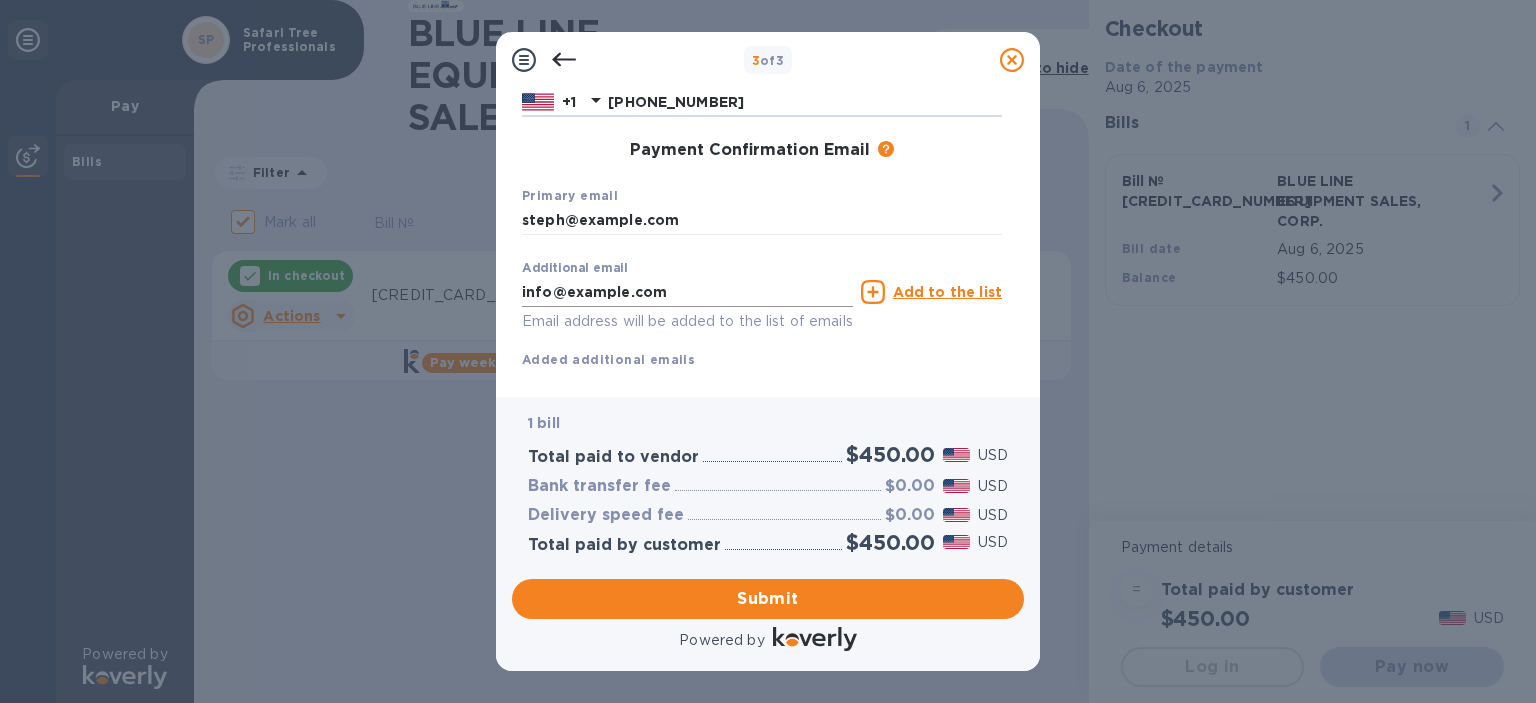 click on "[EMAIL]" at bounding box center (687, 292) 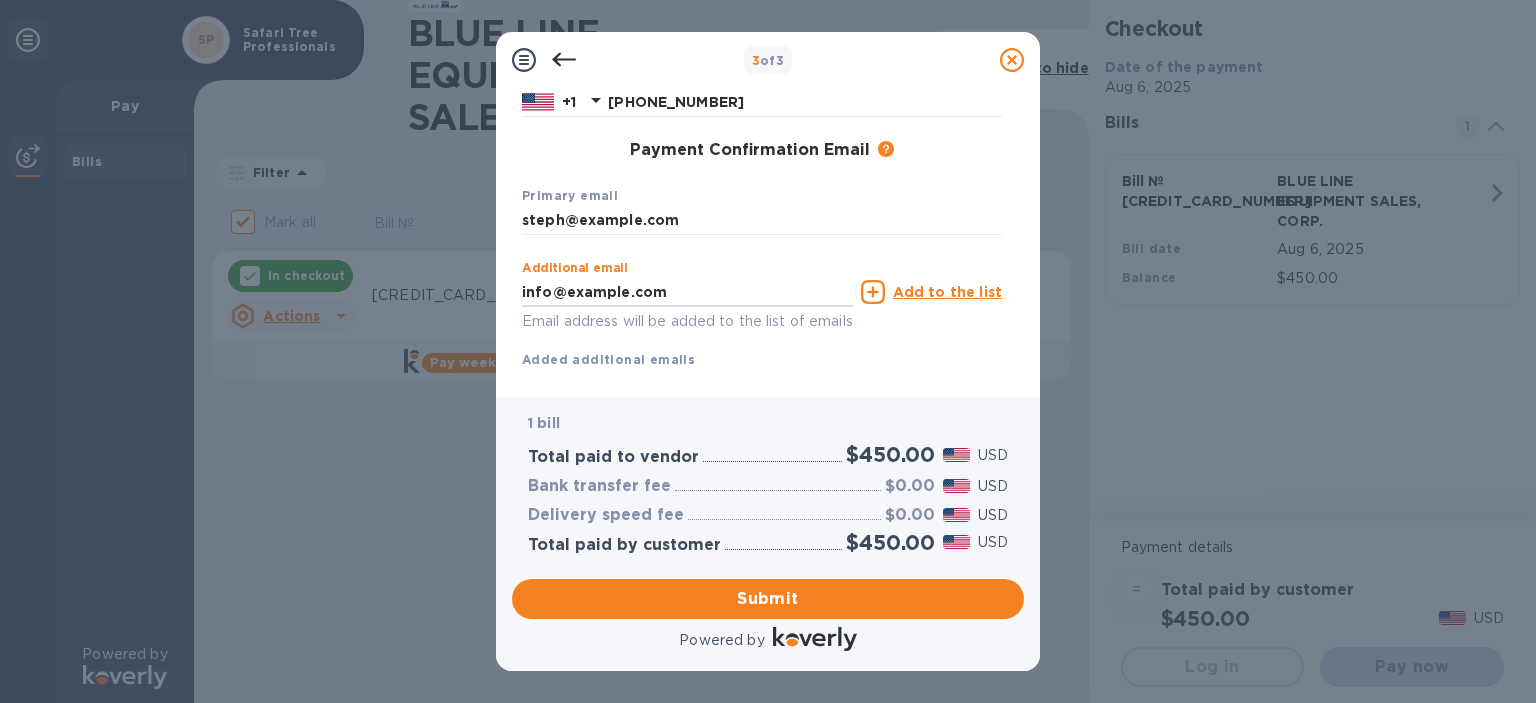 click on "Additional email info@safaritreepros.com Email address will be added to the list of emails Add to the list Added additional emails" at bounding box center [762, 310] 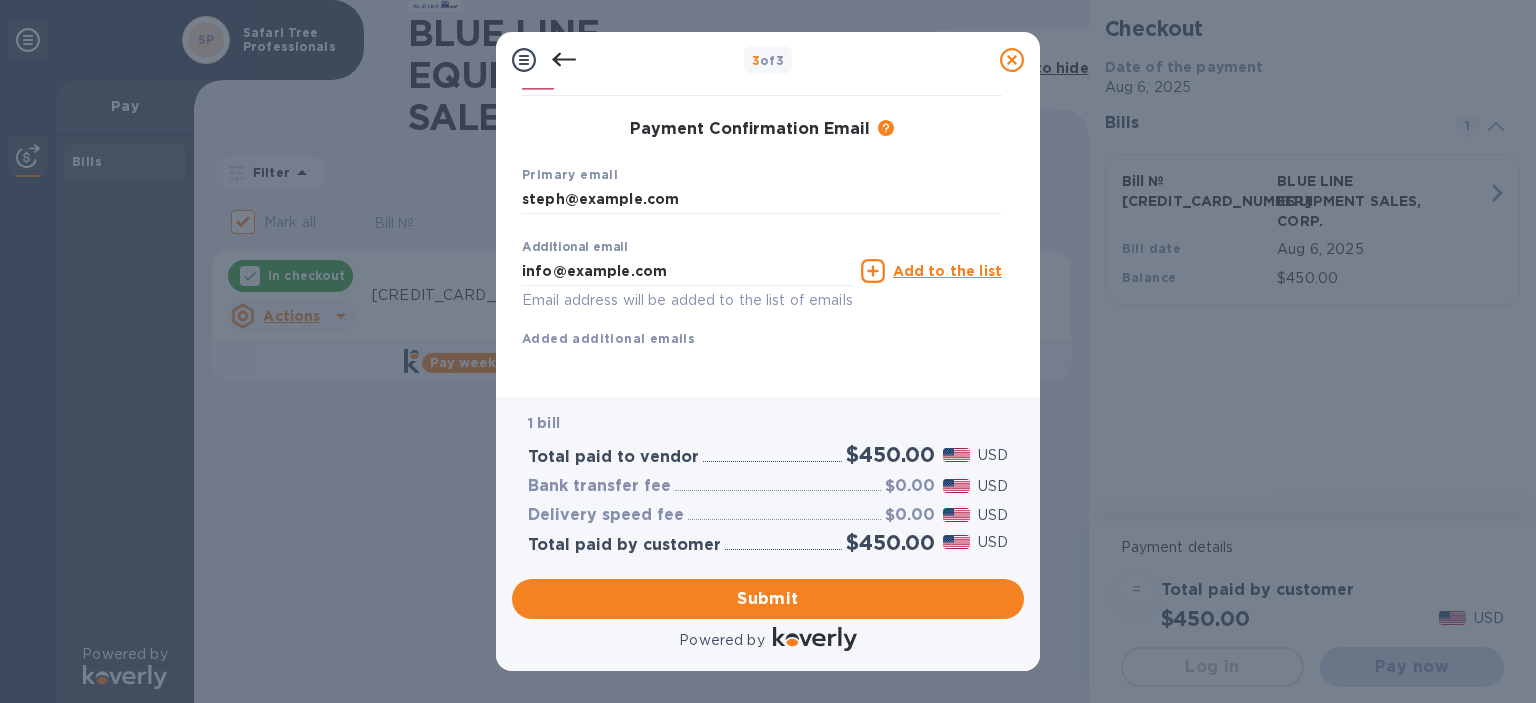 scroll, scrollTop: 350, scrollLeft: 0, axis: vertical 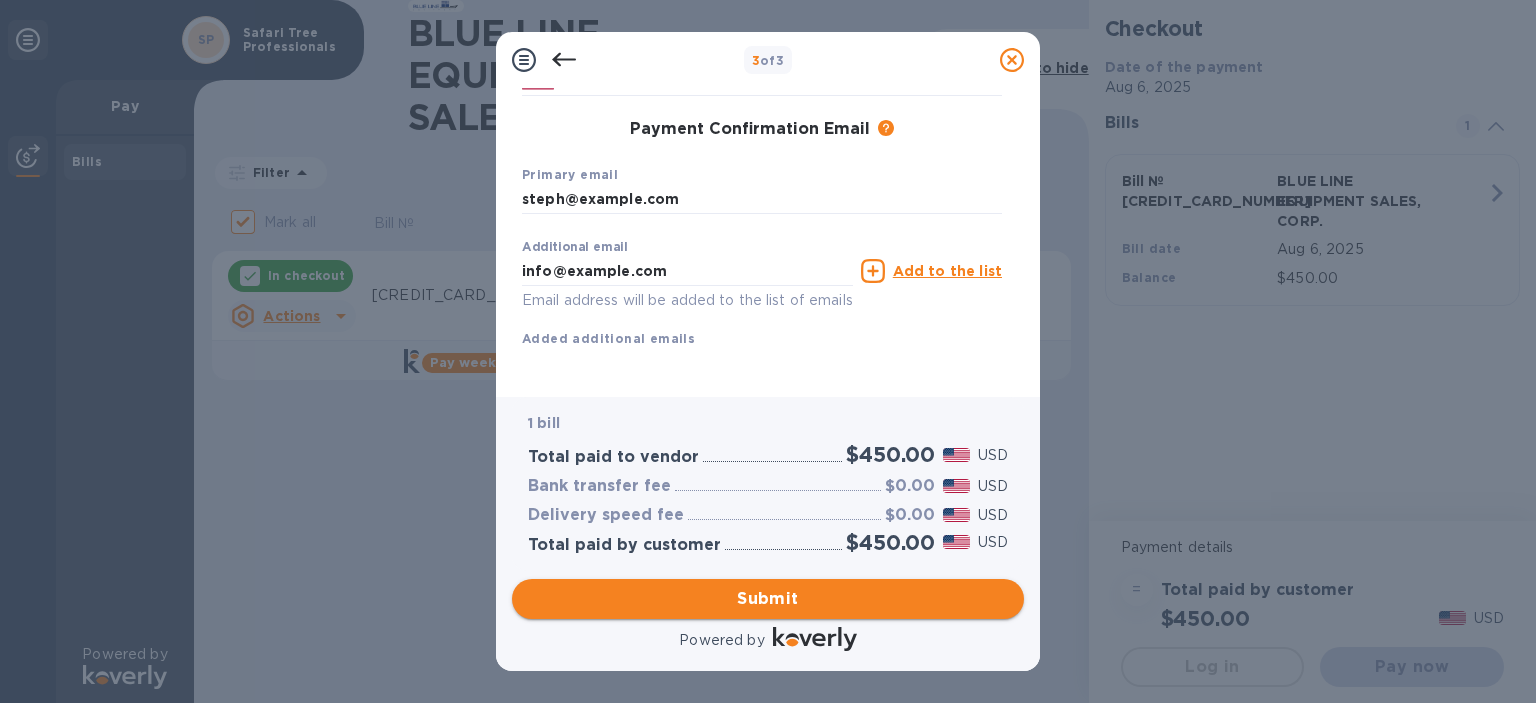click on "Submit" at bounding box center (768, 599) 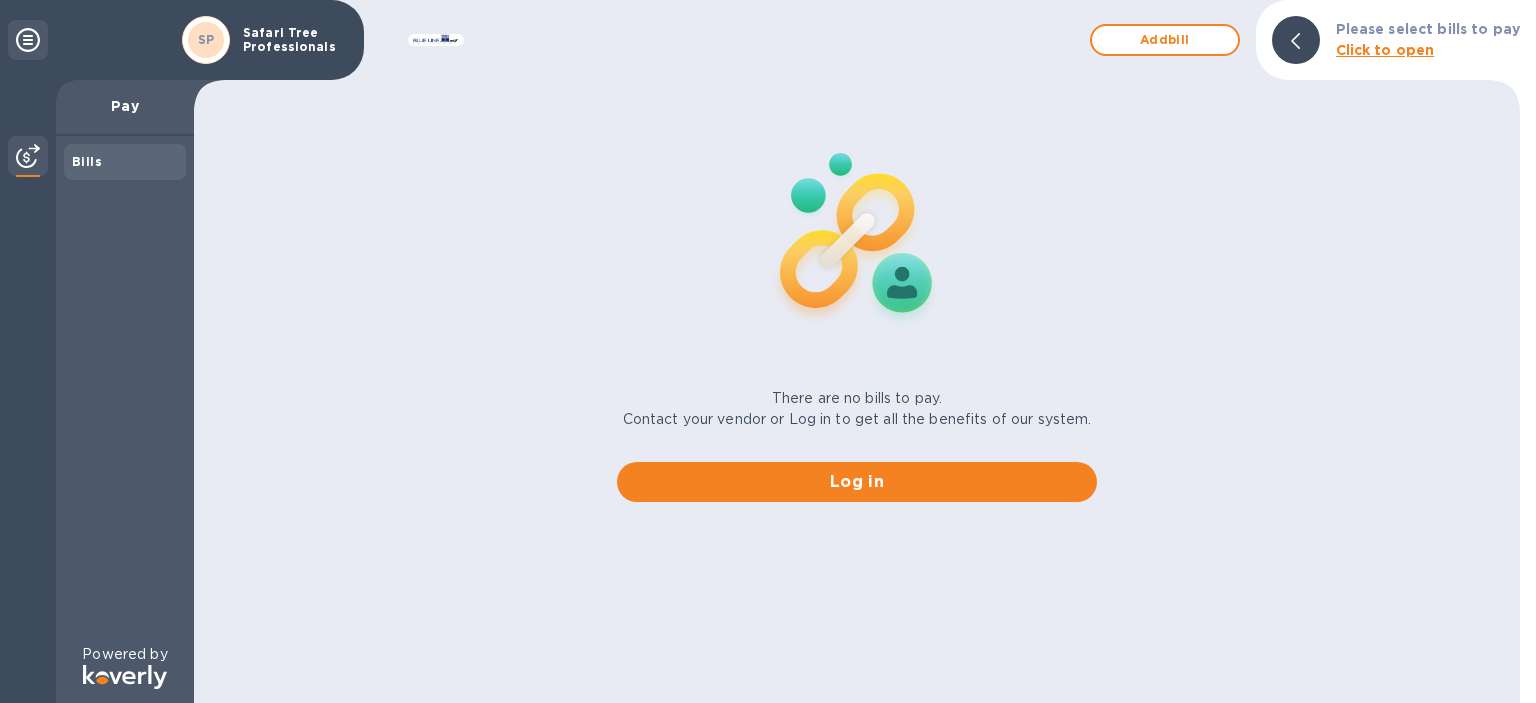 scroll, scrollTop: 0, scrollLeft: 0, axis: both 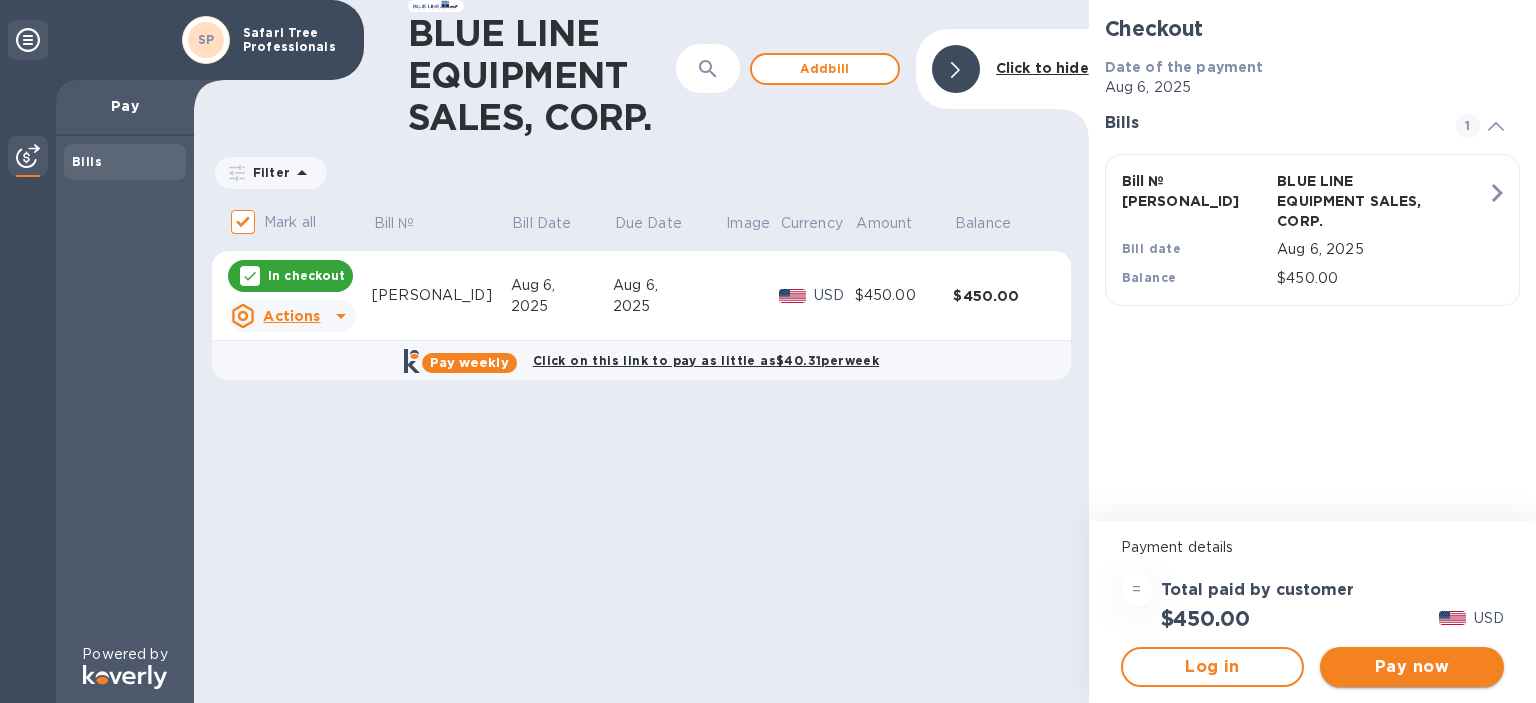 click on "Pay now" at bounding box center (1412, 667) 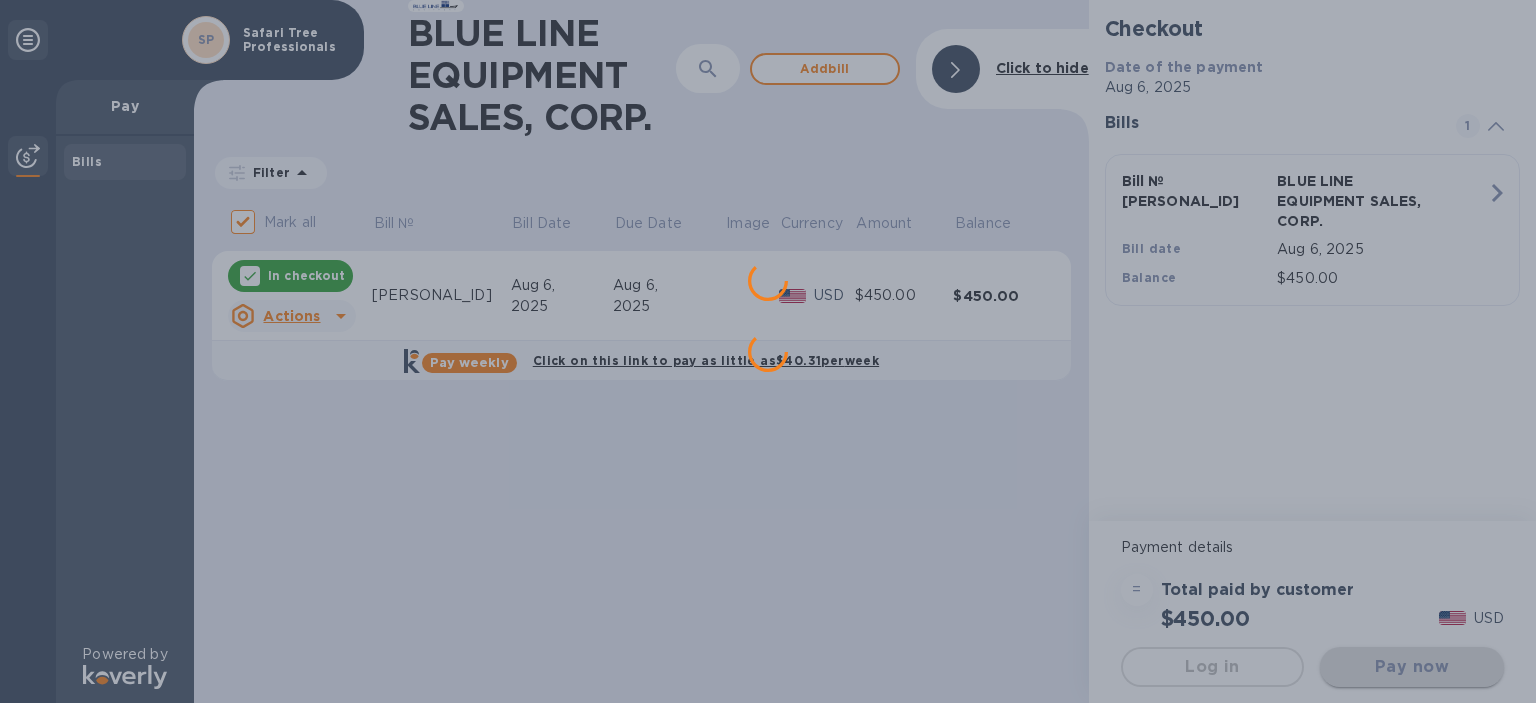 scroll, scrollTop: 0, scrollLeft: 0, axis: both 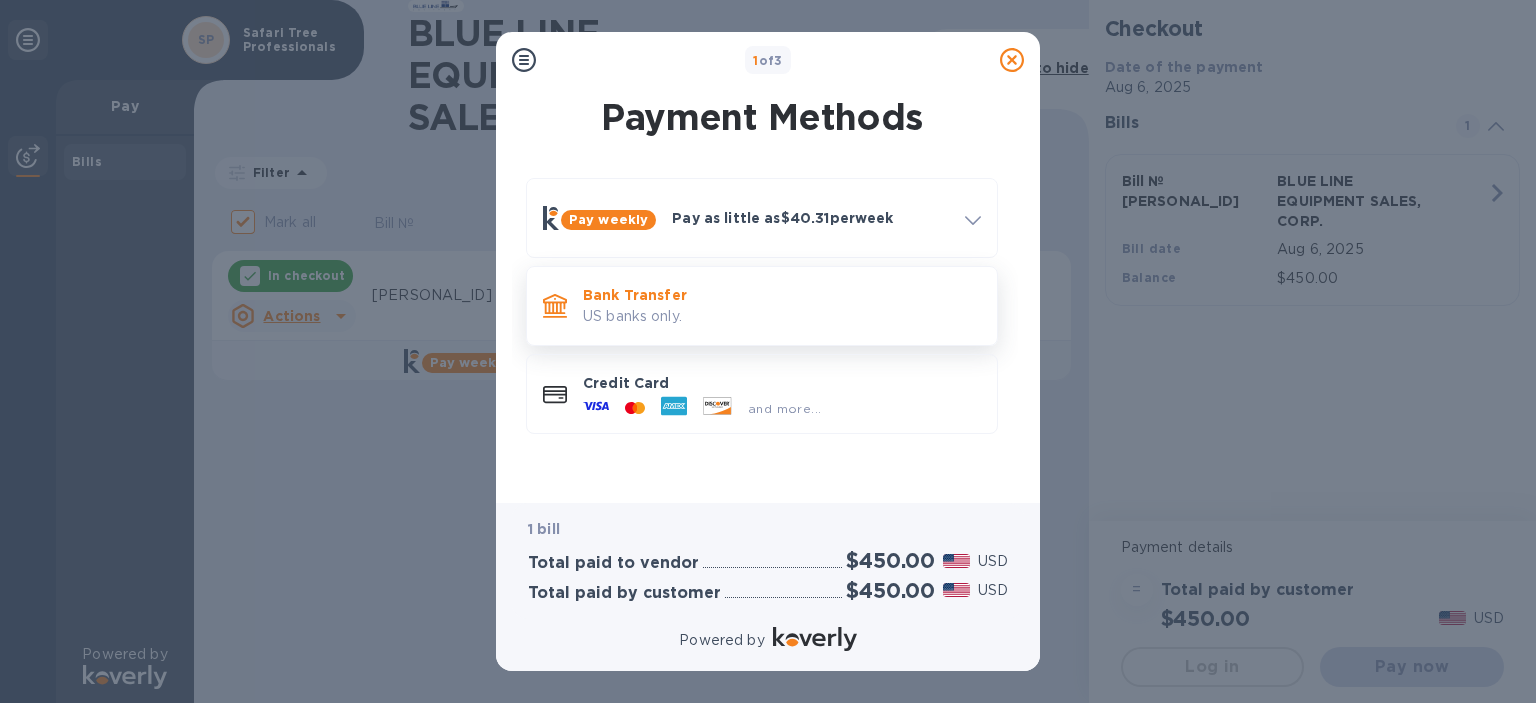 click on "Bank Transfer" at bounding box center (782, 295) 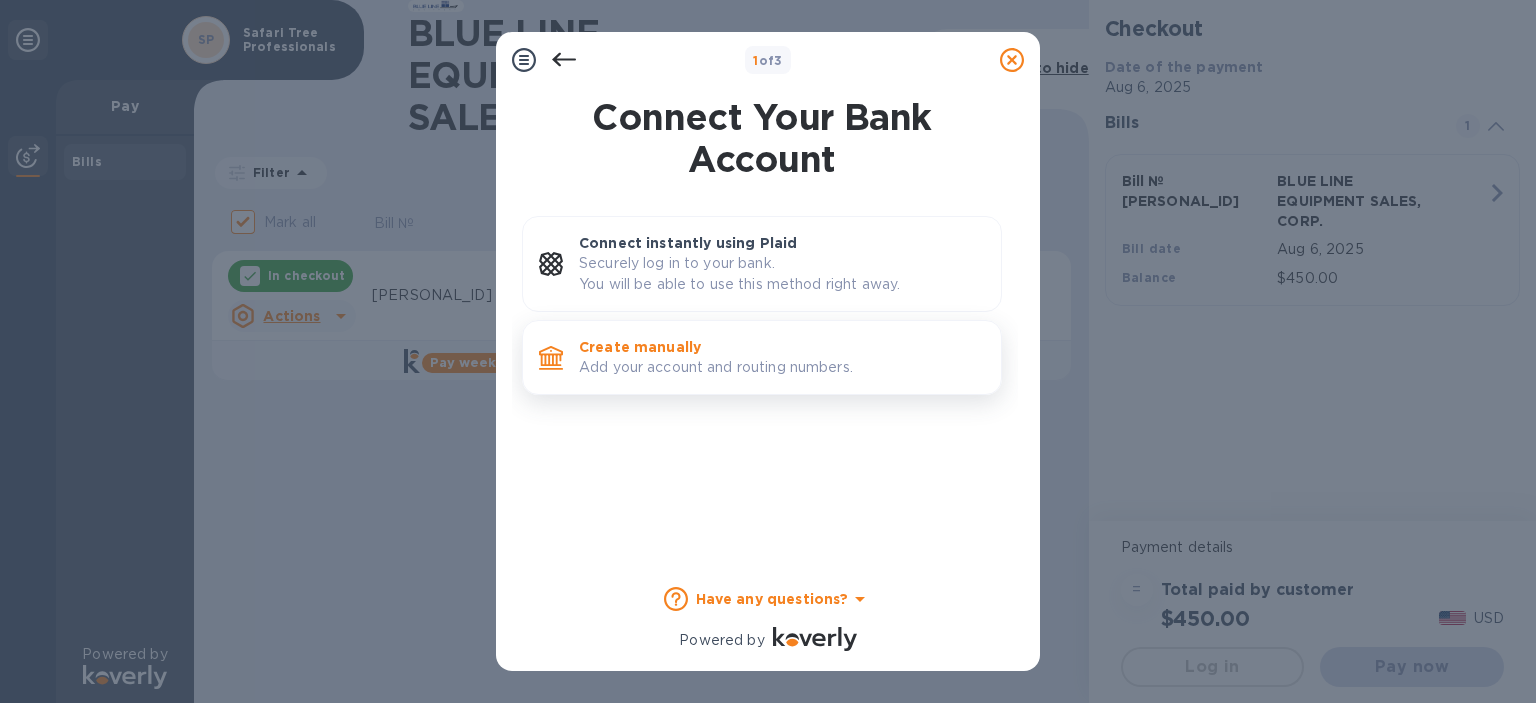click on "Create manually" at bounding box center [782, 347] 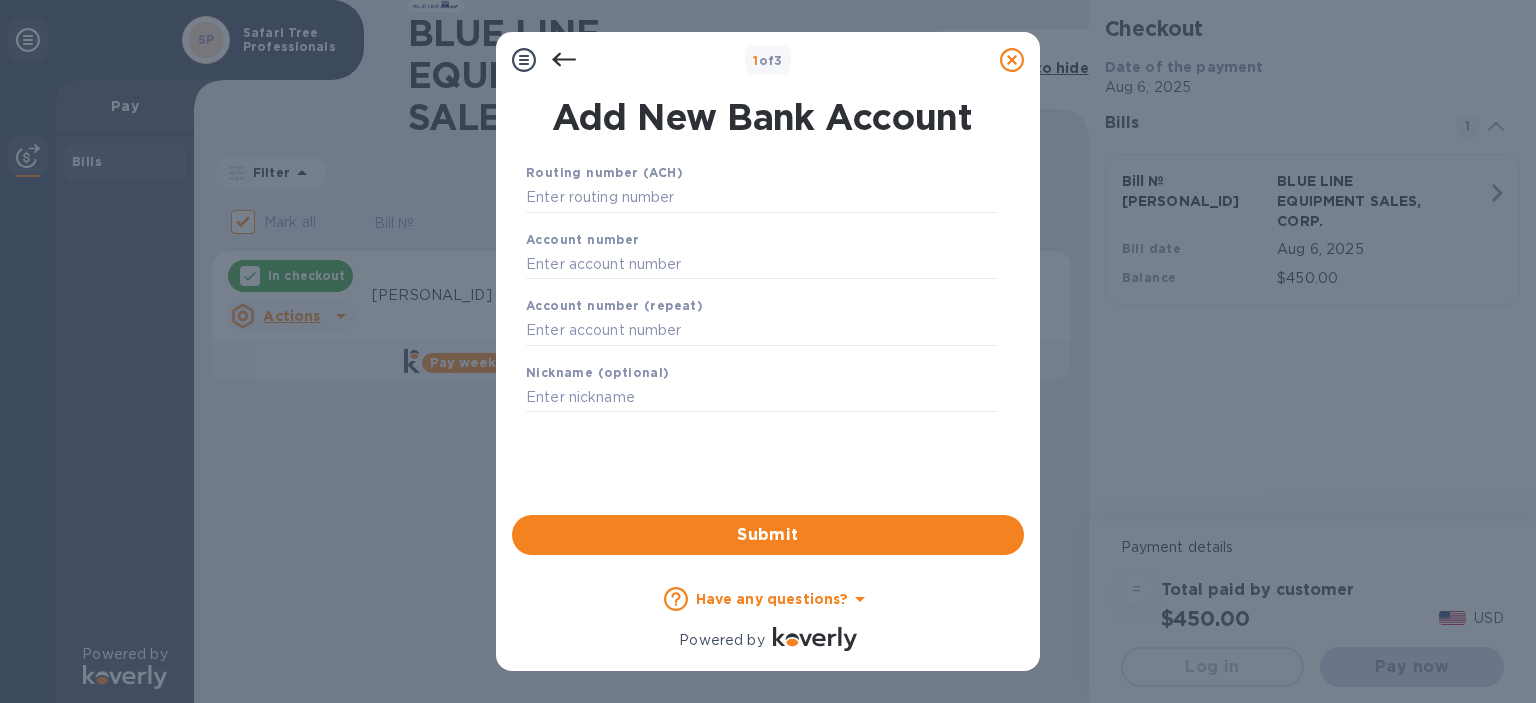 click 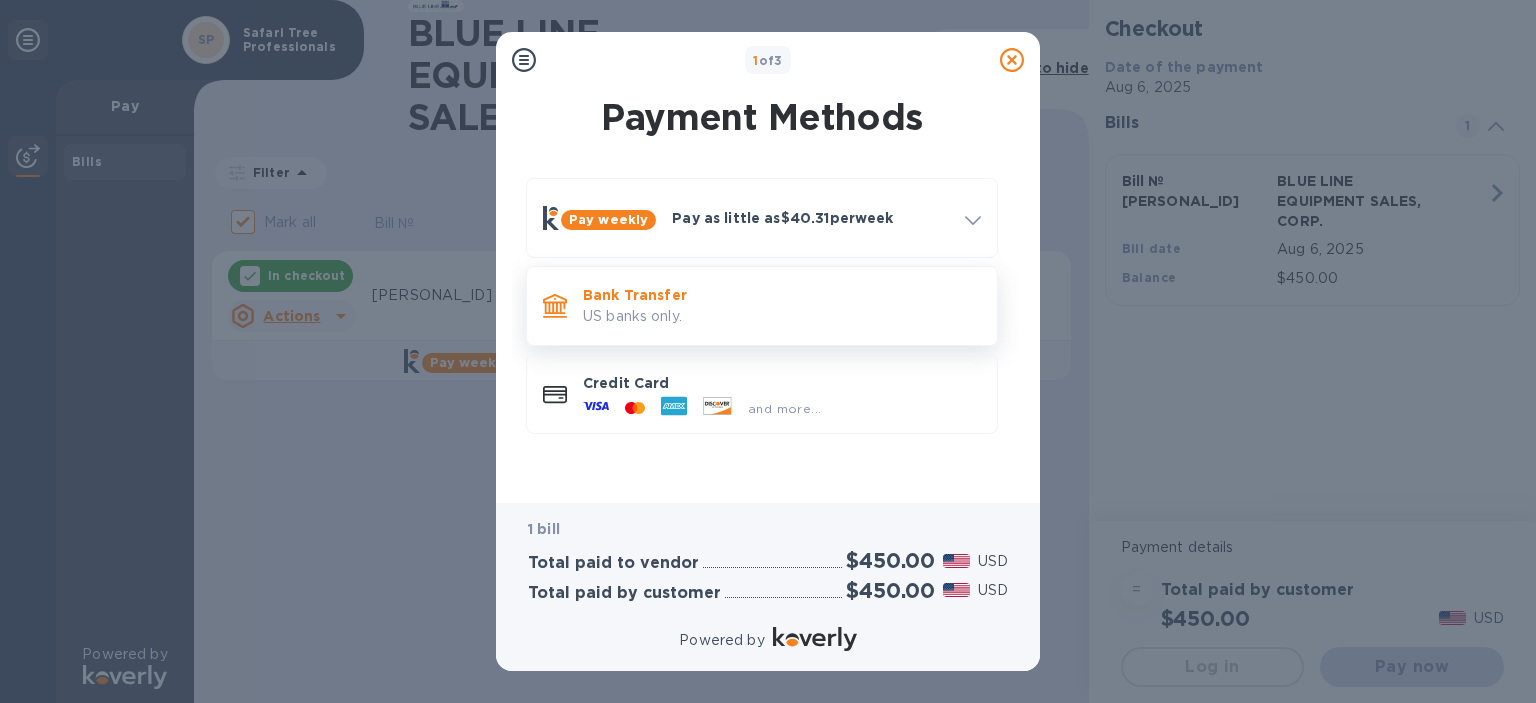click on "US banks only." at bounding box center [782, 316] 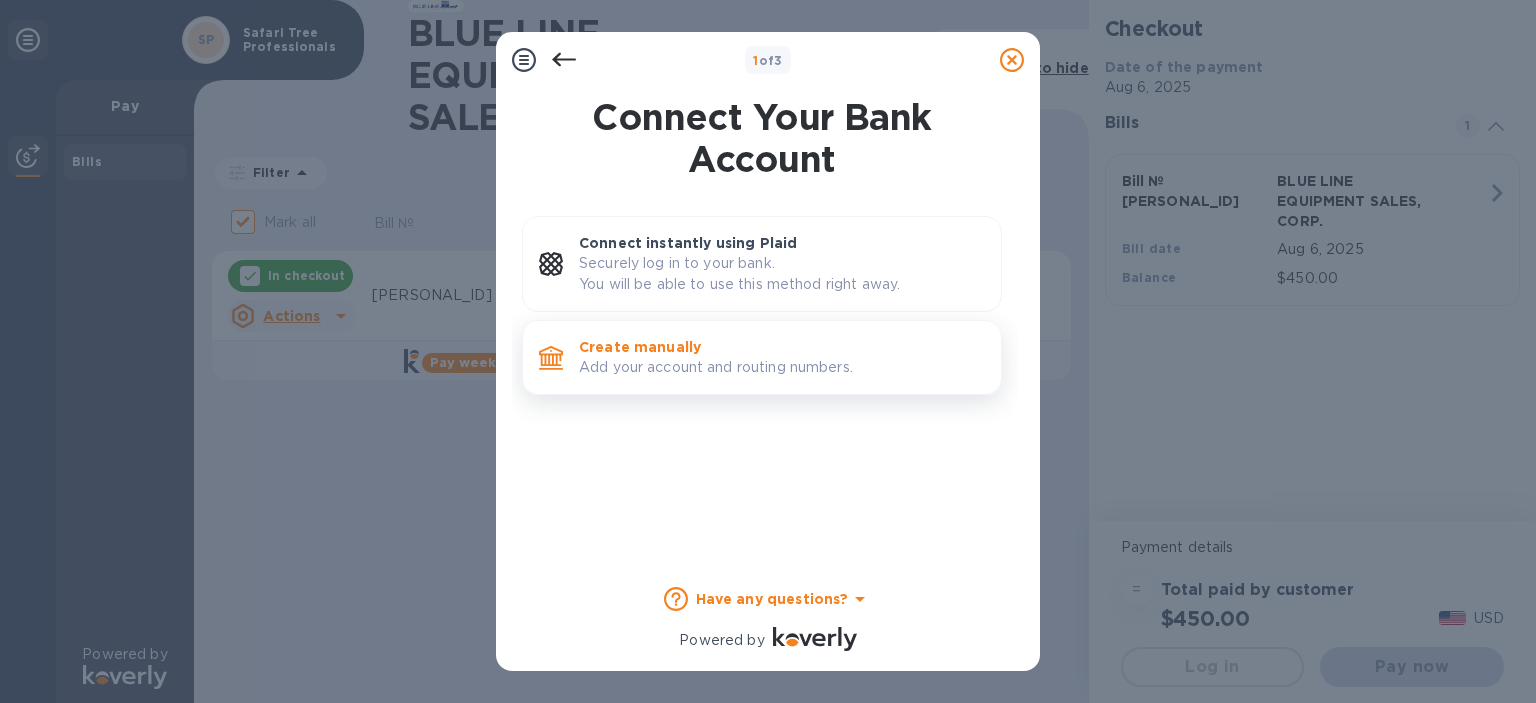 click on "Add your account and routing numbers." at bounding box center [782, 367] 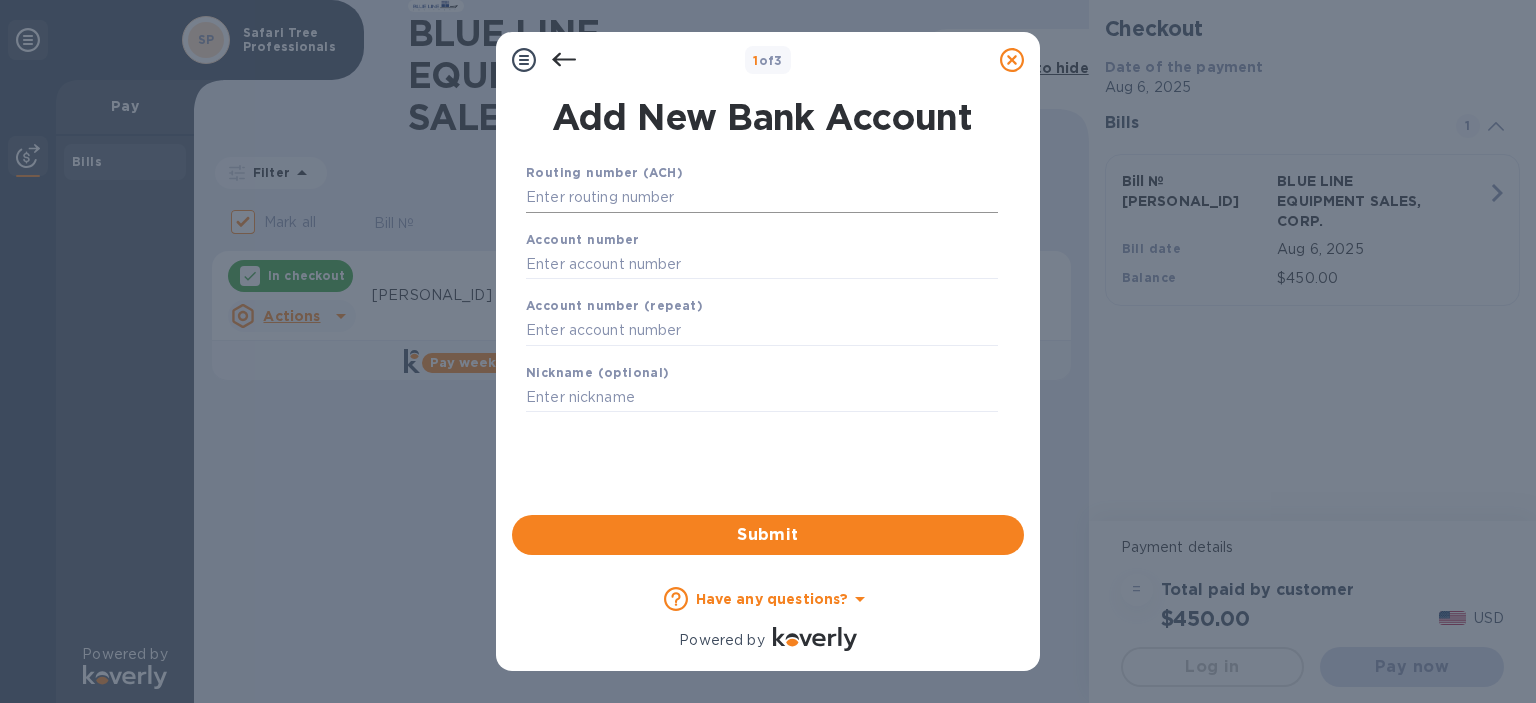 click at bounding box center (762, 198) 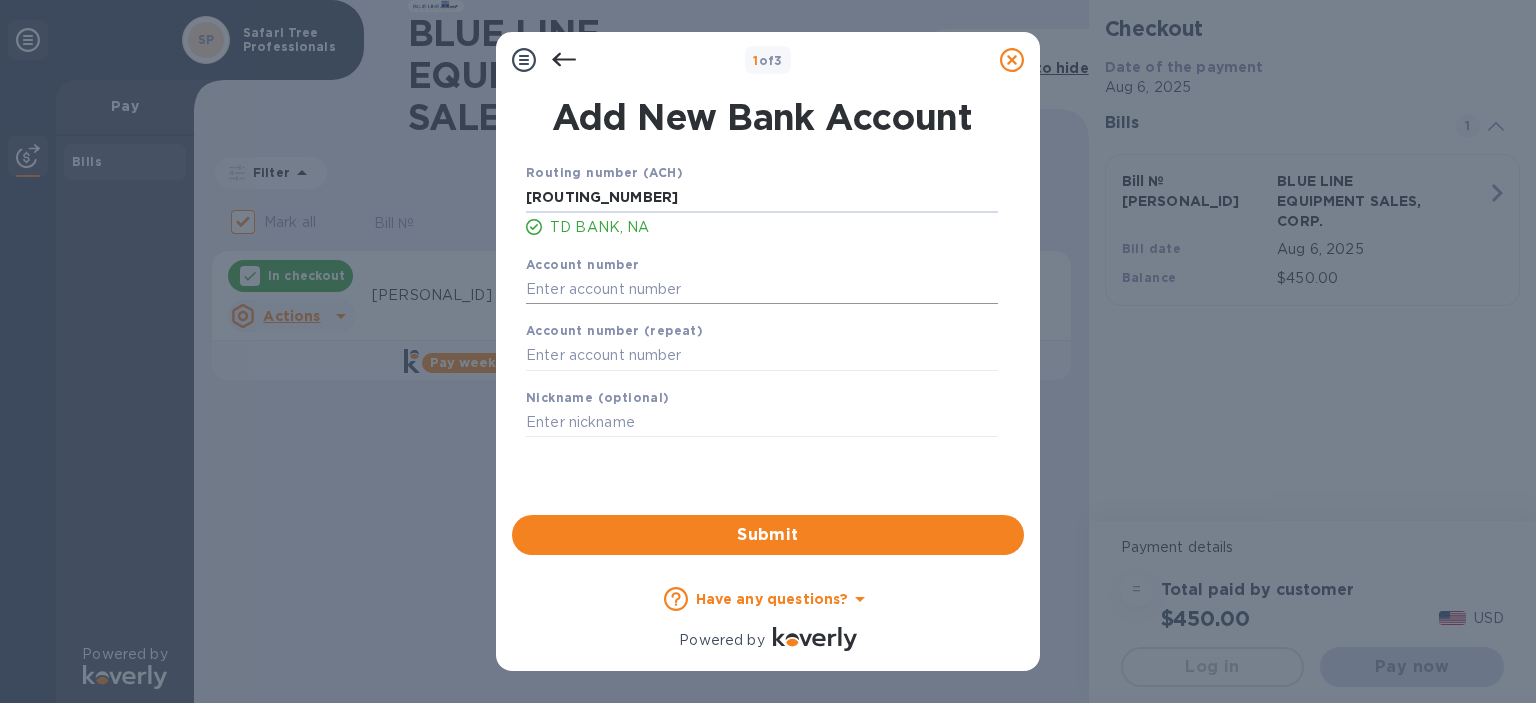 type on "[ROUTING_NUMBER]" 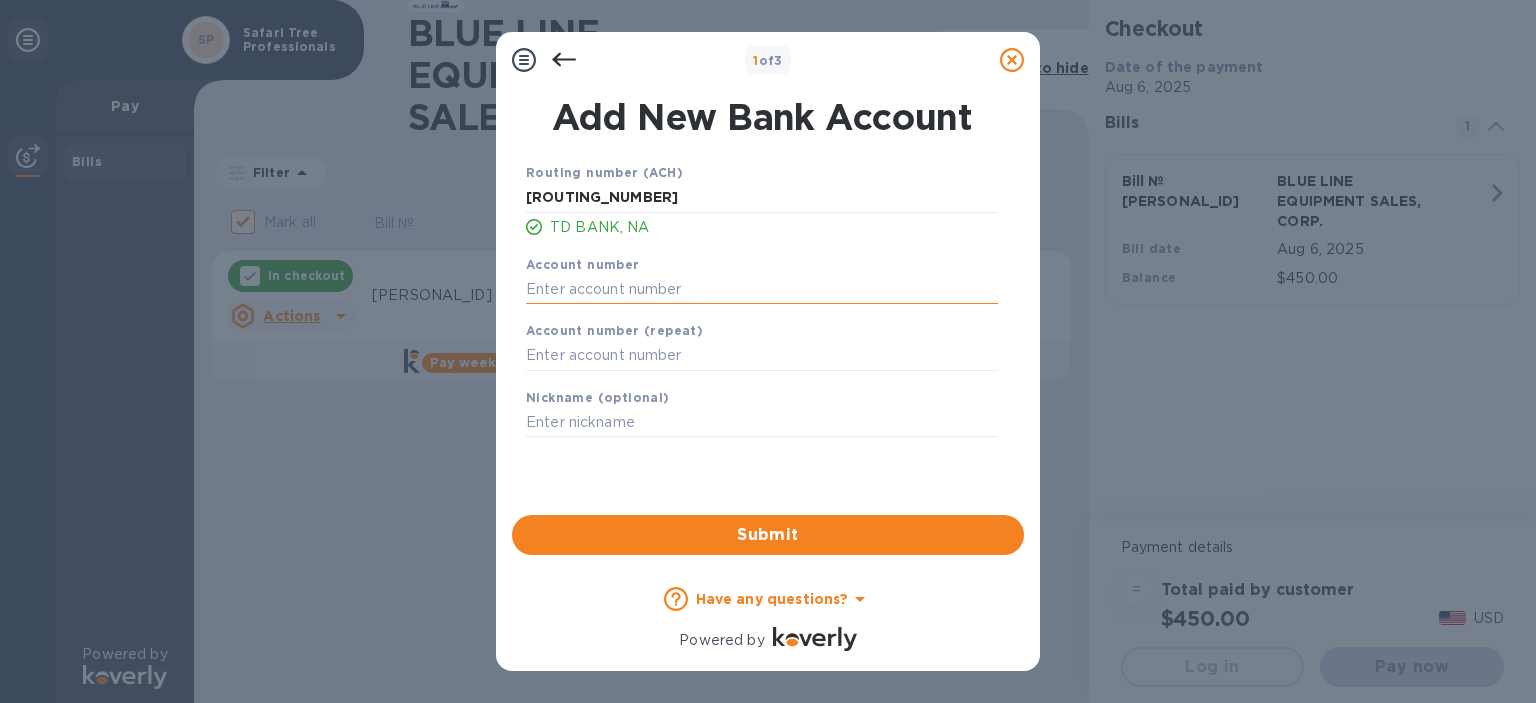 click at bounding box center [762, 289] 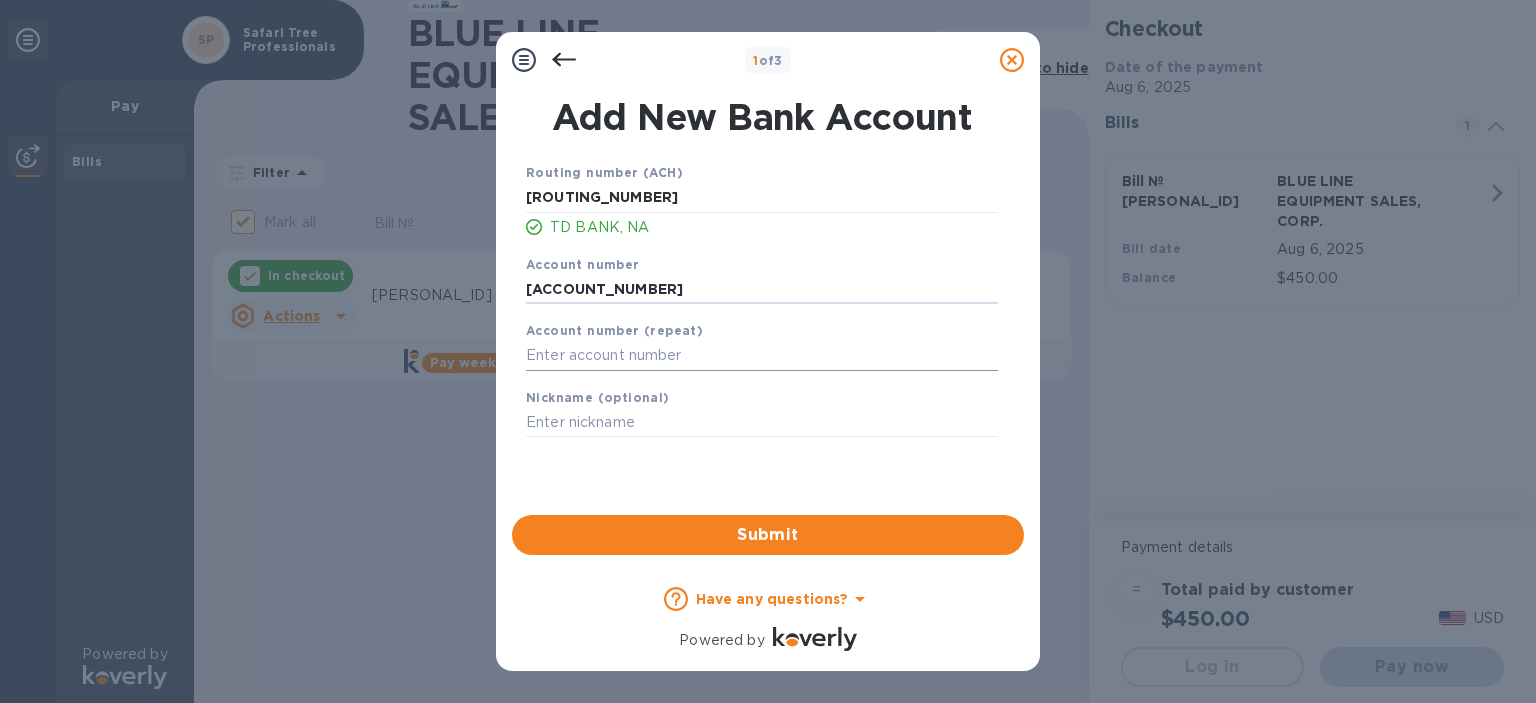 type on "[ACCOUNT_NUMBER]" 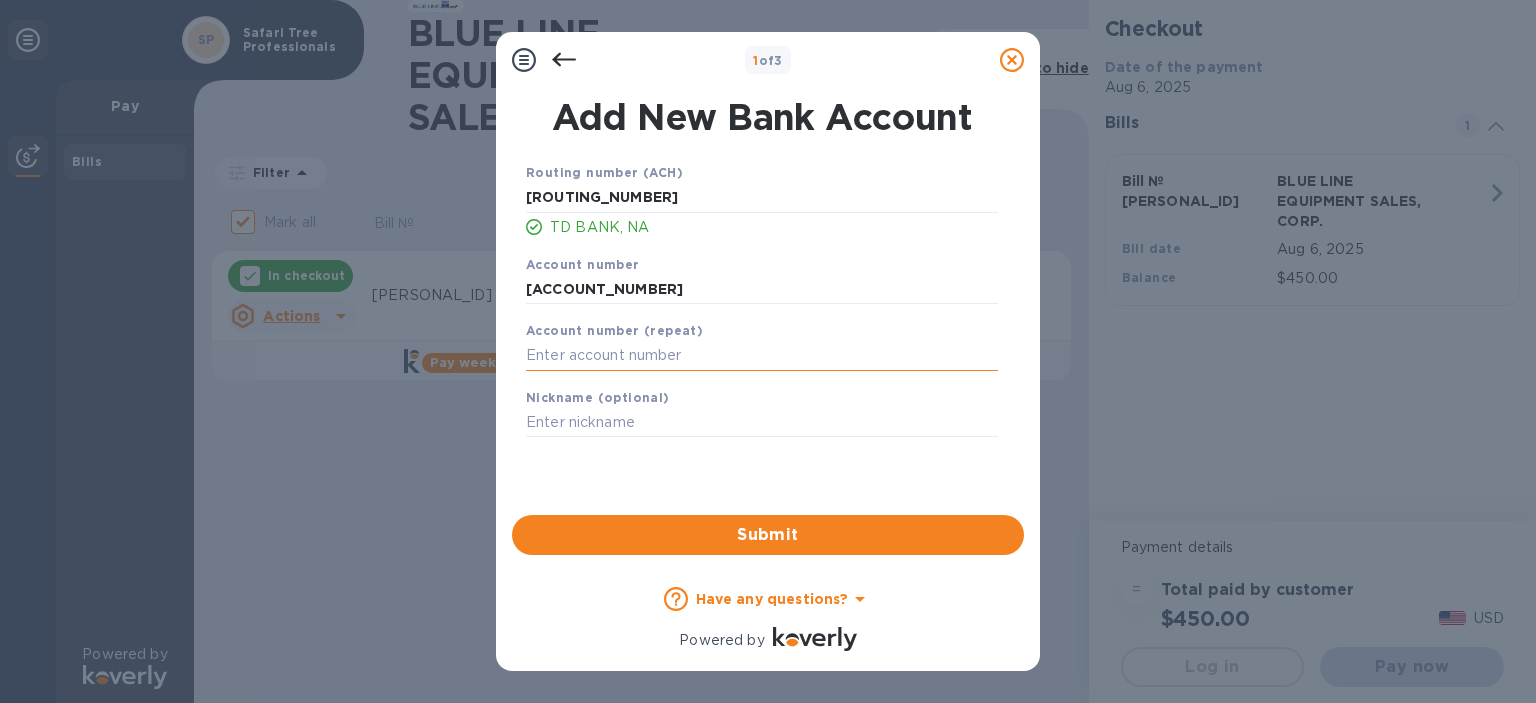 click at bounding box center [762, 356] 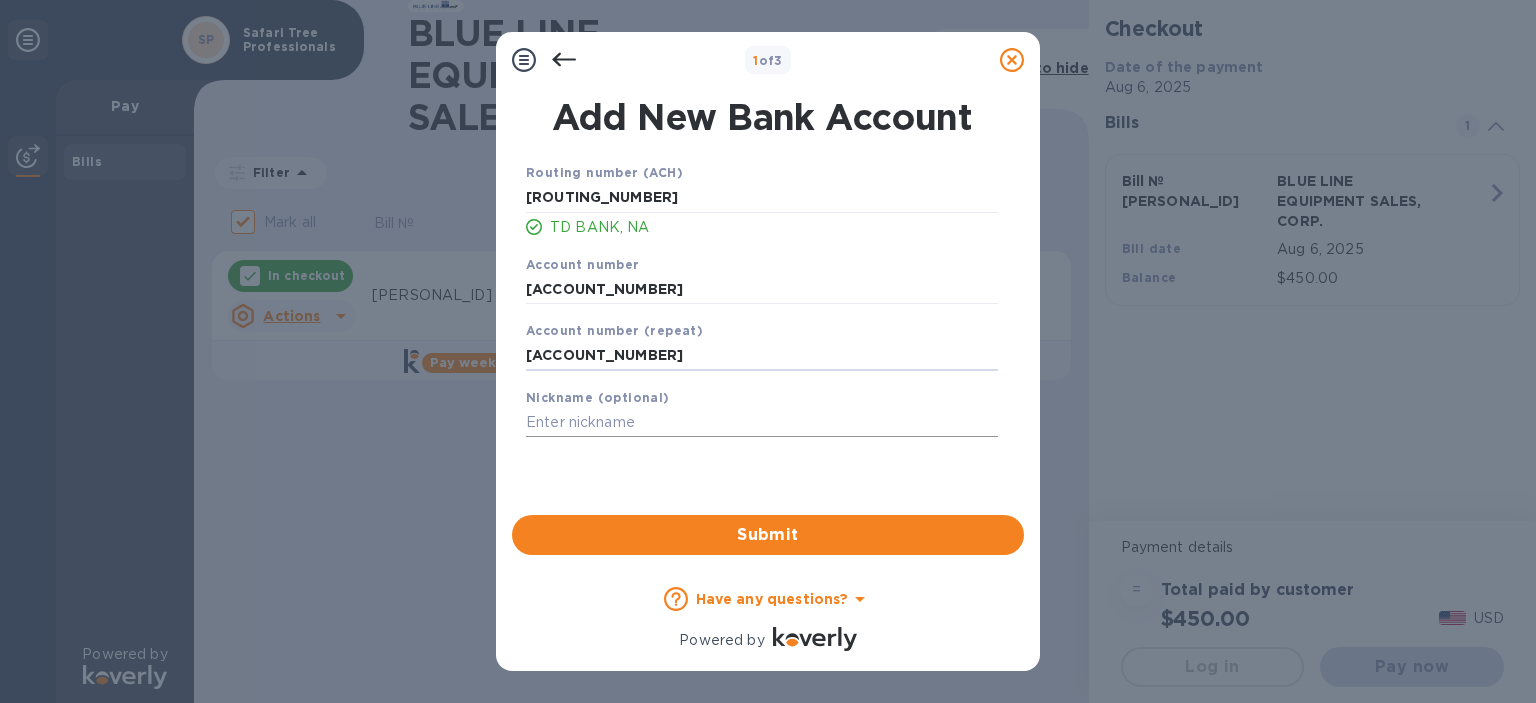 type on "[ACCOUNT_NUMBER]" 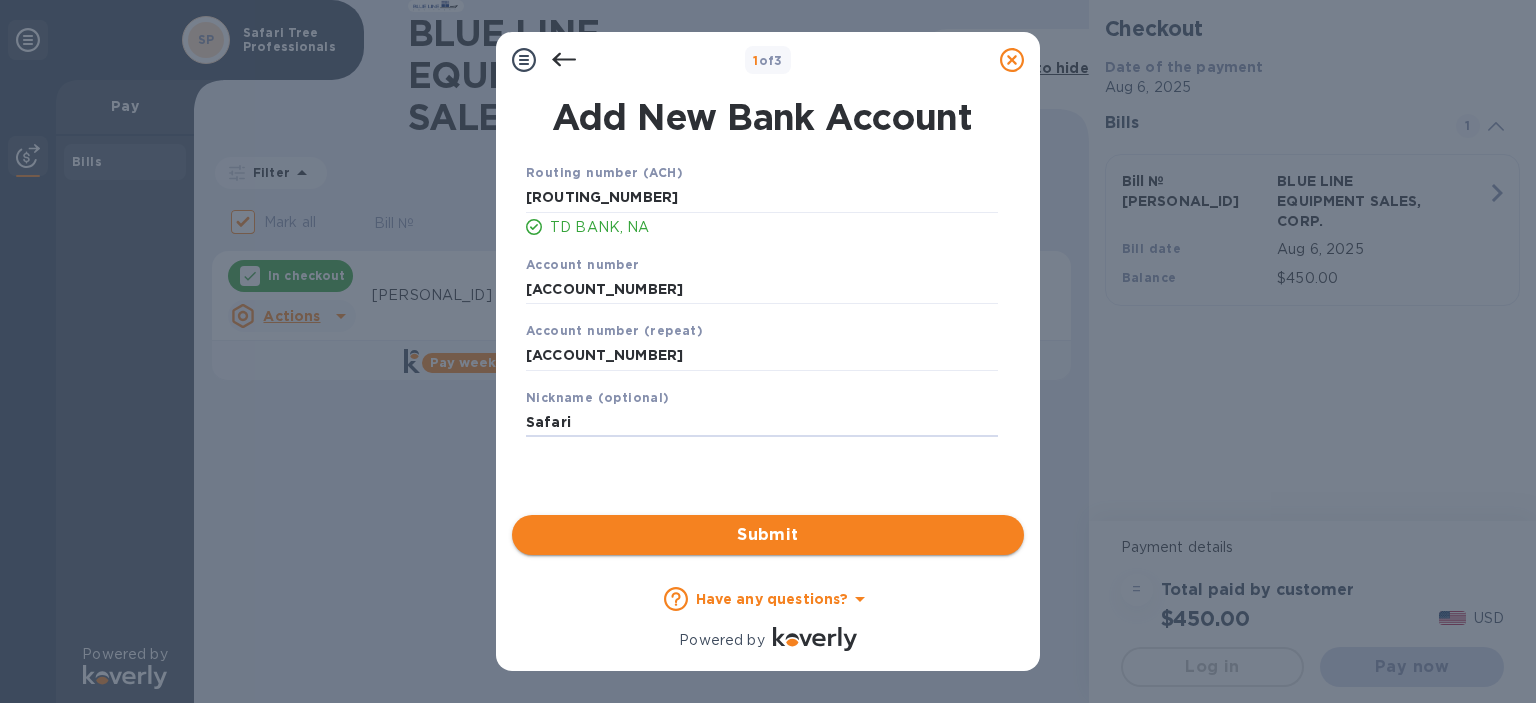 type on "Safari" 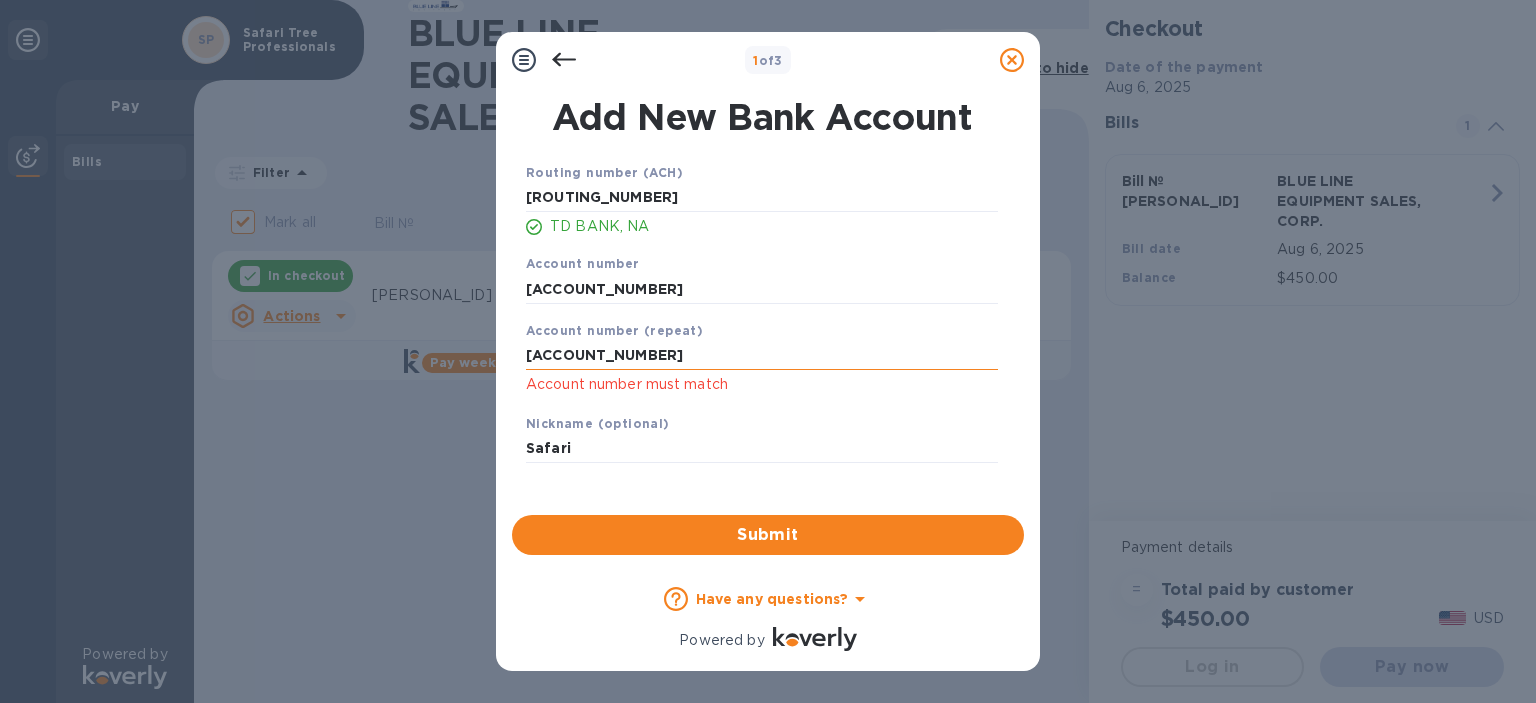 click on "[ACCOUNT_NUMBER]" at bounding box center (762, 356) 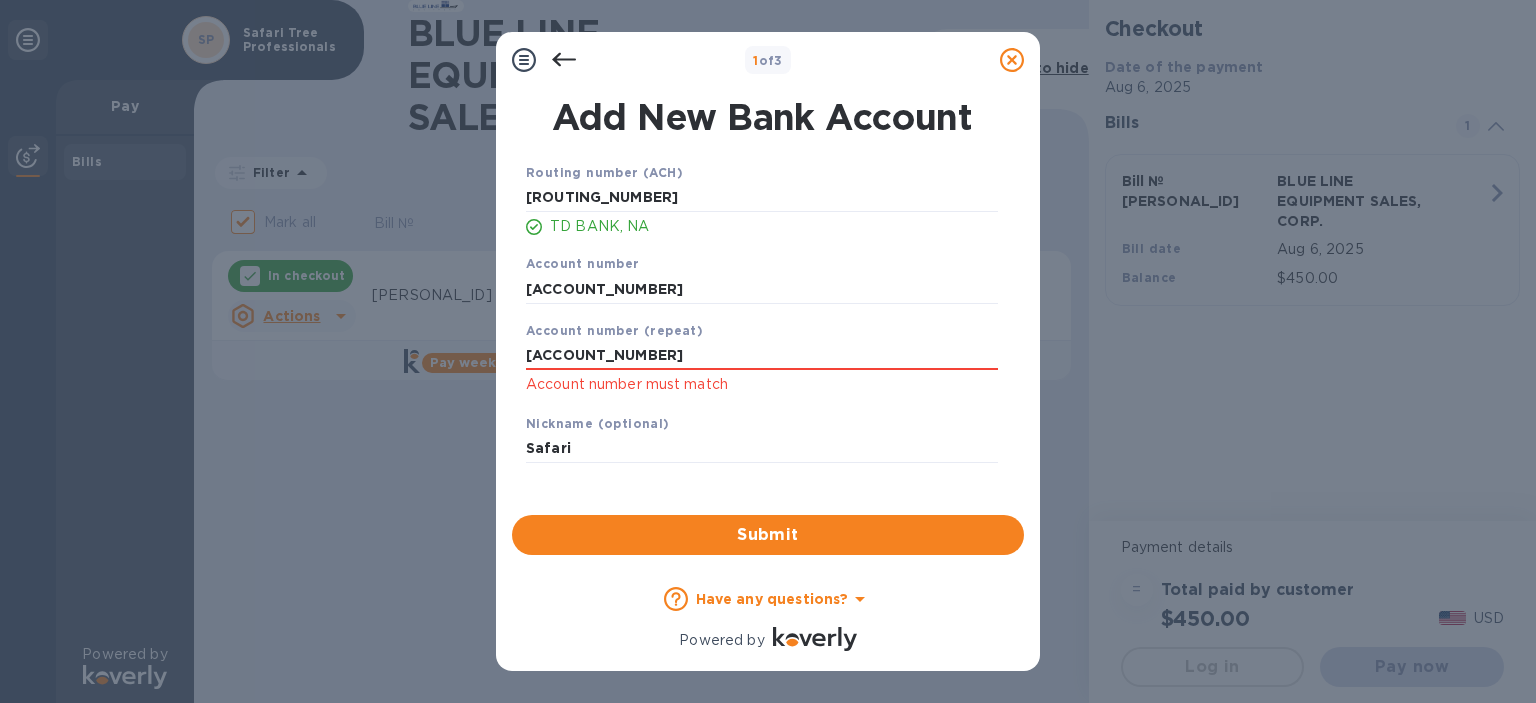 drag, startPoint x: 632, startPoint y: 354, endPoint x: 449, endPoint y: 347, distance: 183.13383 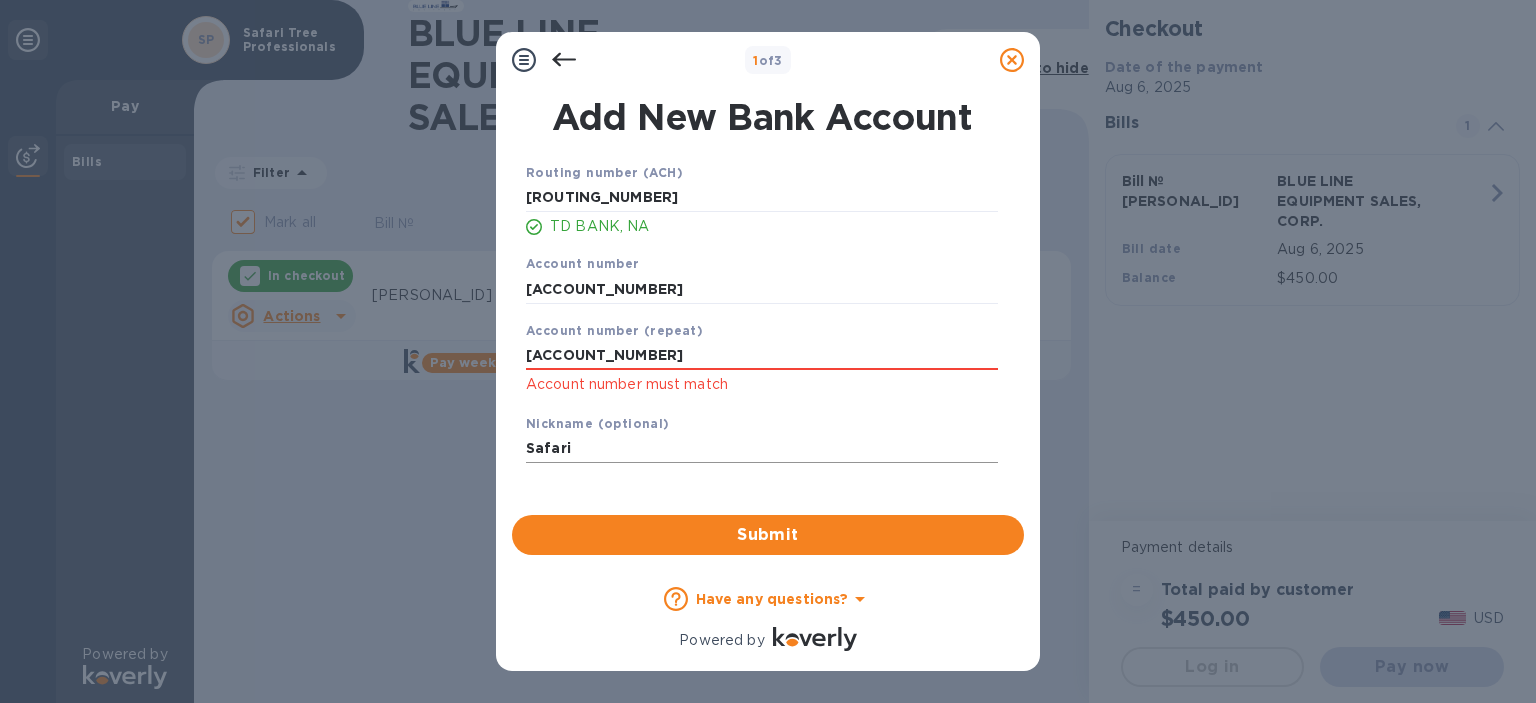 type on "[ACCOUNT_NUMBER]" 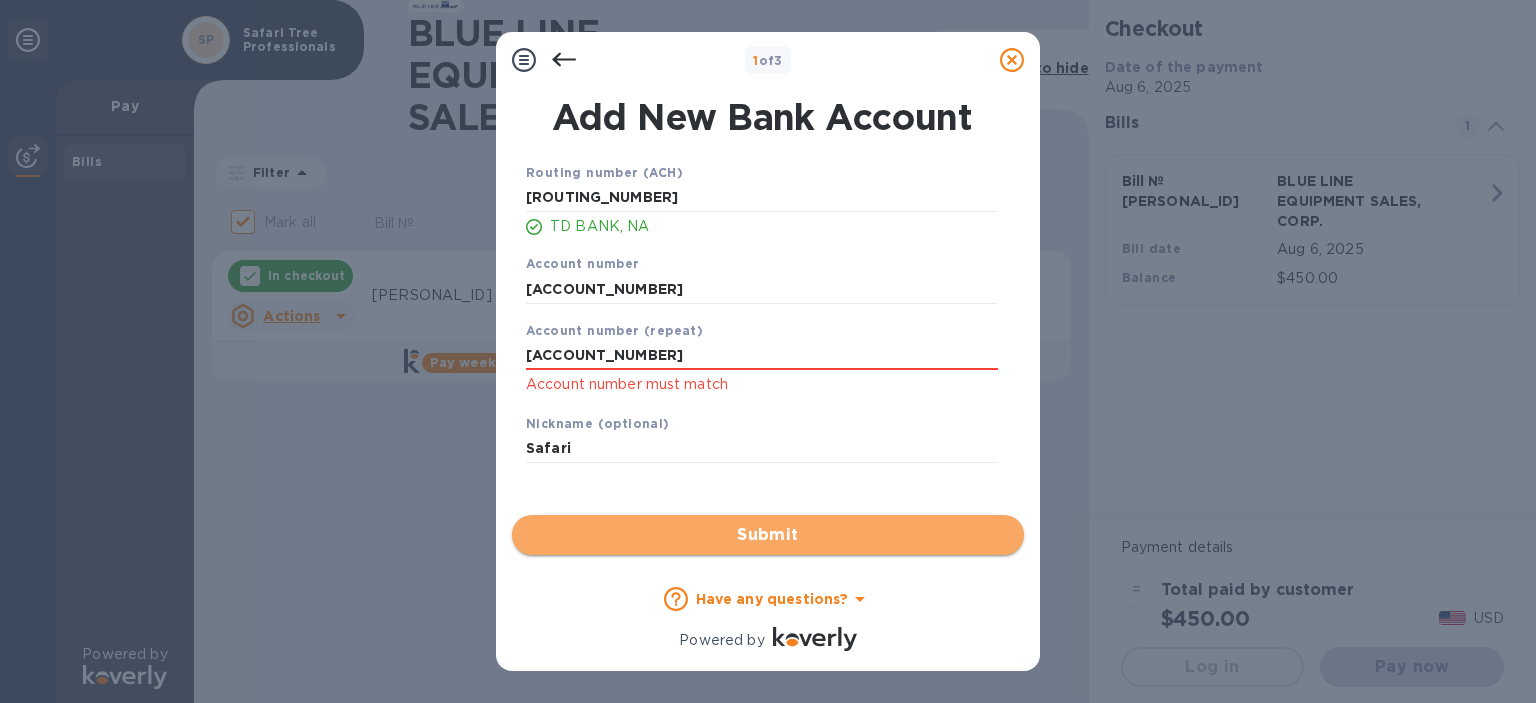 click on "Submit" at bounding box center [768, 535] 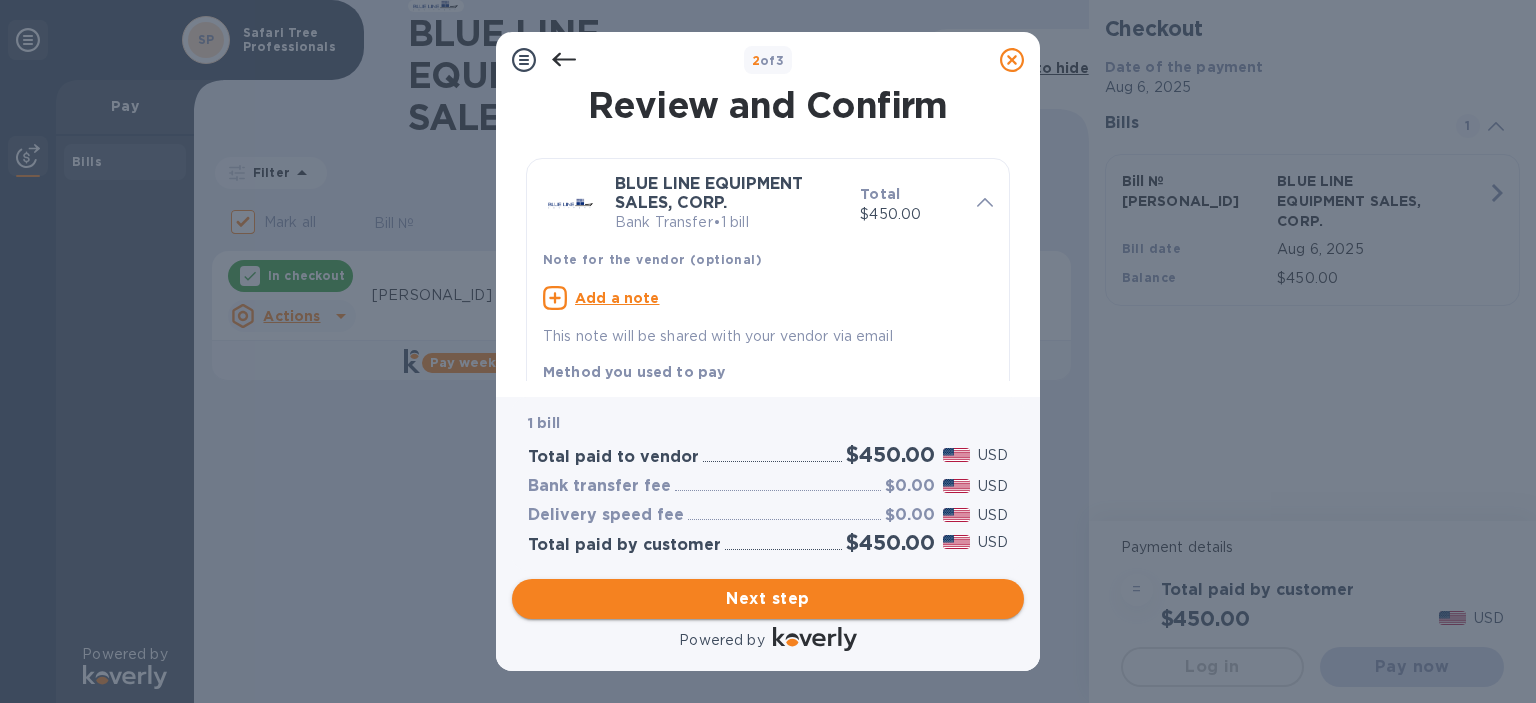 click on "Next step" at bounding box center (768, 599) 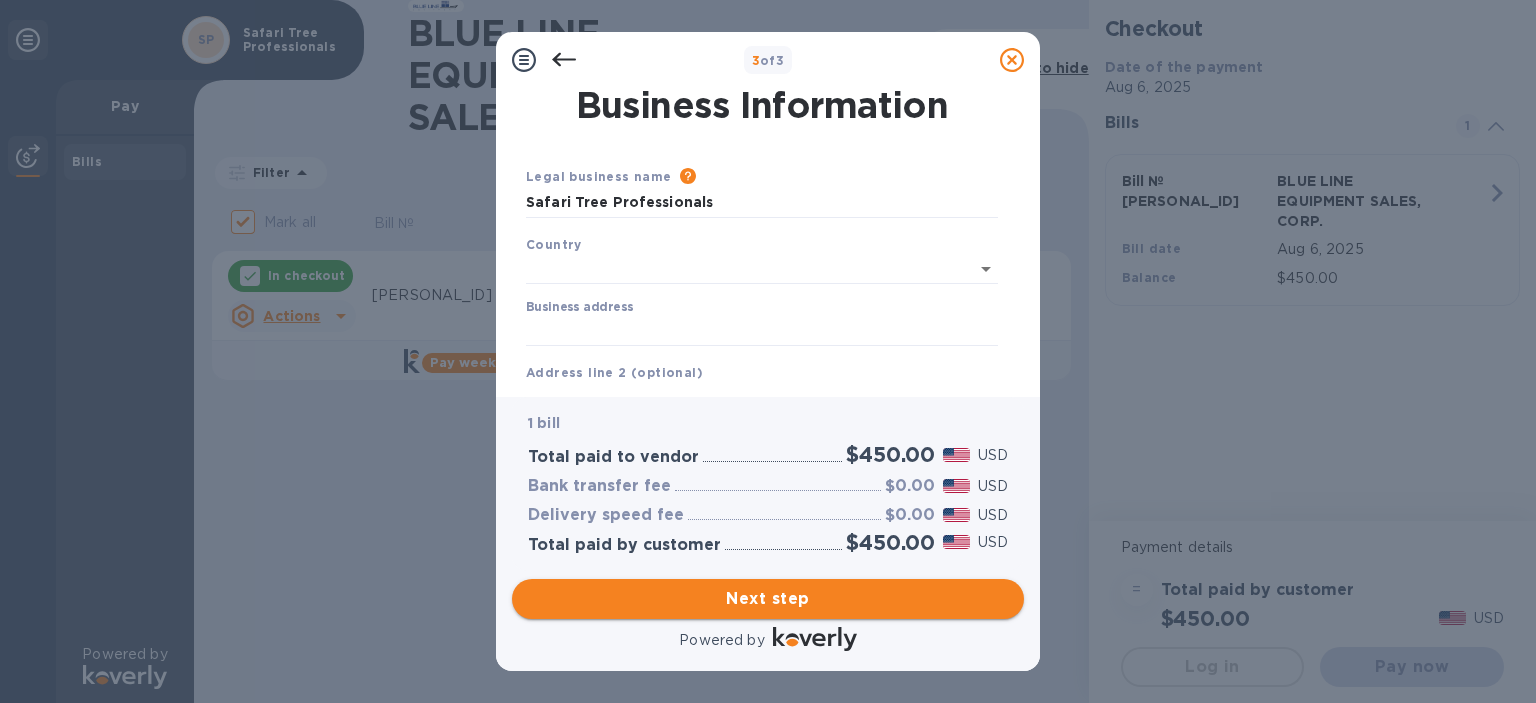 type on "United States" 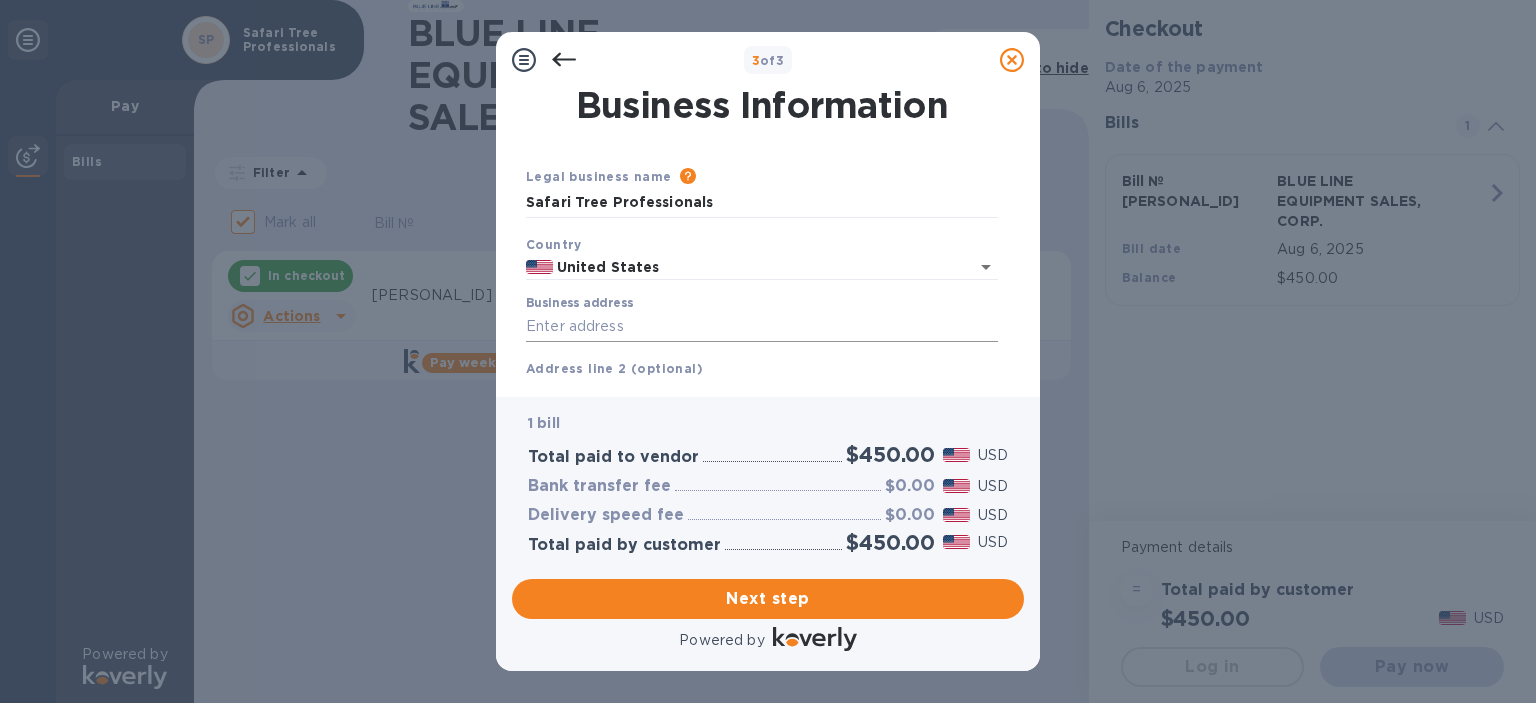 click on "Business address" at bounding box center [762, 327] 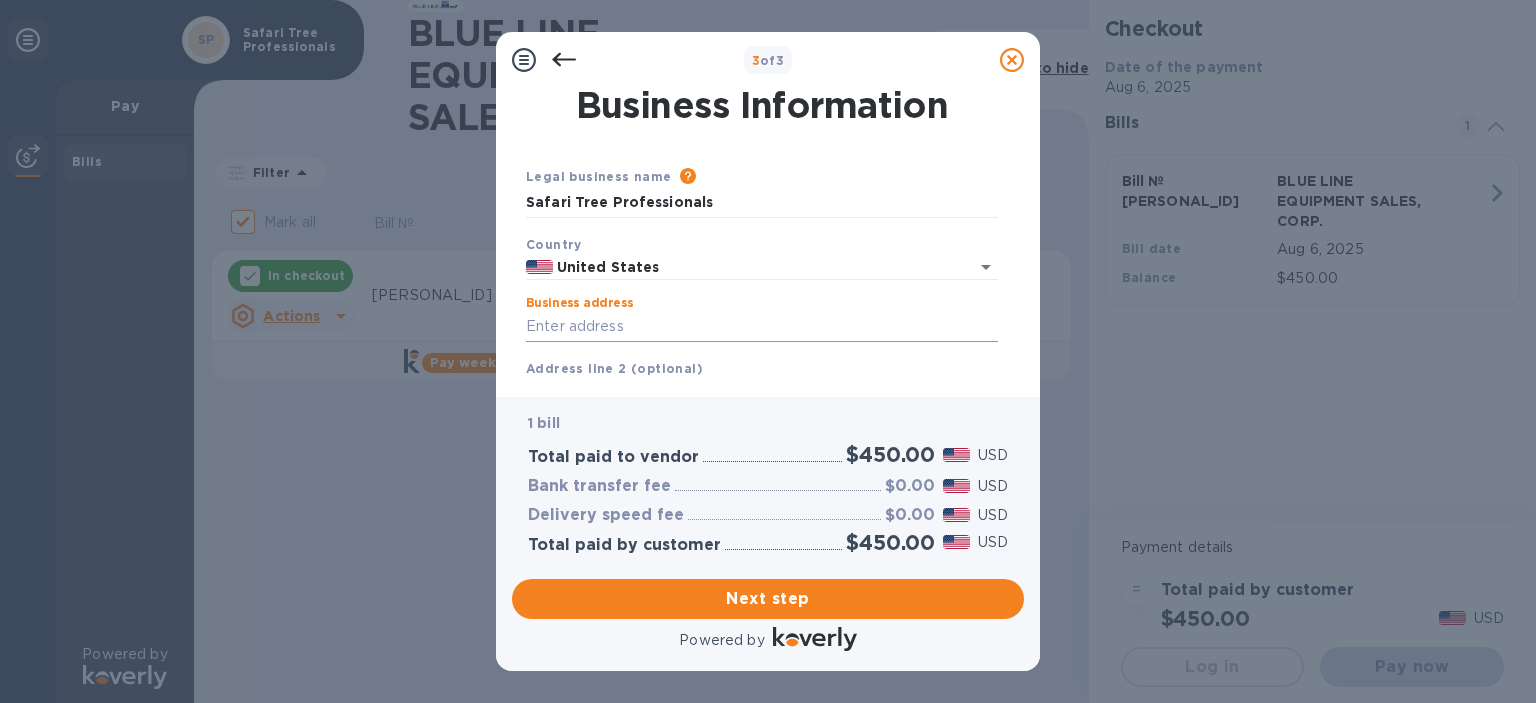 type on "[ADDRESS]" 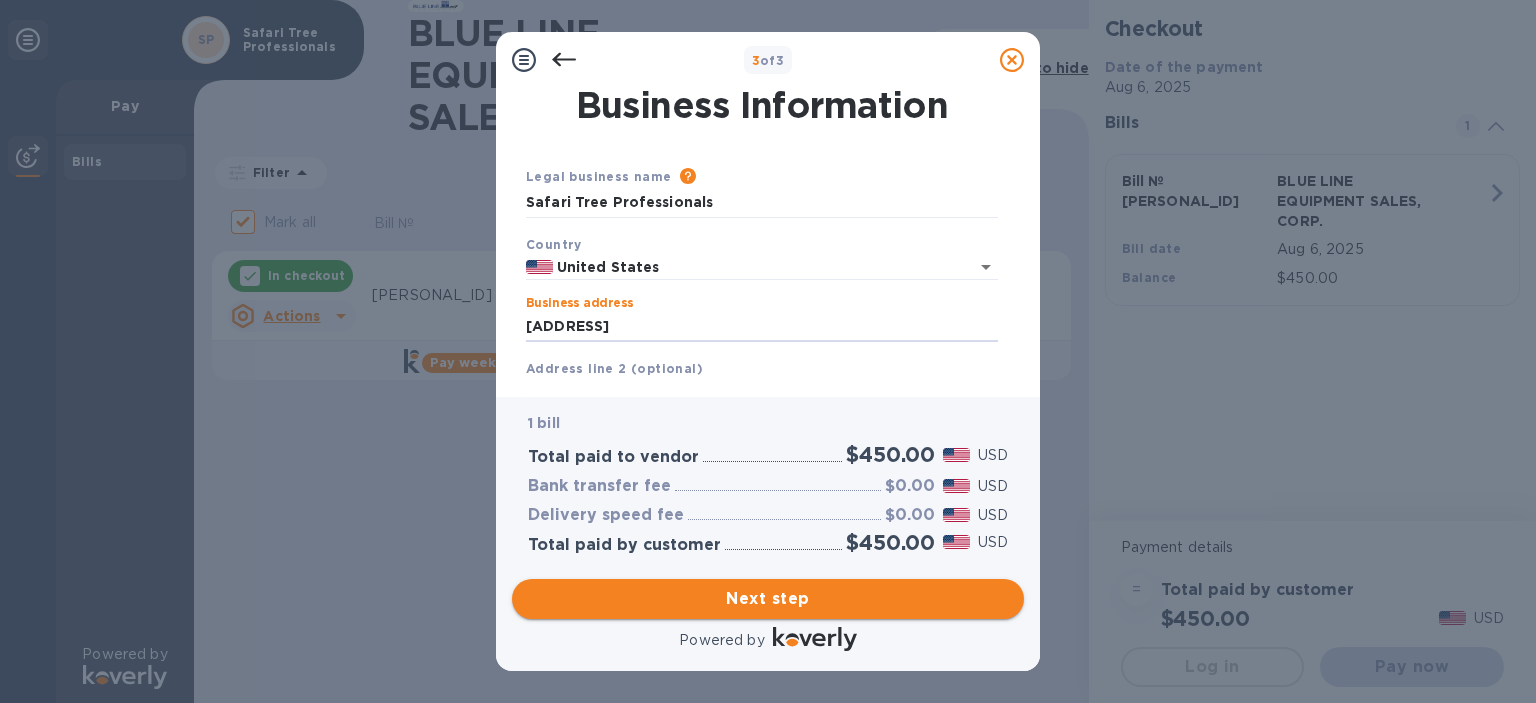 click on "Next step" at bounding box center (768, 599) 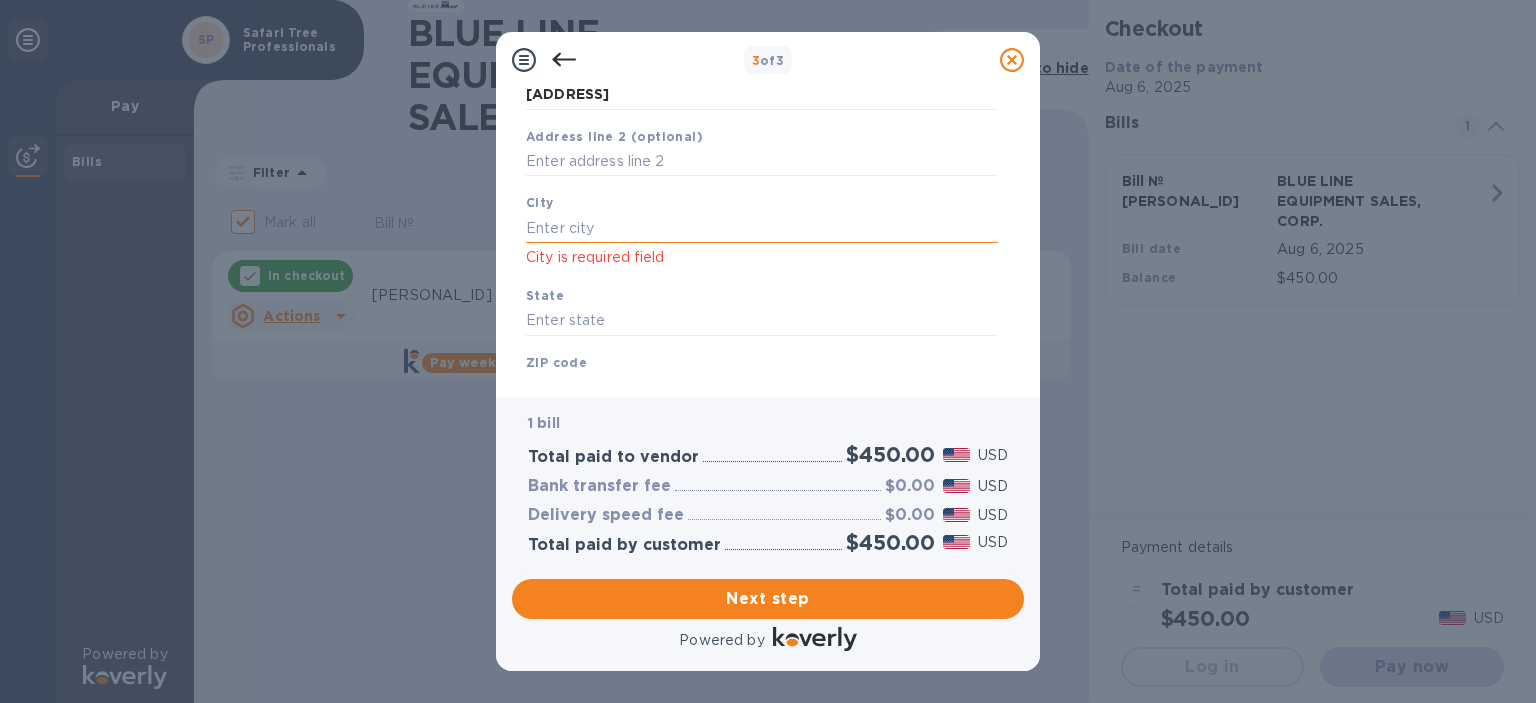 scroll, scrollTop: 231, scrollLeft: 0, axis: vertical 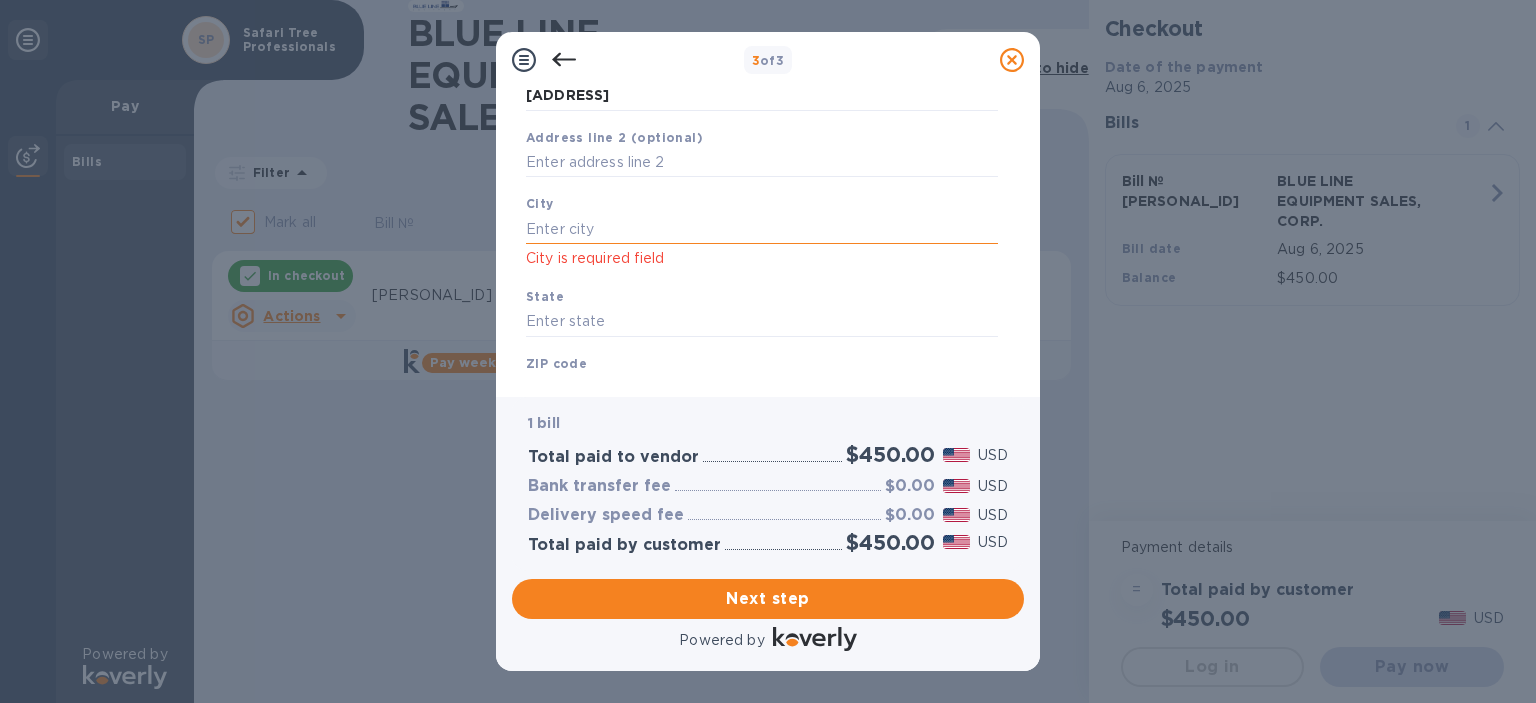 click at bounding box center [762, 229] 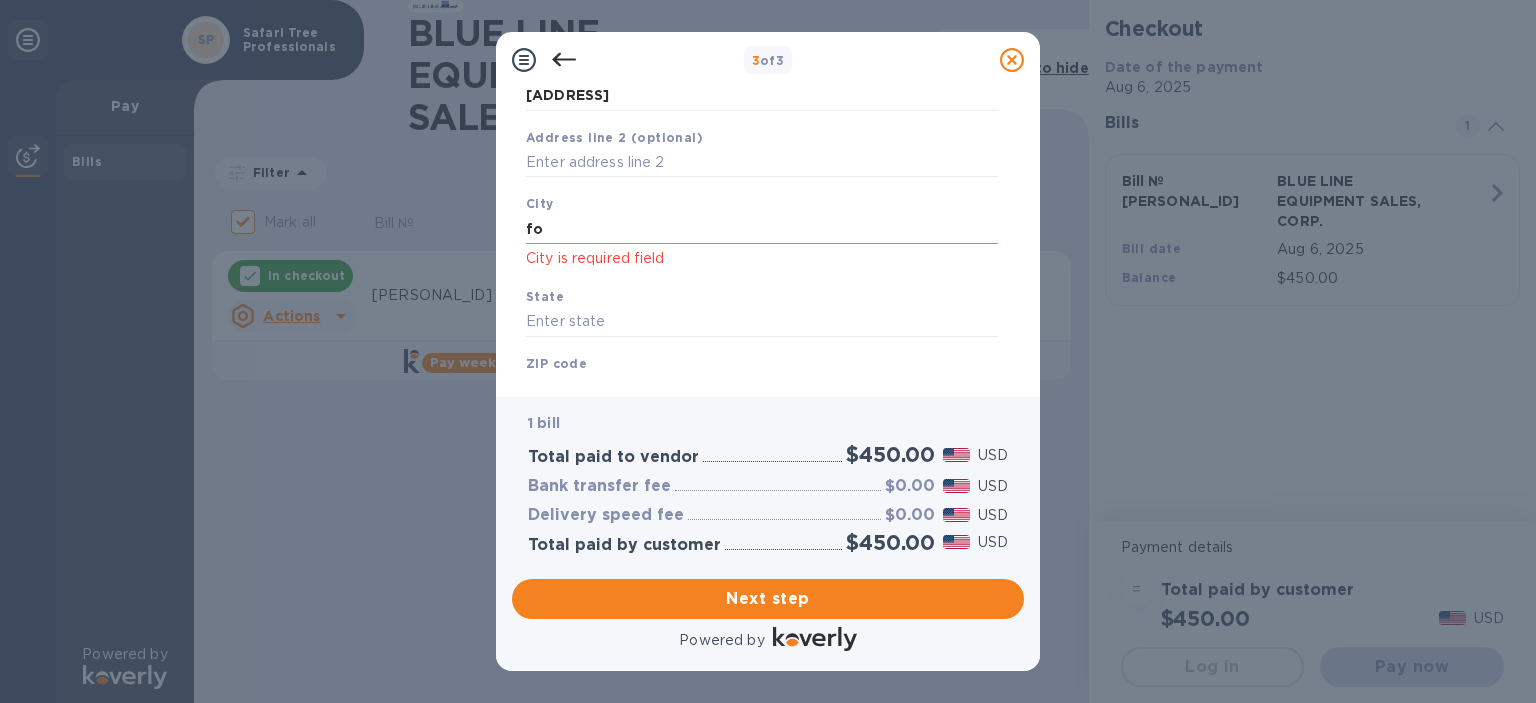 type on "f" 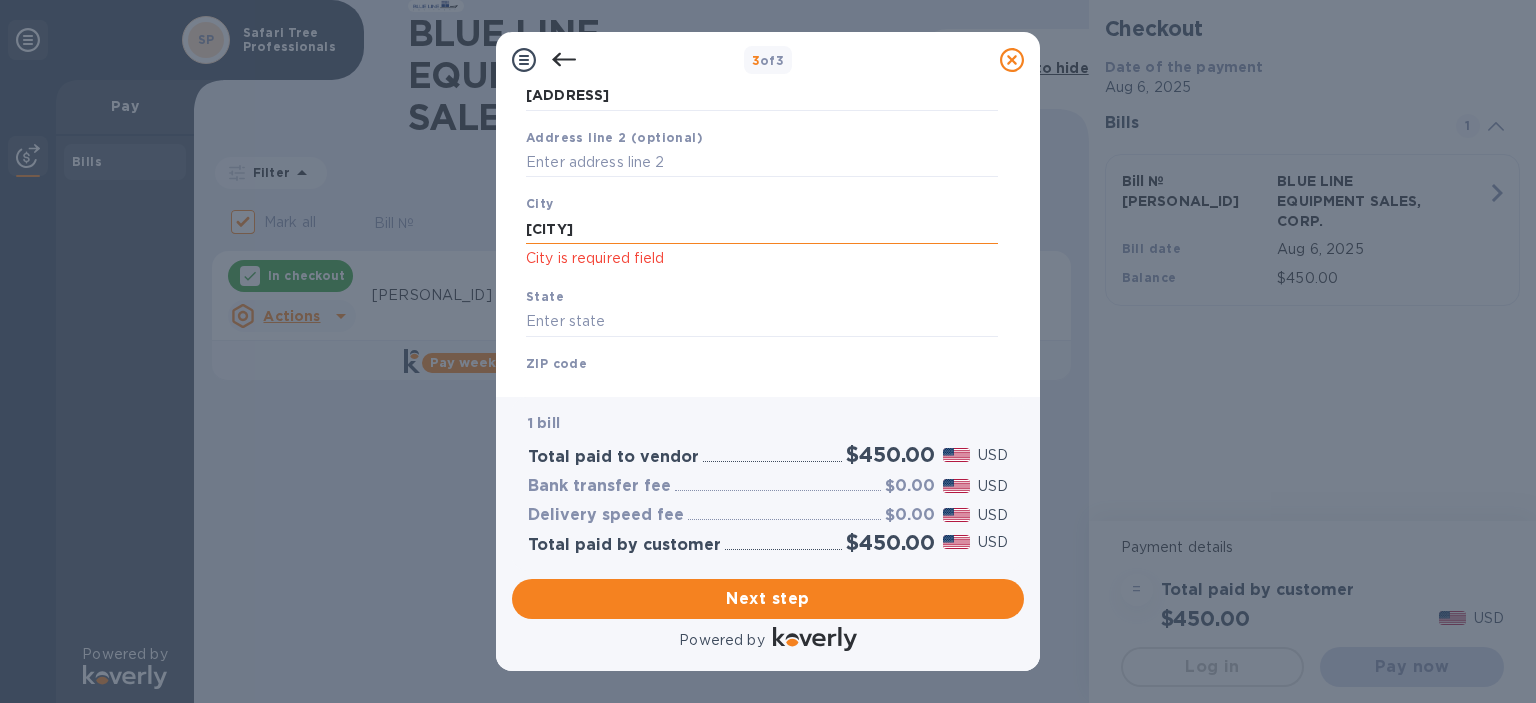 type on "[CITY]" 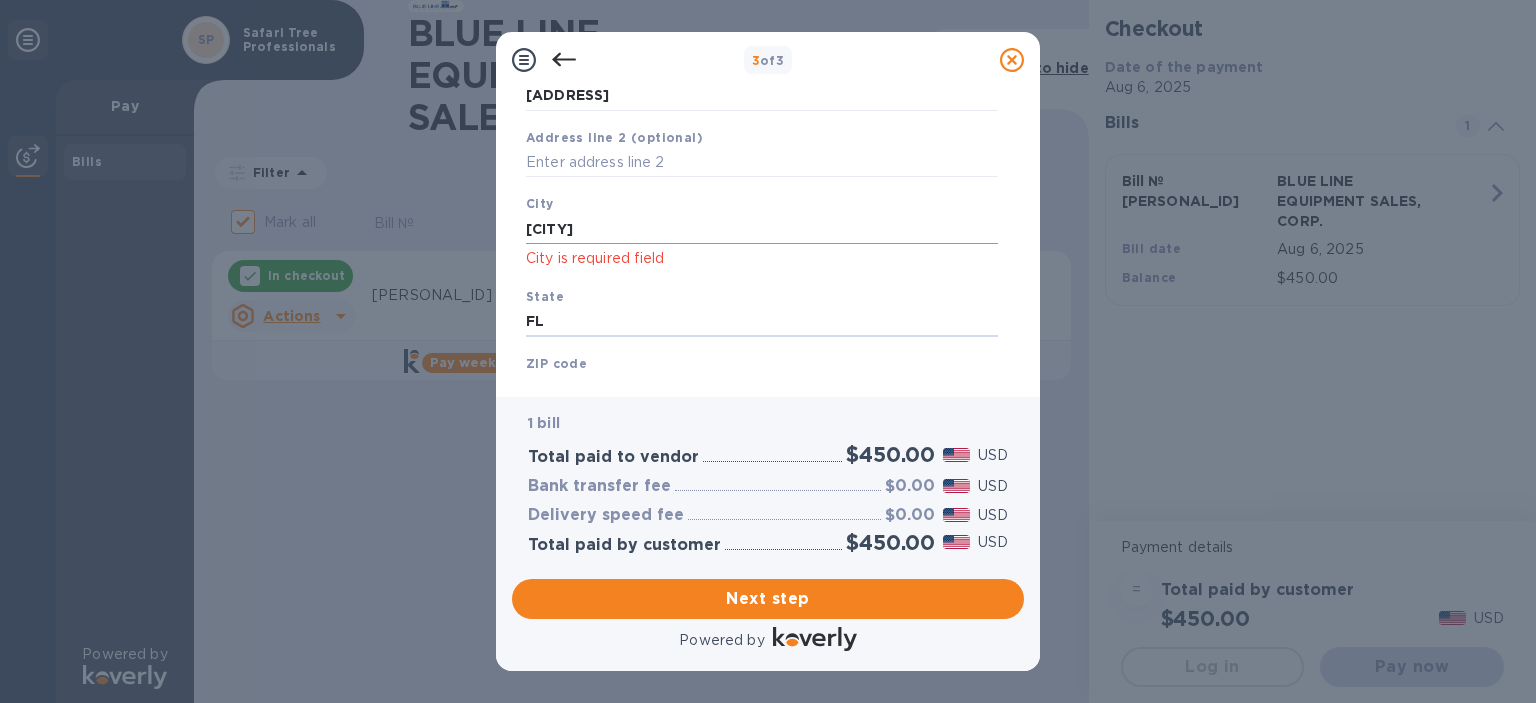 type on "FL" 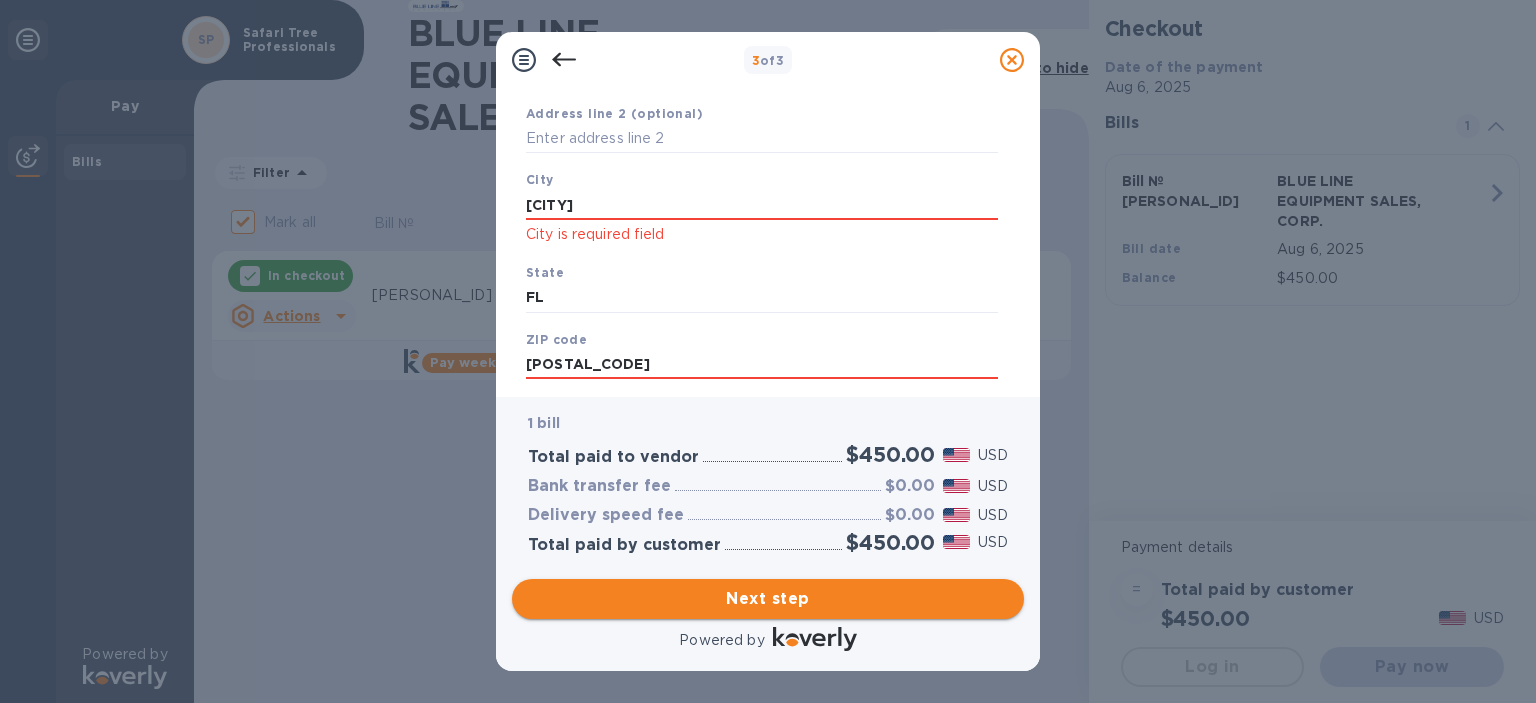type on "[POSTAL_CODE]" 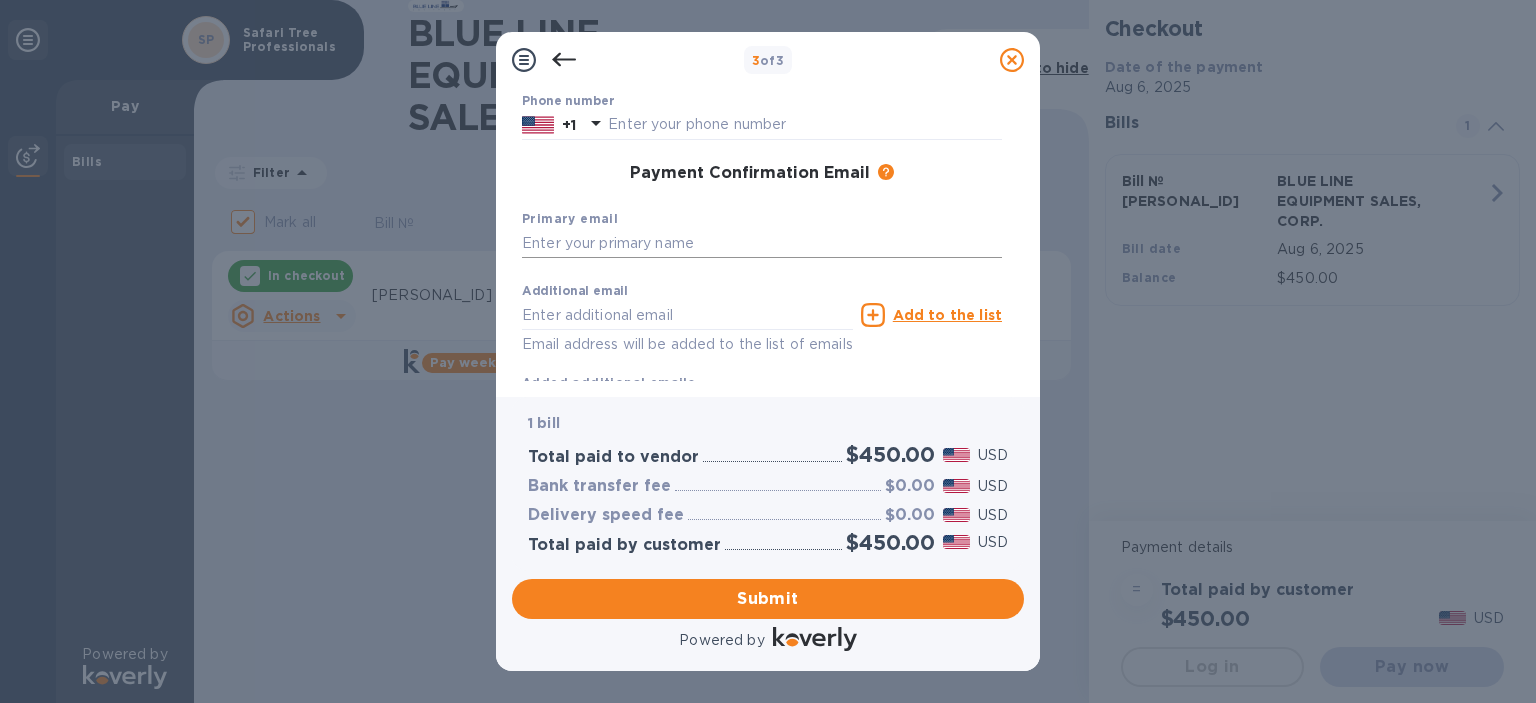 click at bounding box center [762, 244] 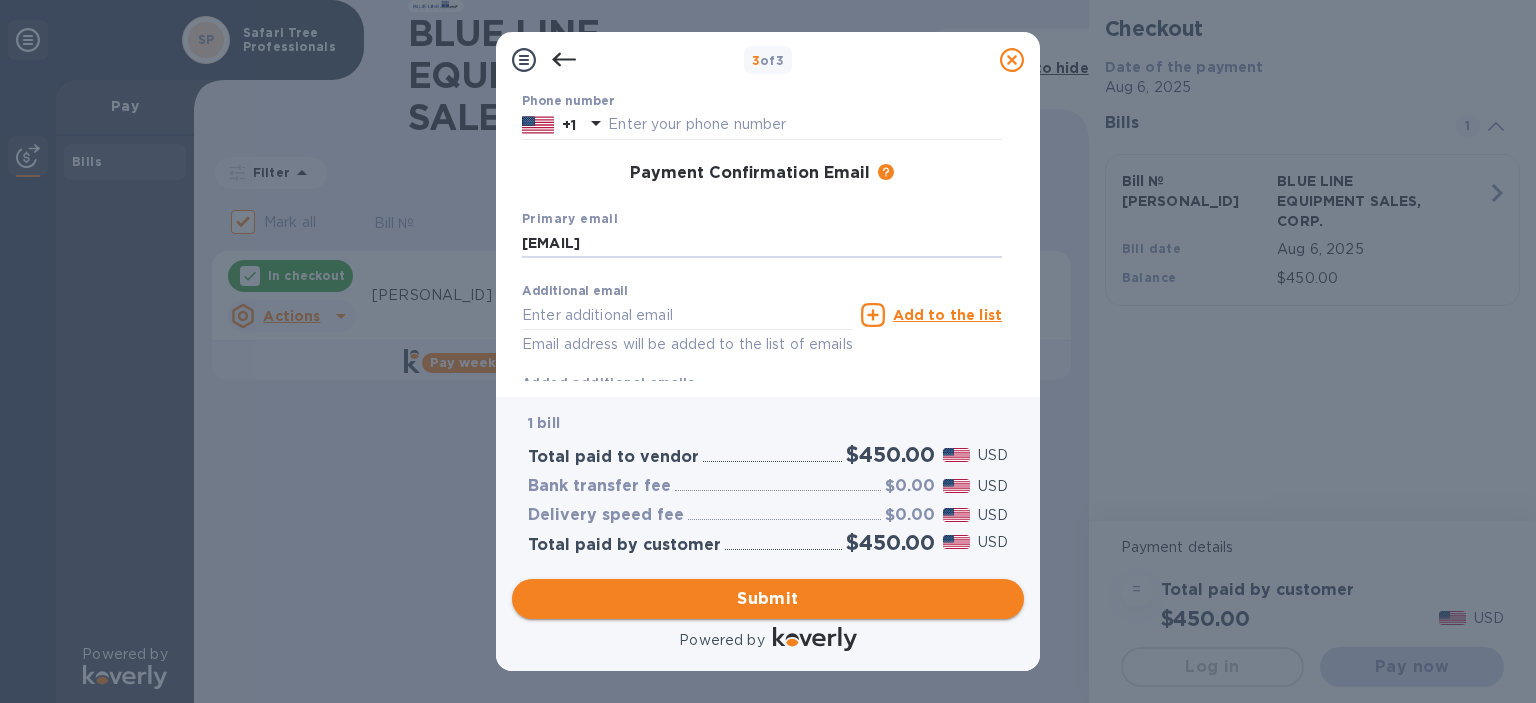 type on "[EMAIL]" 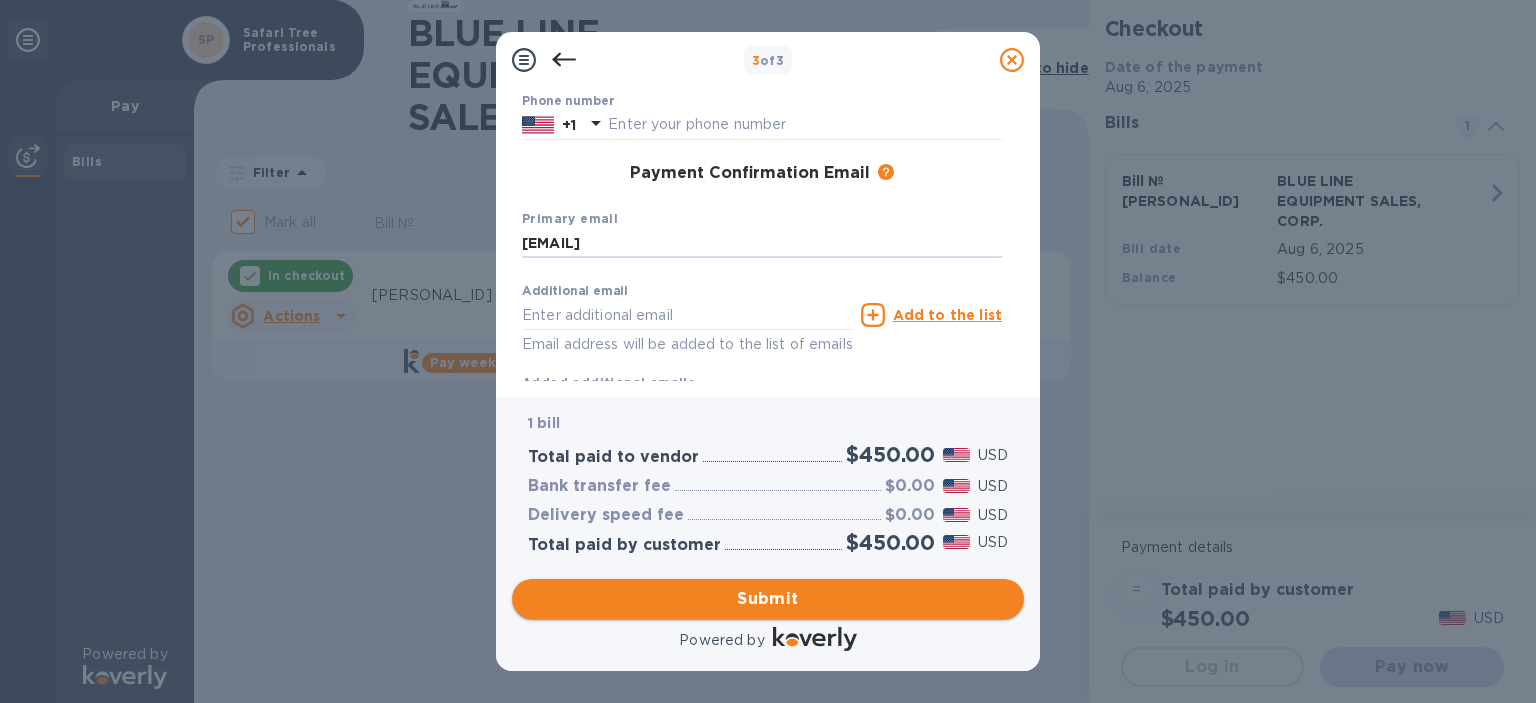 click on "Submit" at bounding box center [768, 599] 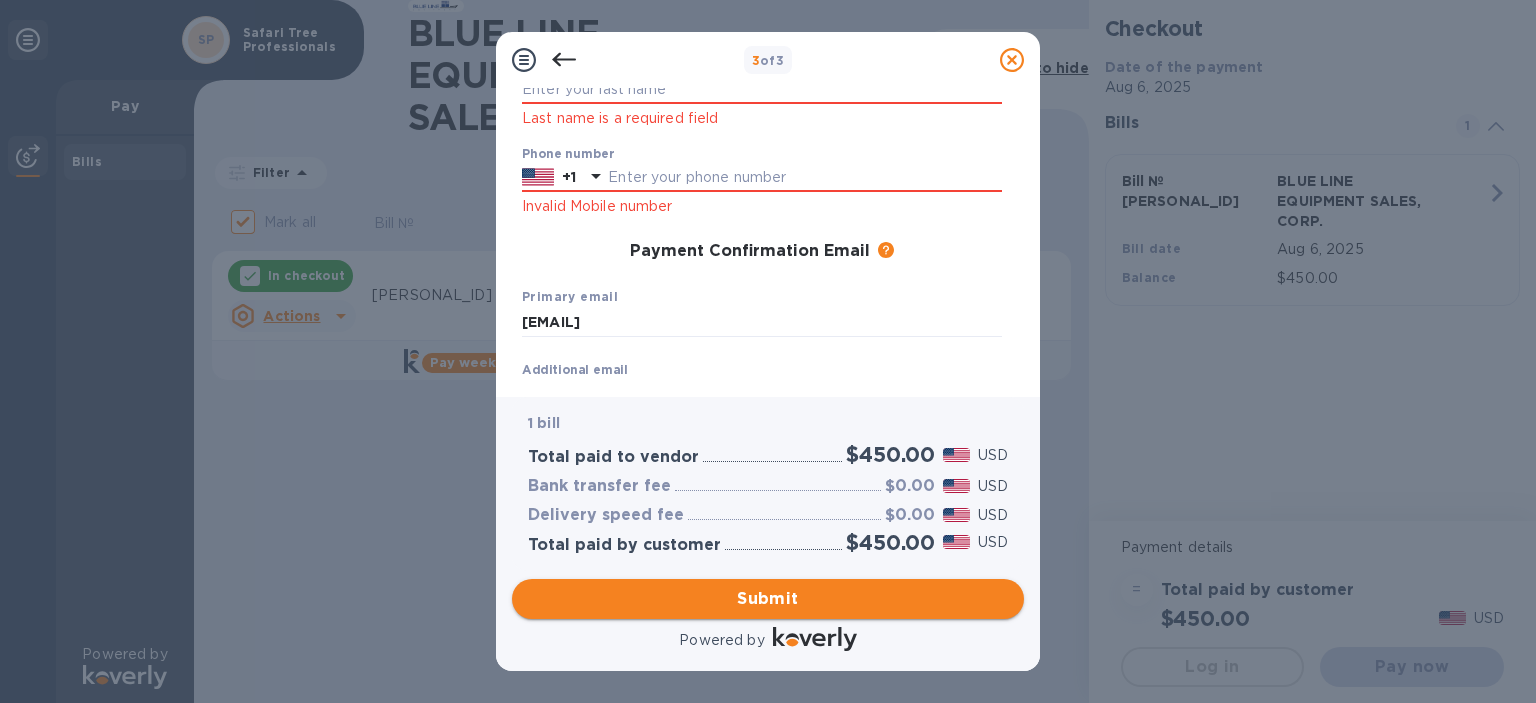 scroll, scrollTop: 307, scrollLeft: 0, axis: vertical 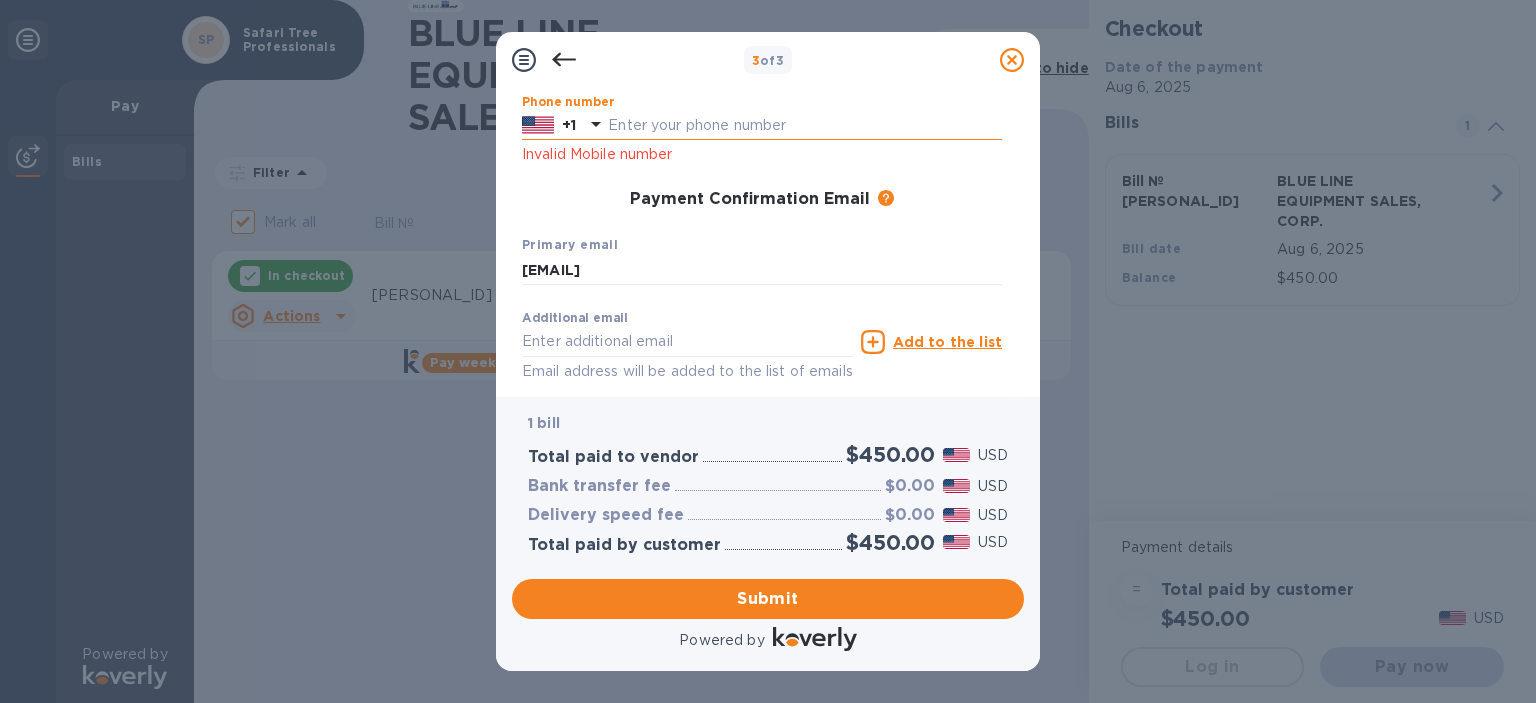 click at bounding box center [805, 126] 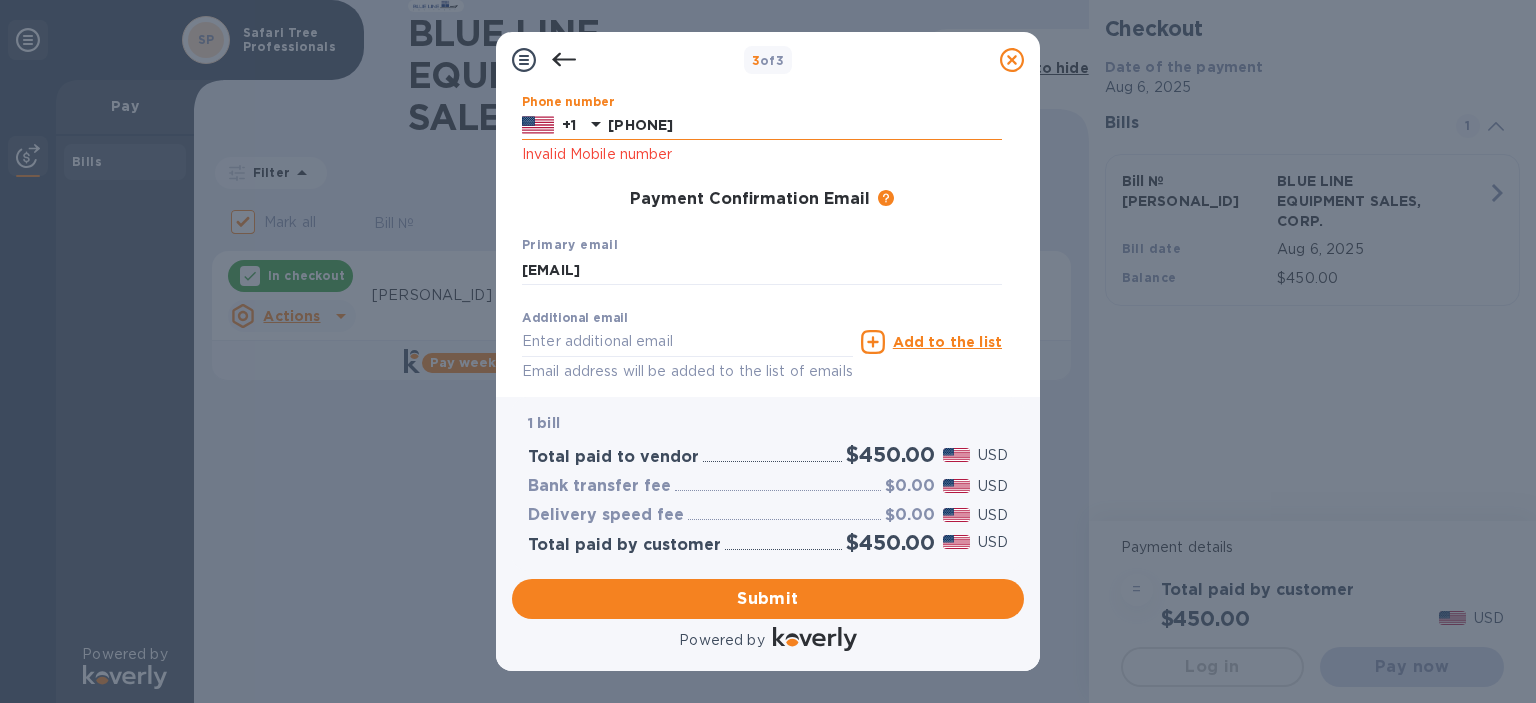 type on "[FIRST]" 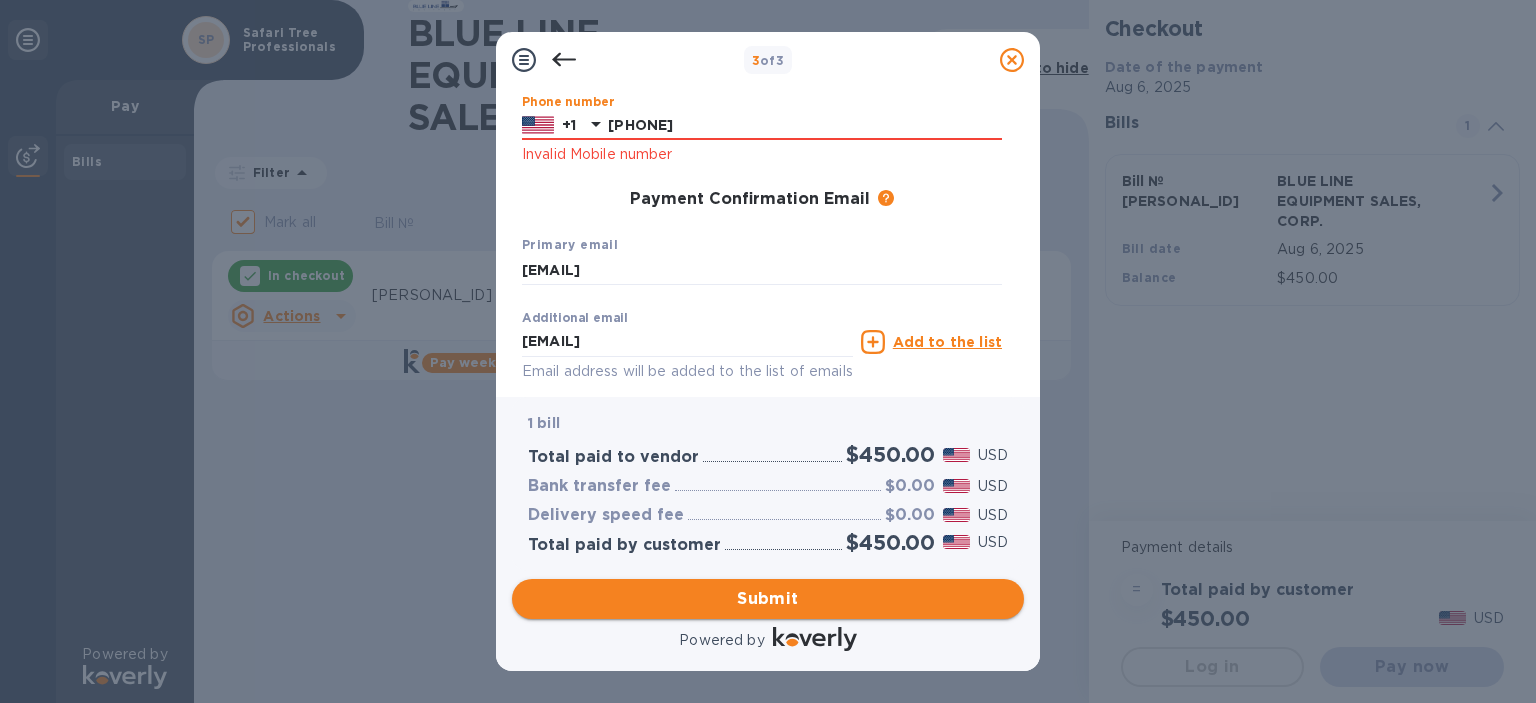 click on "Submit" at bounding box center (768, 599) 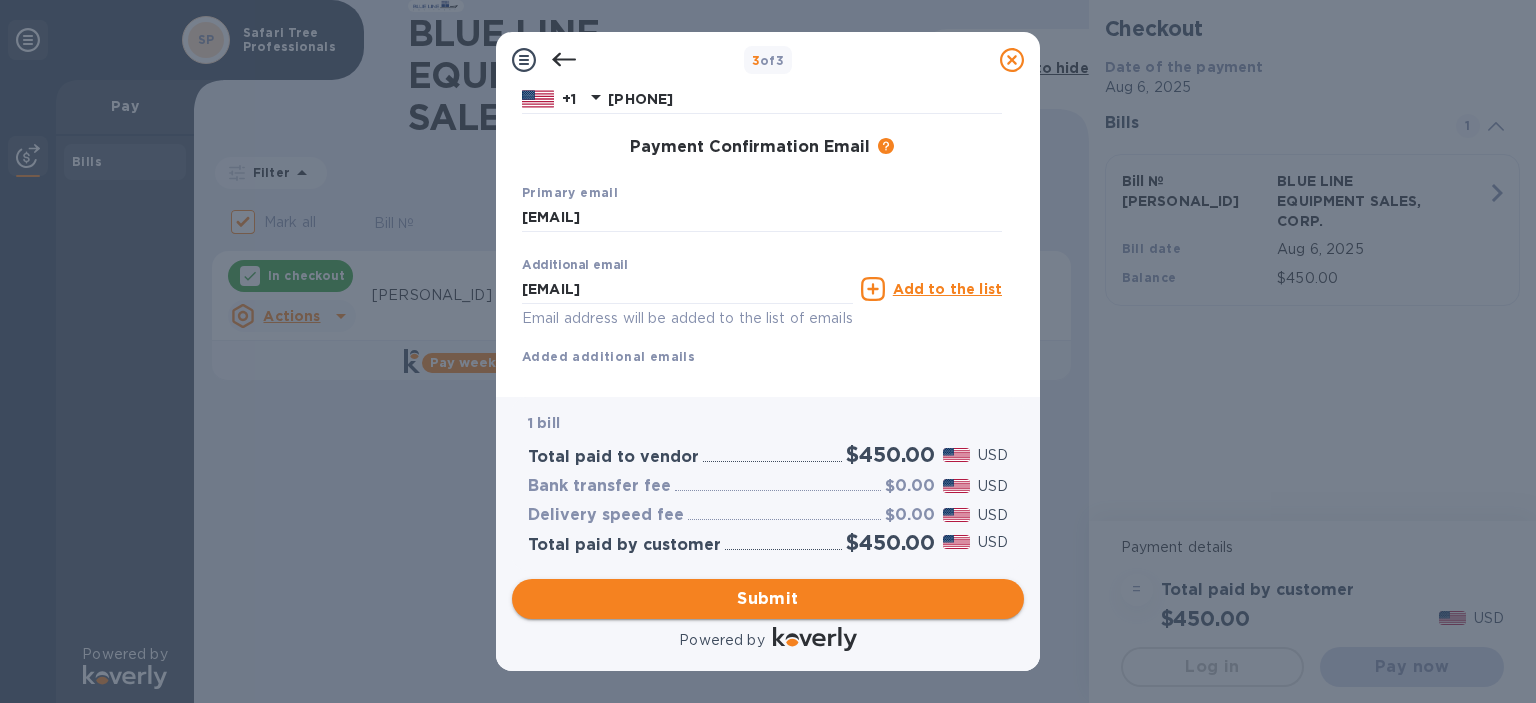 scroll, scrollTop: 281, scrollLeft: 0, axis: vertical 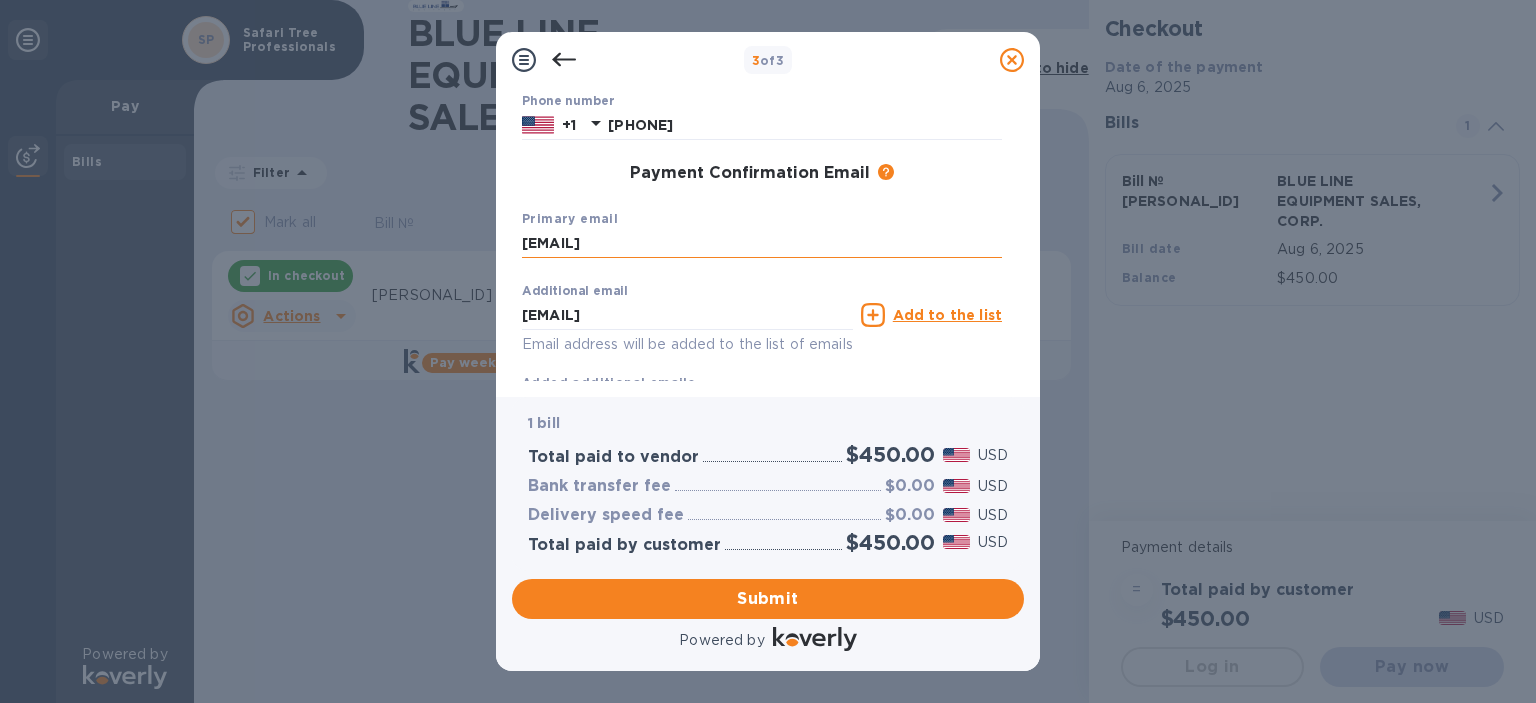 click on "[EMAIL]" at bounding box center (762, 244) 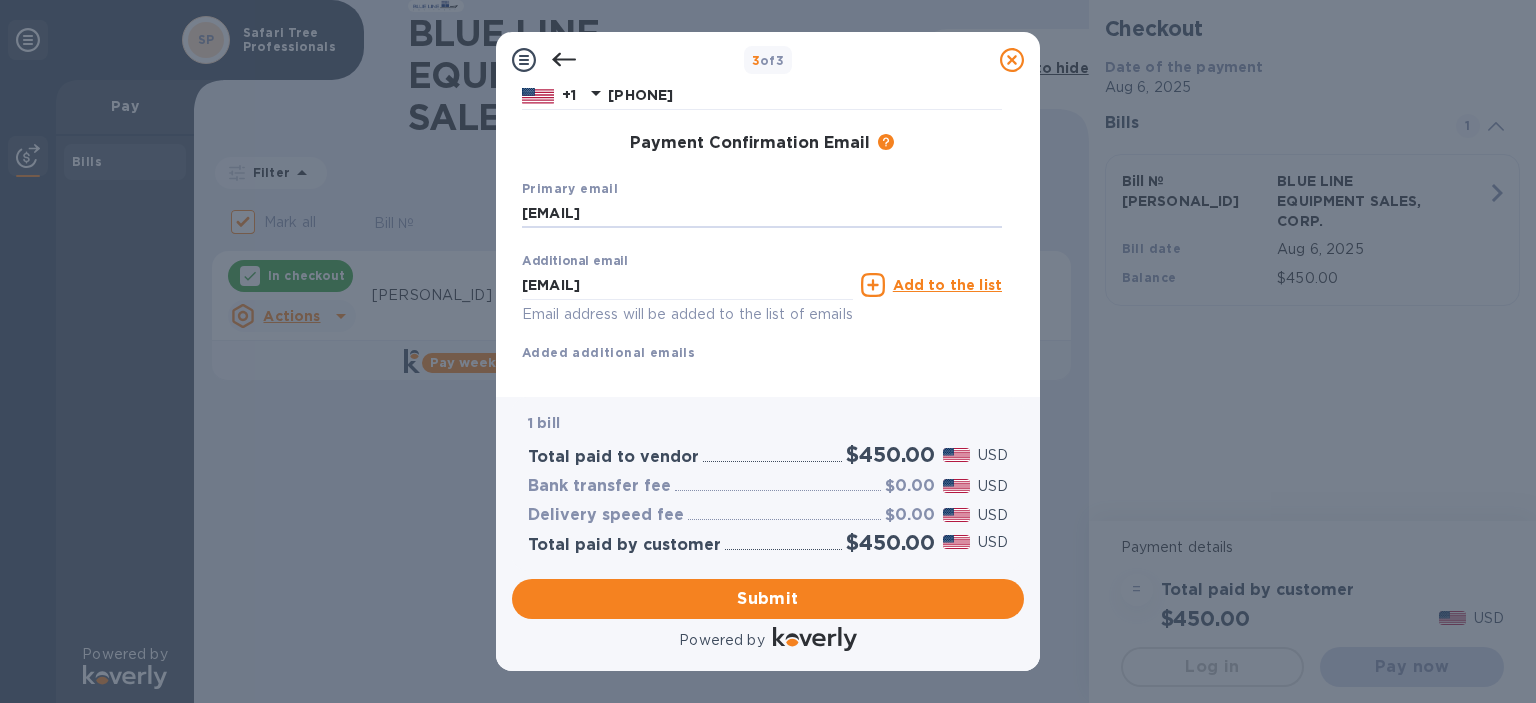 scroll, scrollTop: 350, scrollLeft: 0, axis: vertical 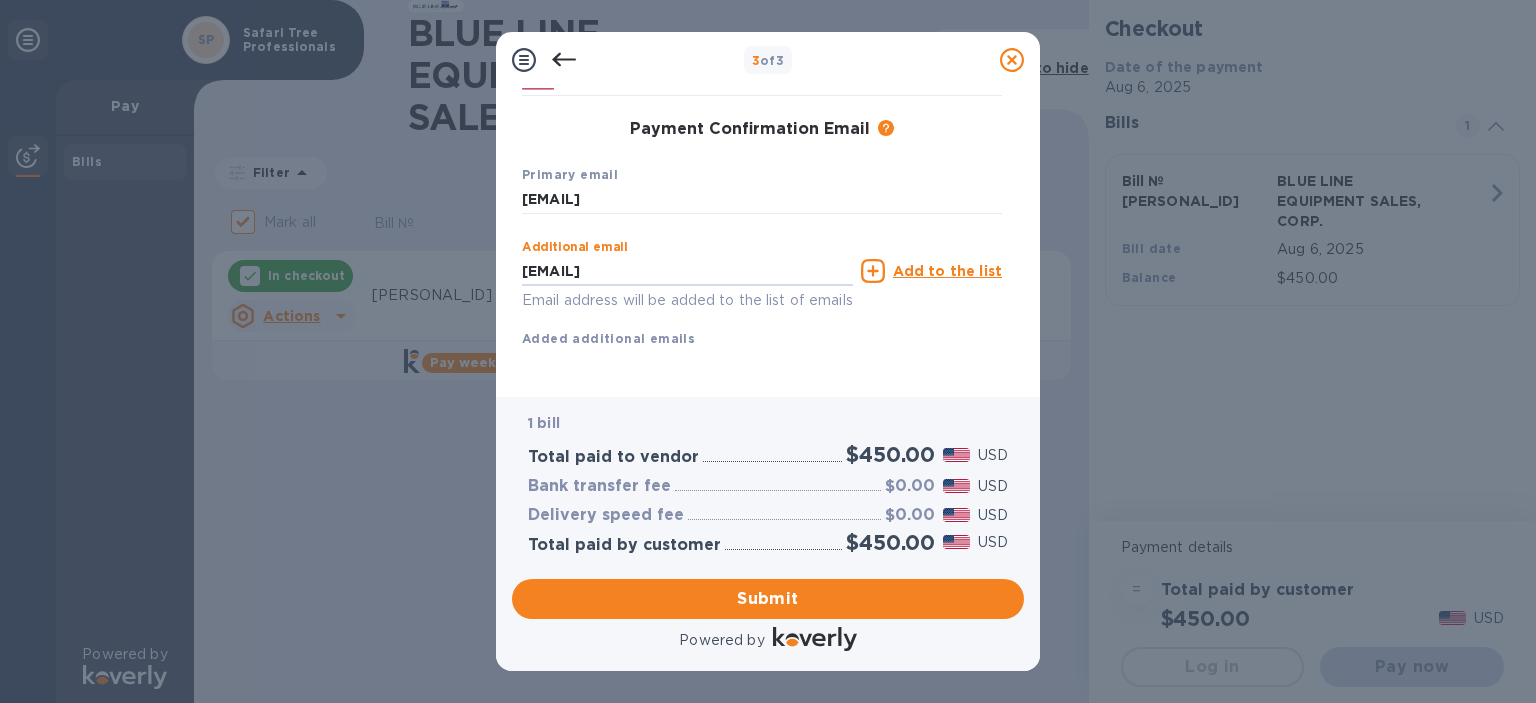 drag, startPoint x: 716, startPoint y: 243, endPoint x: 440, endPoint y: 241, distance: 276.00723 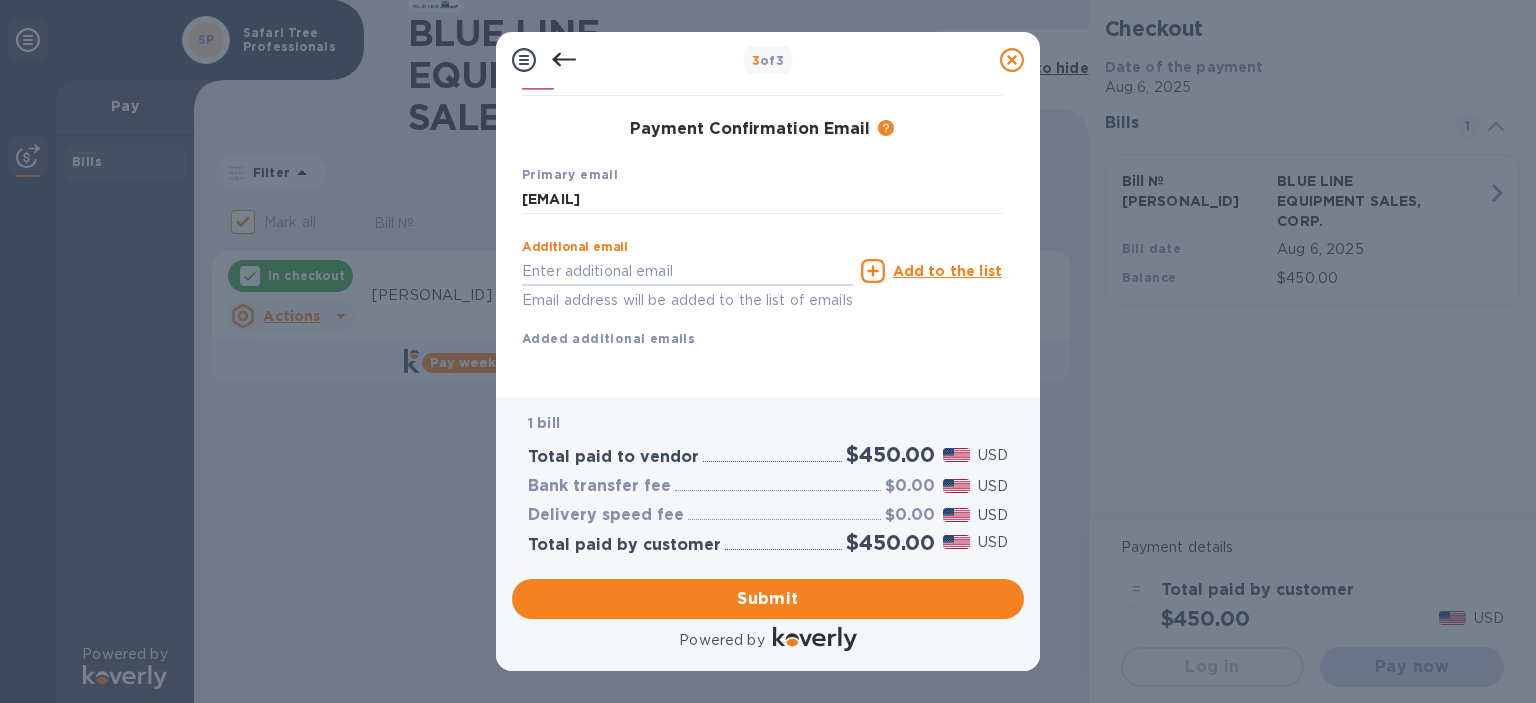 type 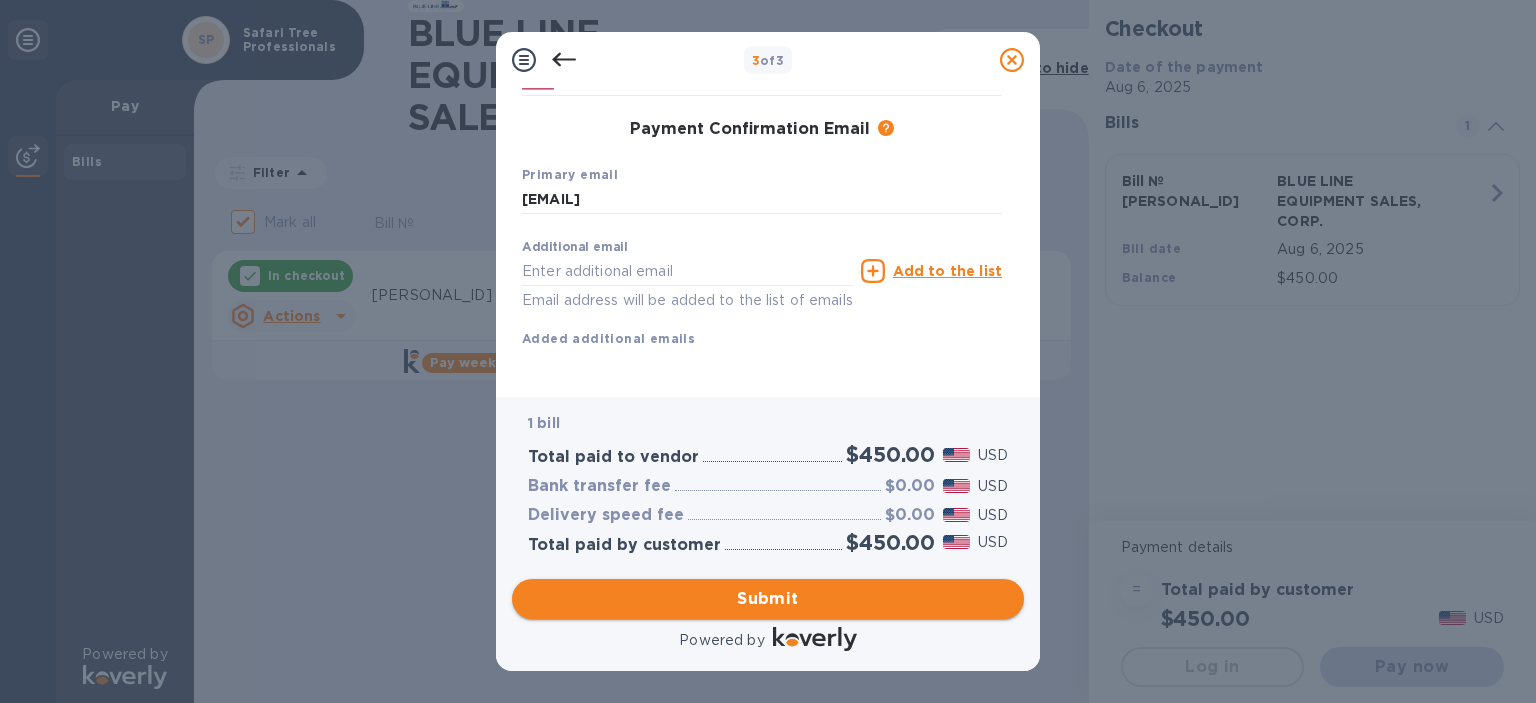 click on "Submit" at bounding box center [768, 599] 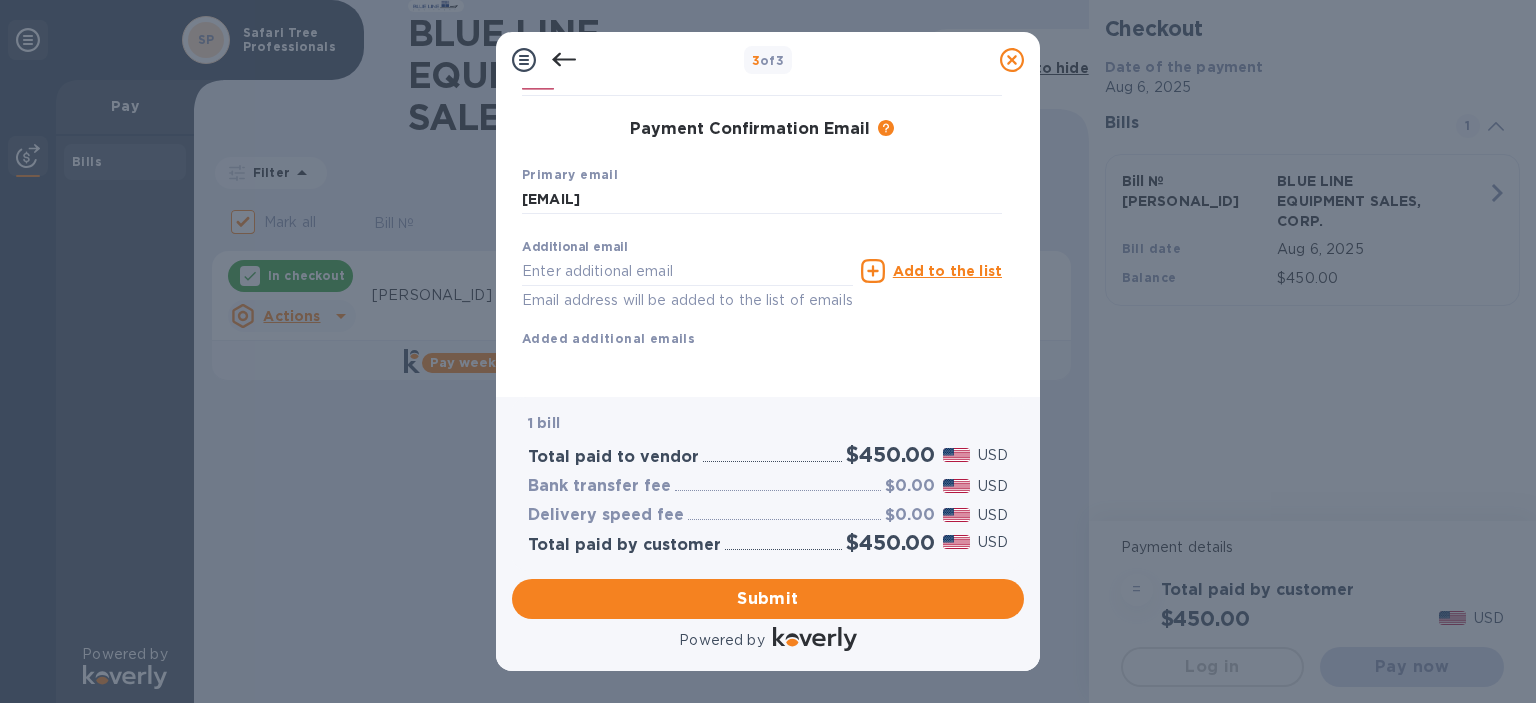 click on "Payment Confirmation Email" at bounding box center (750, 129) 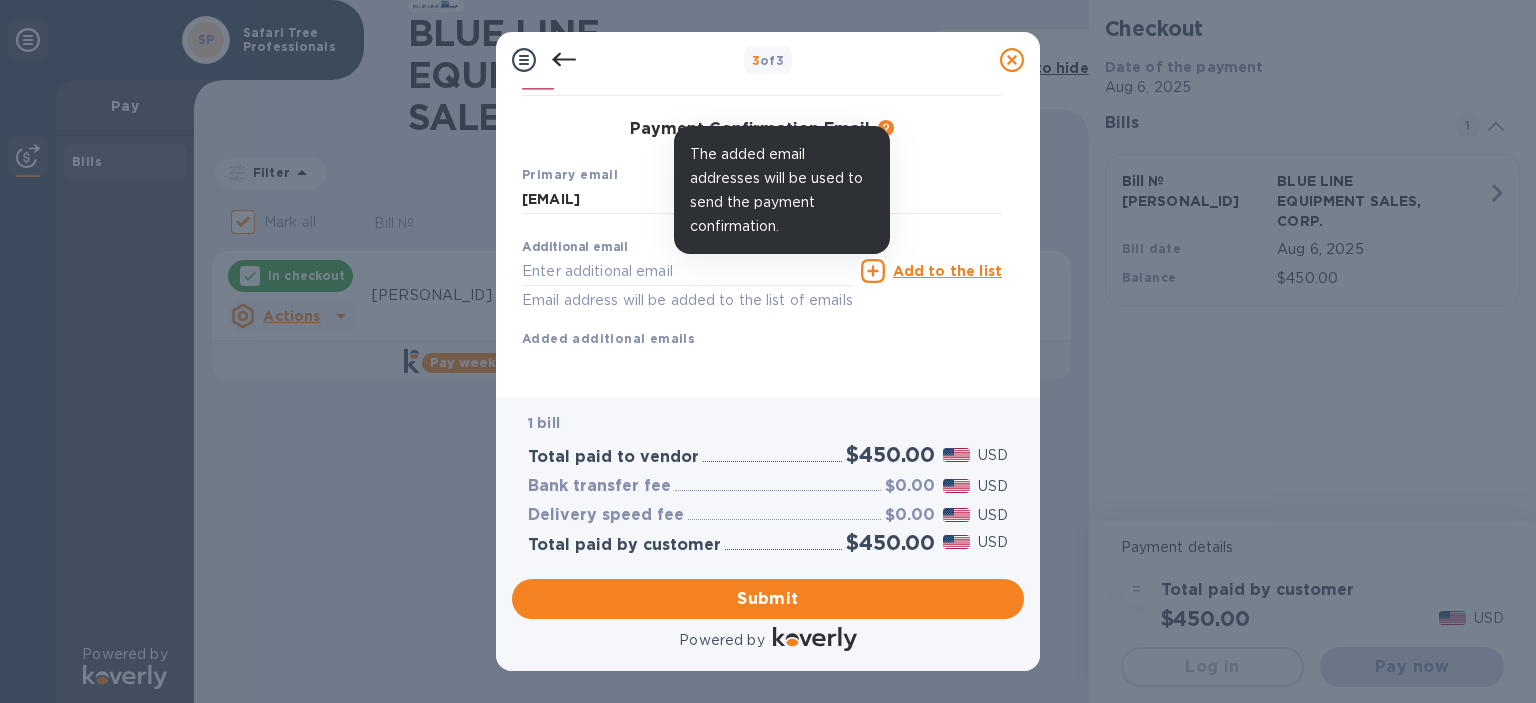 click 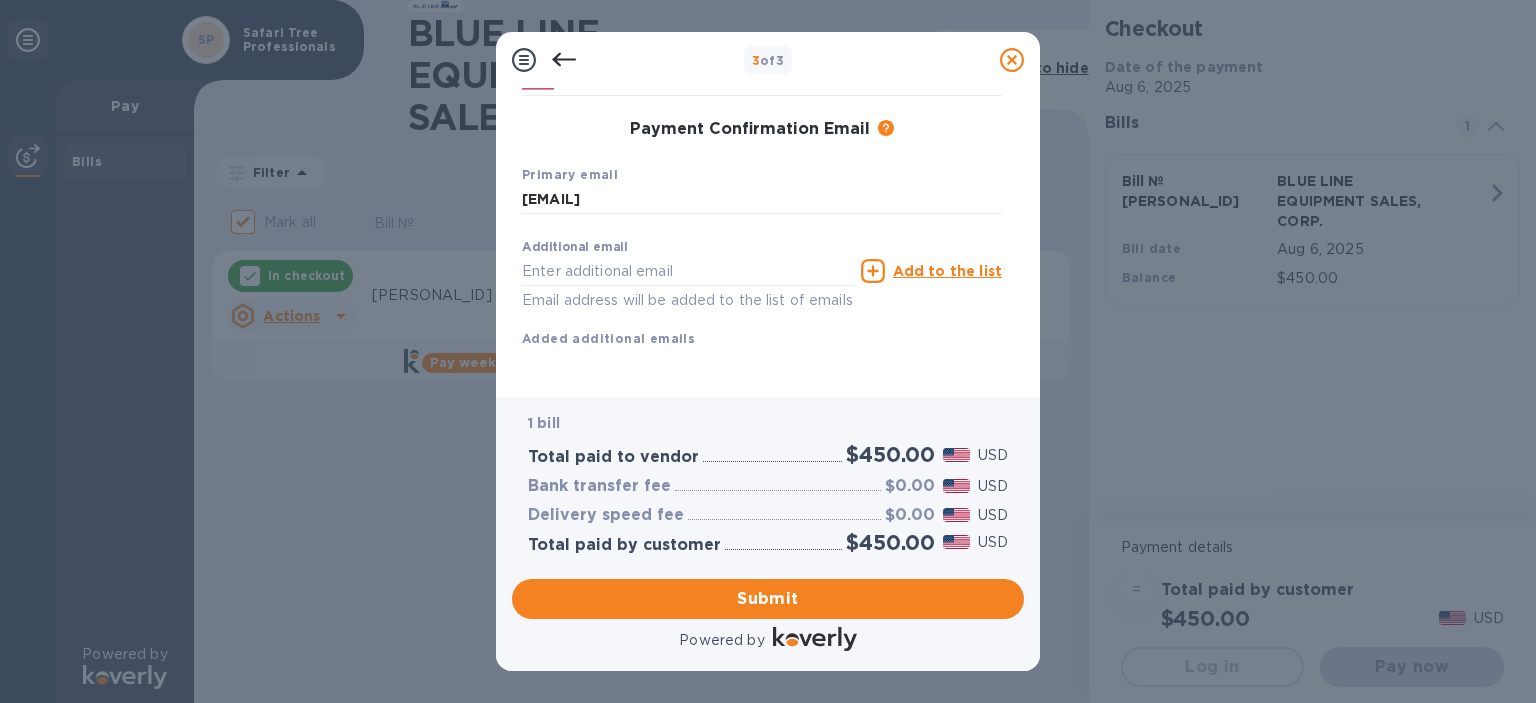 click on "Payment Confirmation Email The added email addresses will be used to send the payment confirmation." at bounding box center [762, 130] 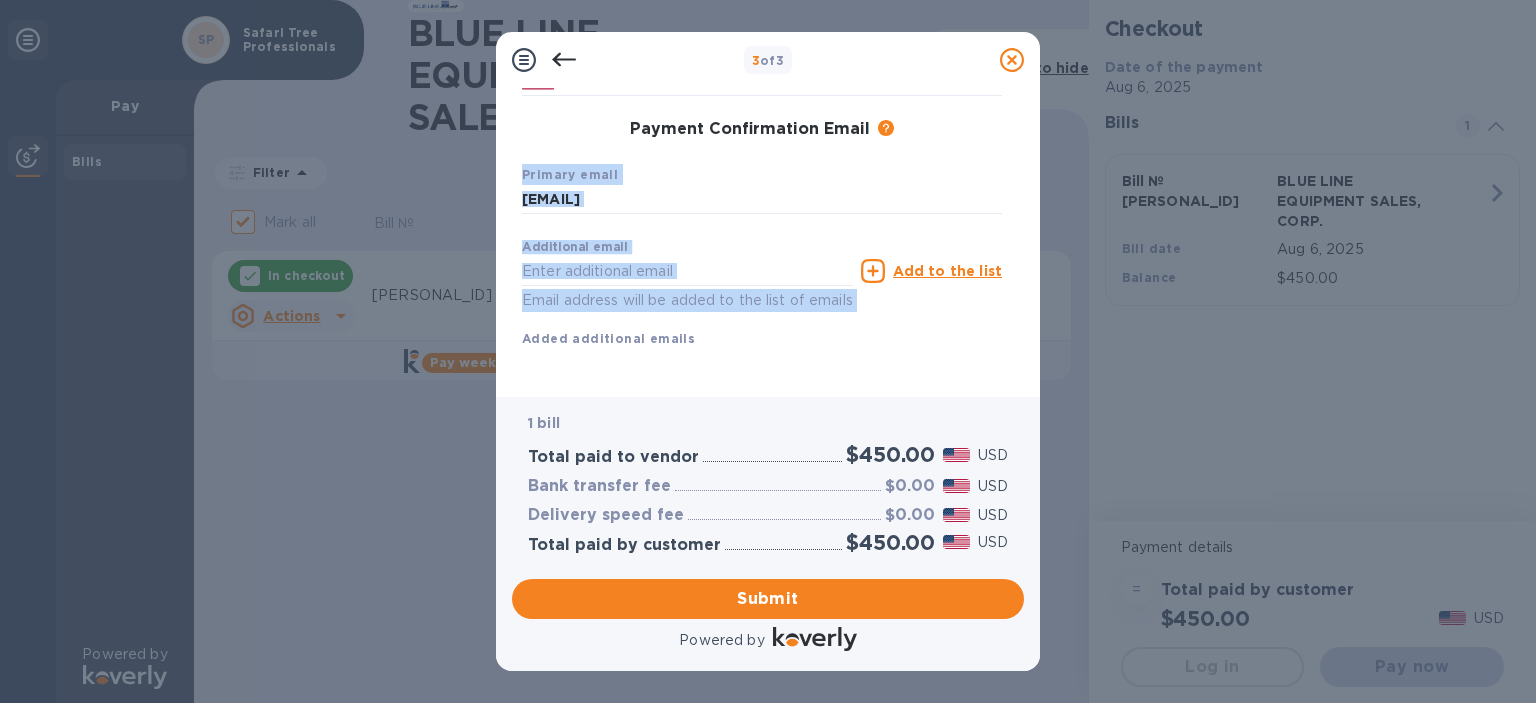 drag, startPoint x: 1015, startPoint y: 267, endPoint x: 1025, endPoint y: 117, distance: 150.33296 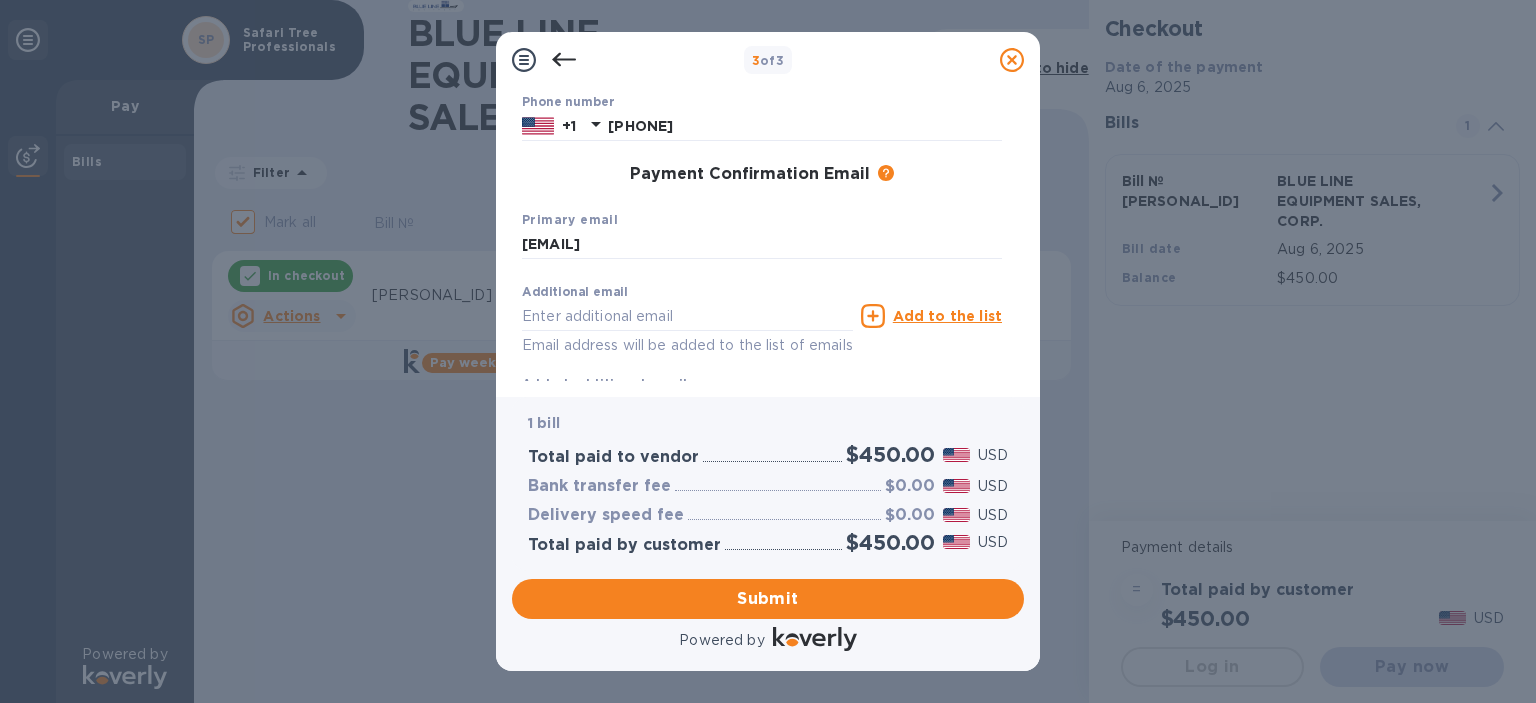 scroll, scrollTop: 0, scrollLeft: 0, axis: both 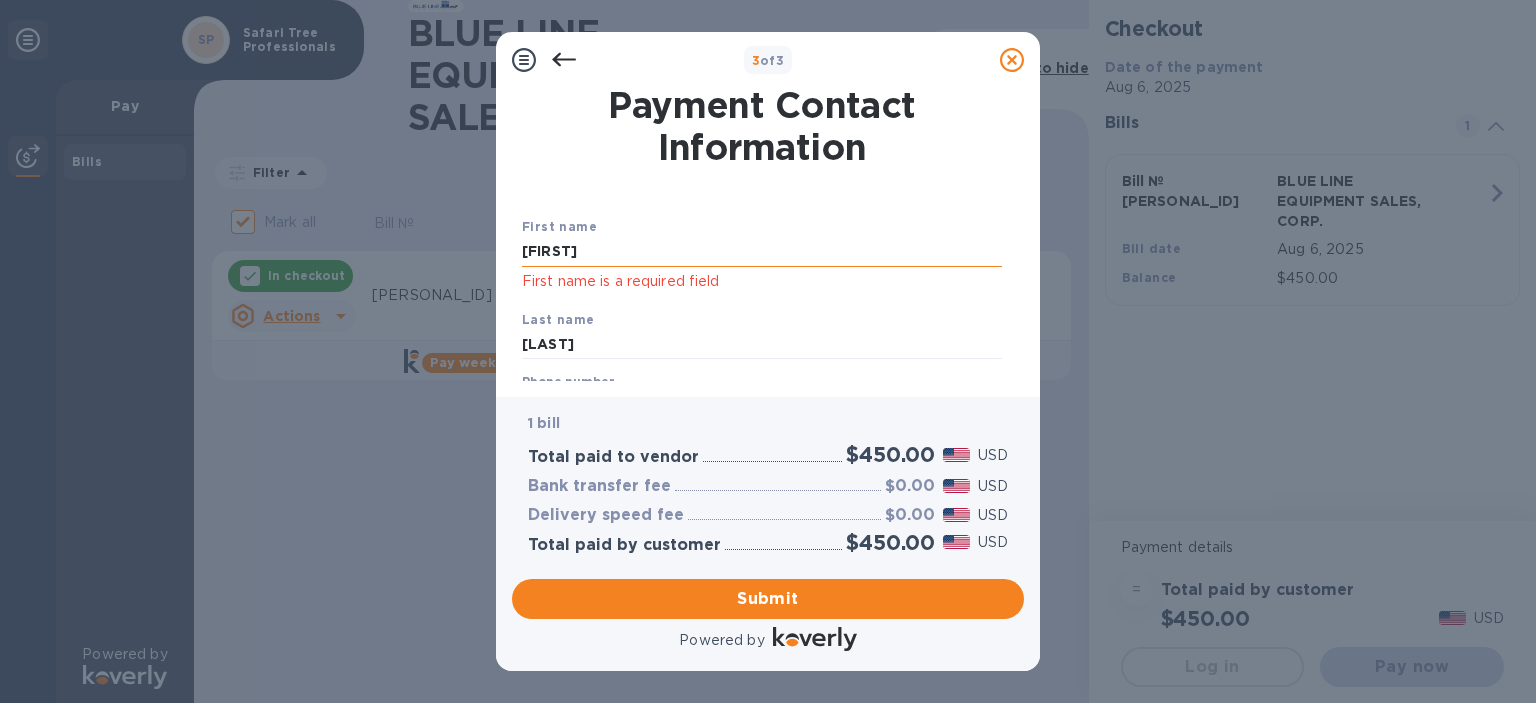 click on "[FIRST]" at bounding box center (762, 252) 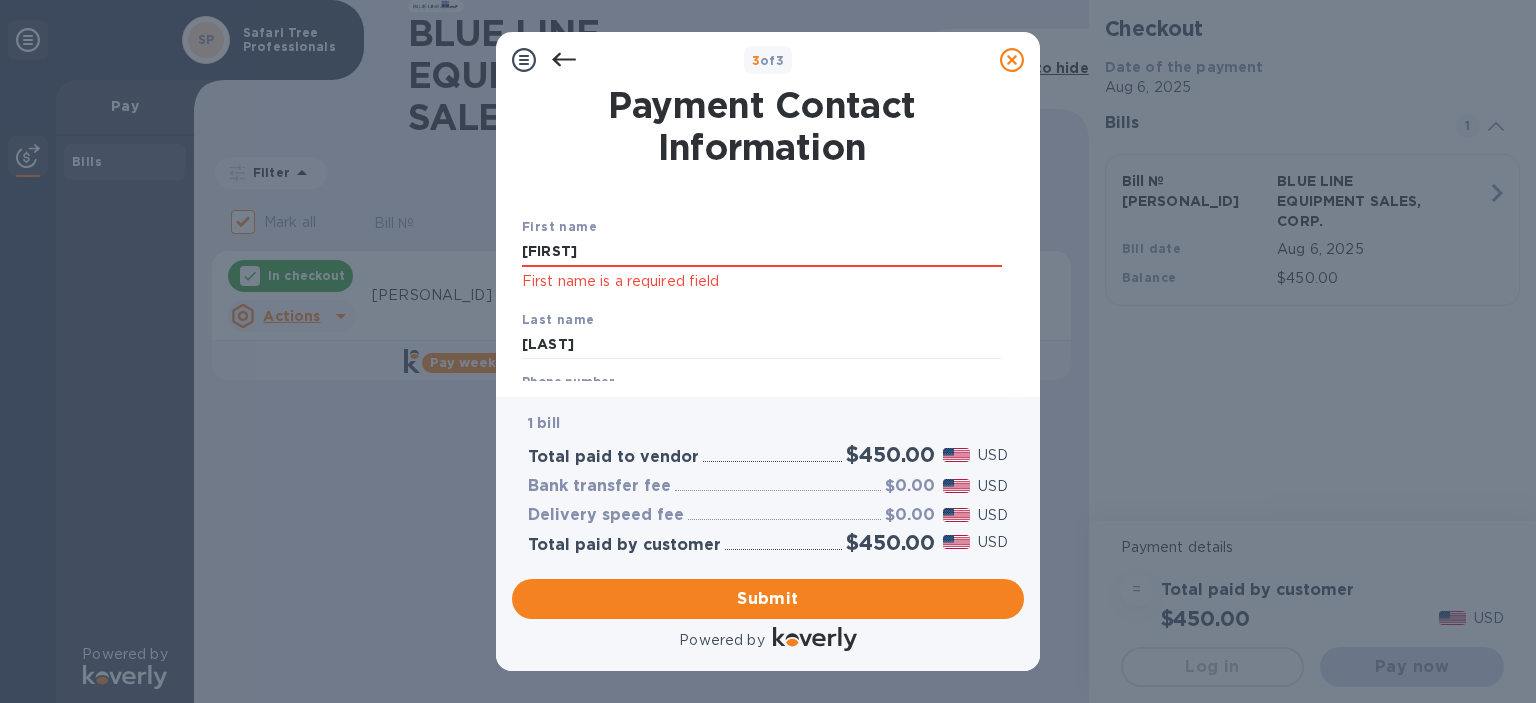drag, startPoint x: 597, startPoint y: 255, endPoint x: 438, endPoint y: 243, distance: 159.4522 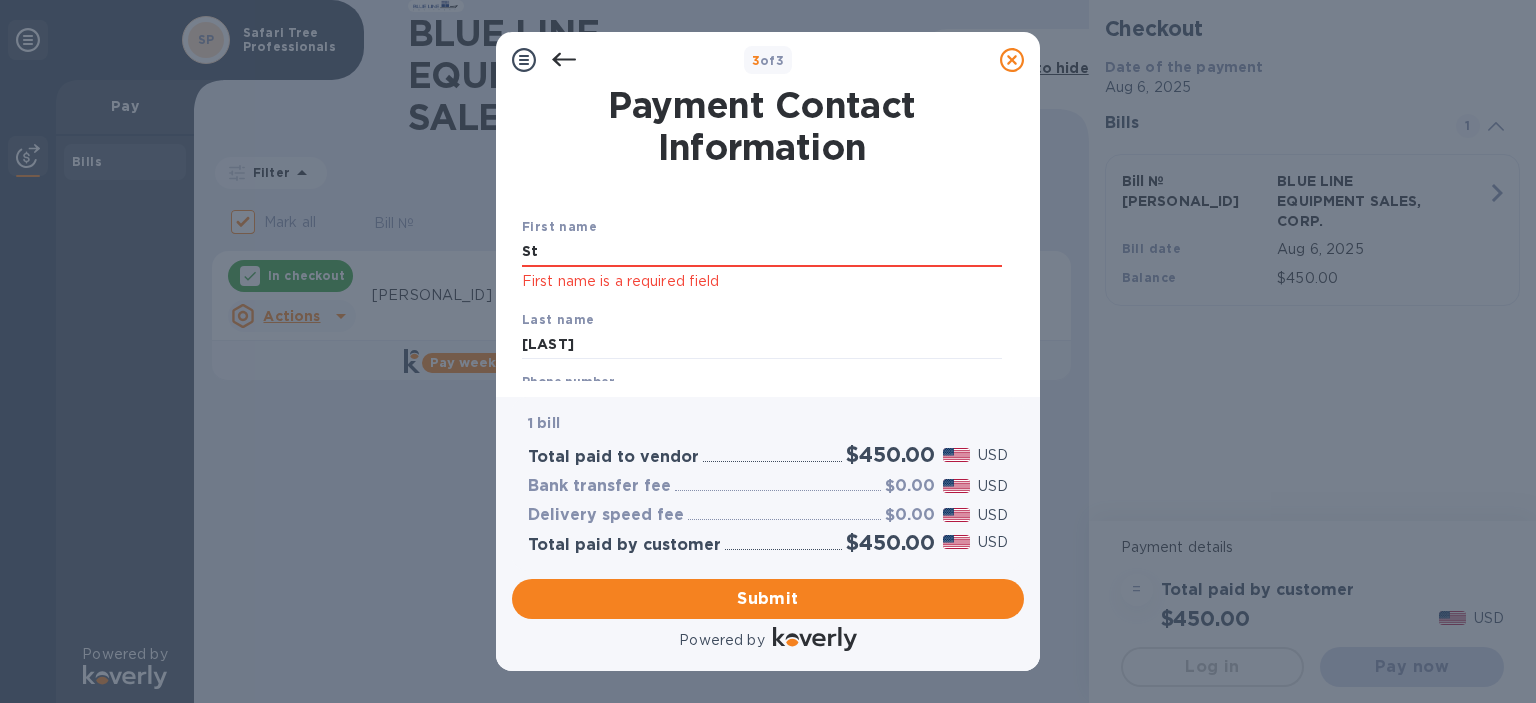 type on "S" 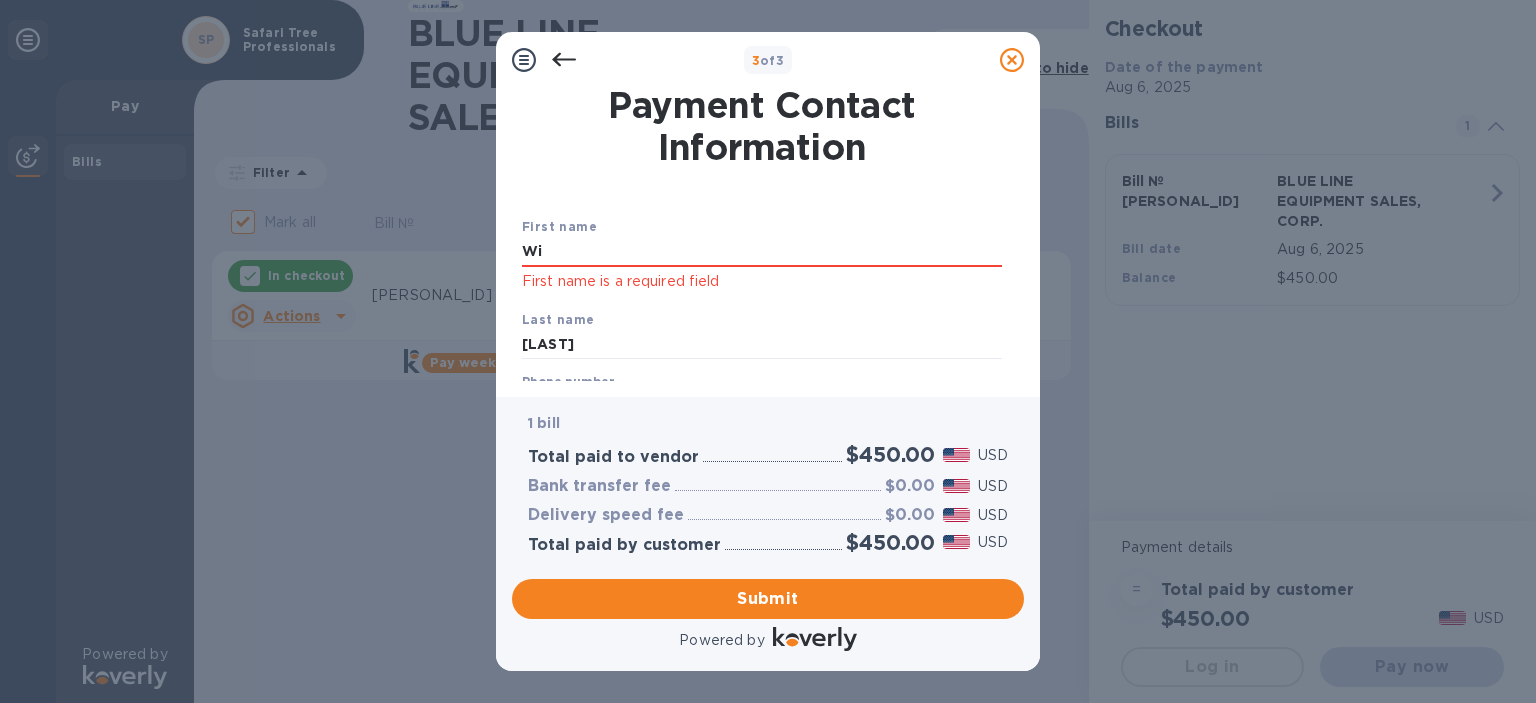 type on "W" 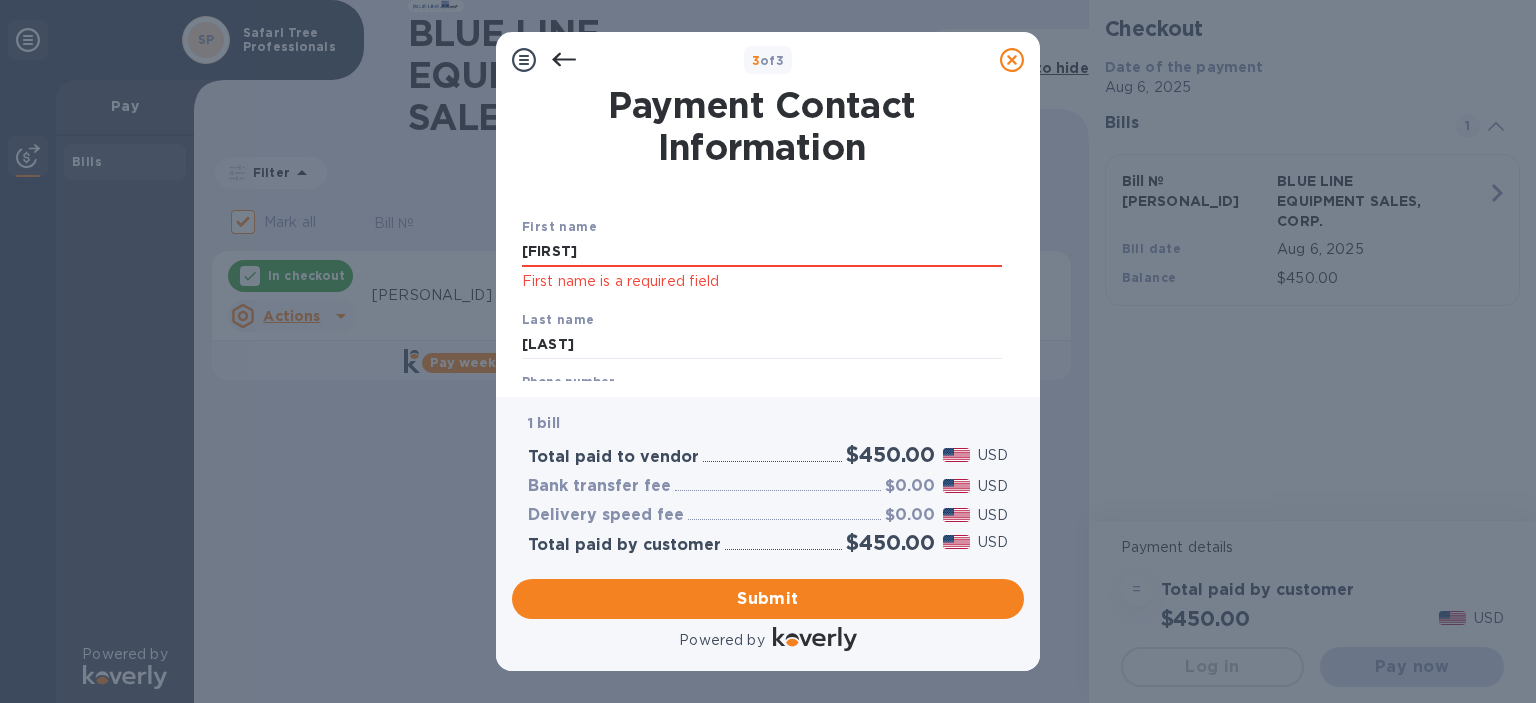 type on "[FIRST]" 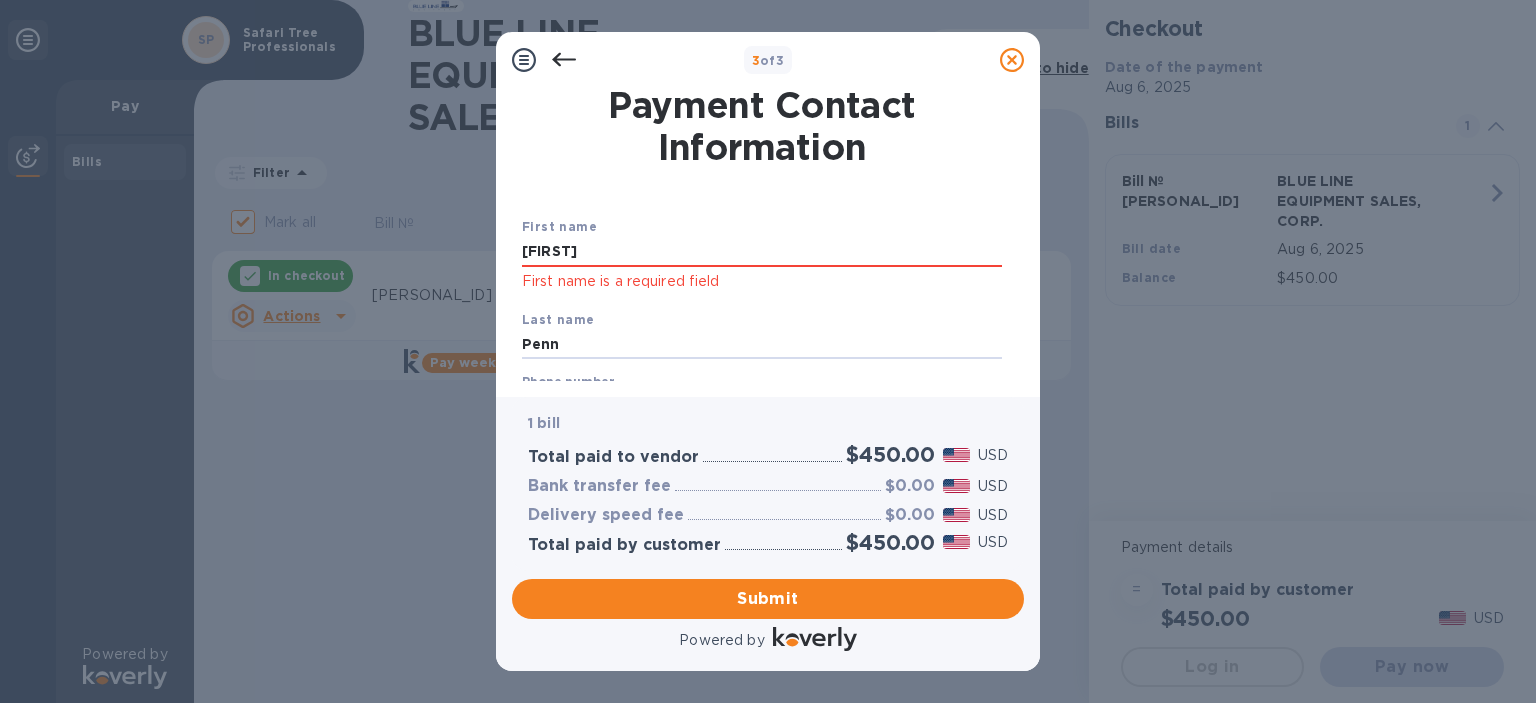 type on "Penn" 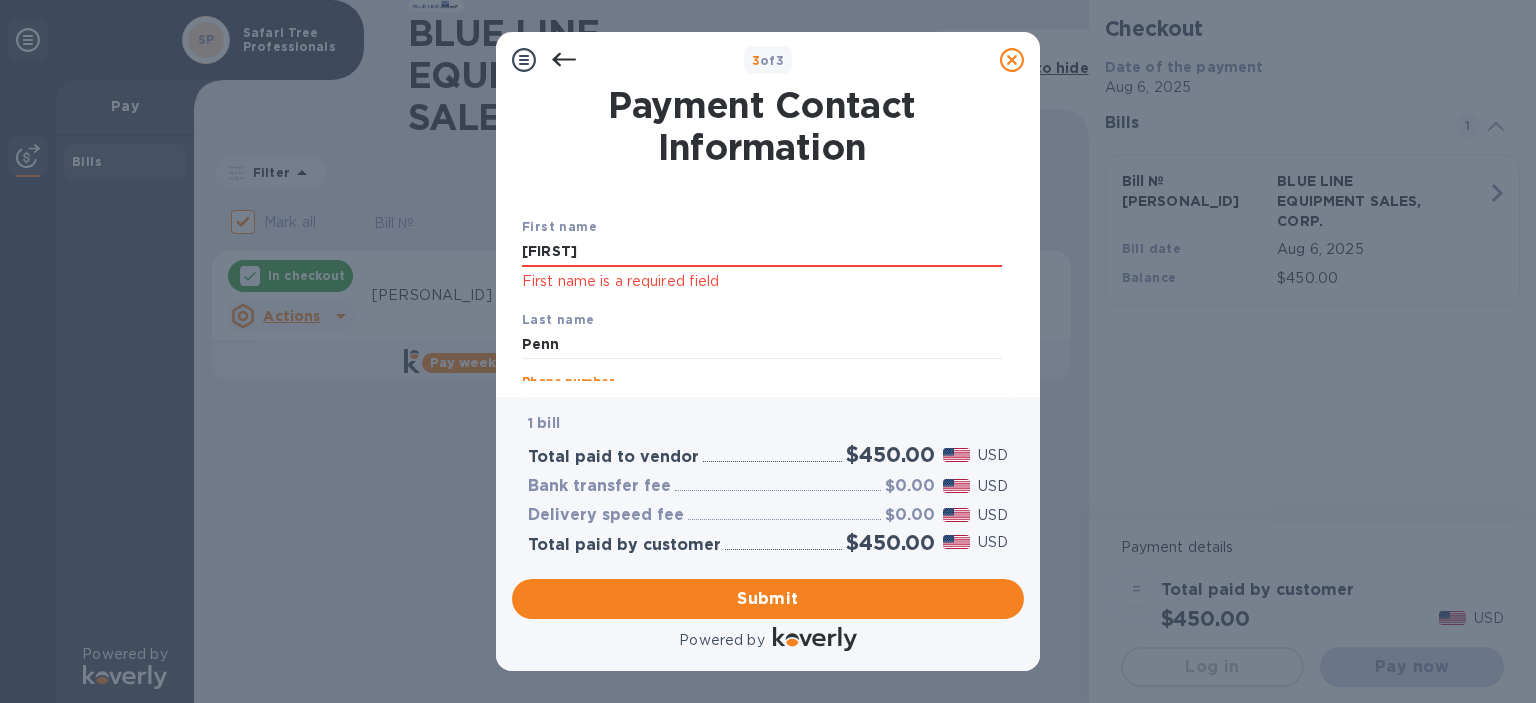 scroll, scrollTop: 172, scrollLeft: 0, axis: vertical 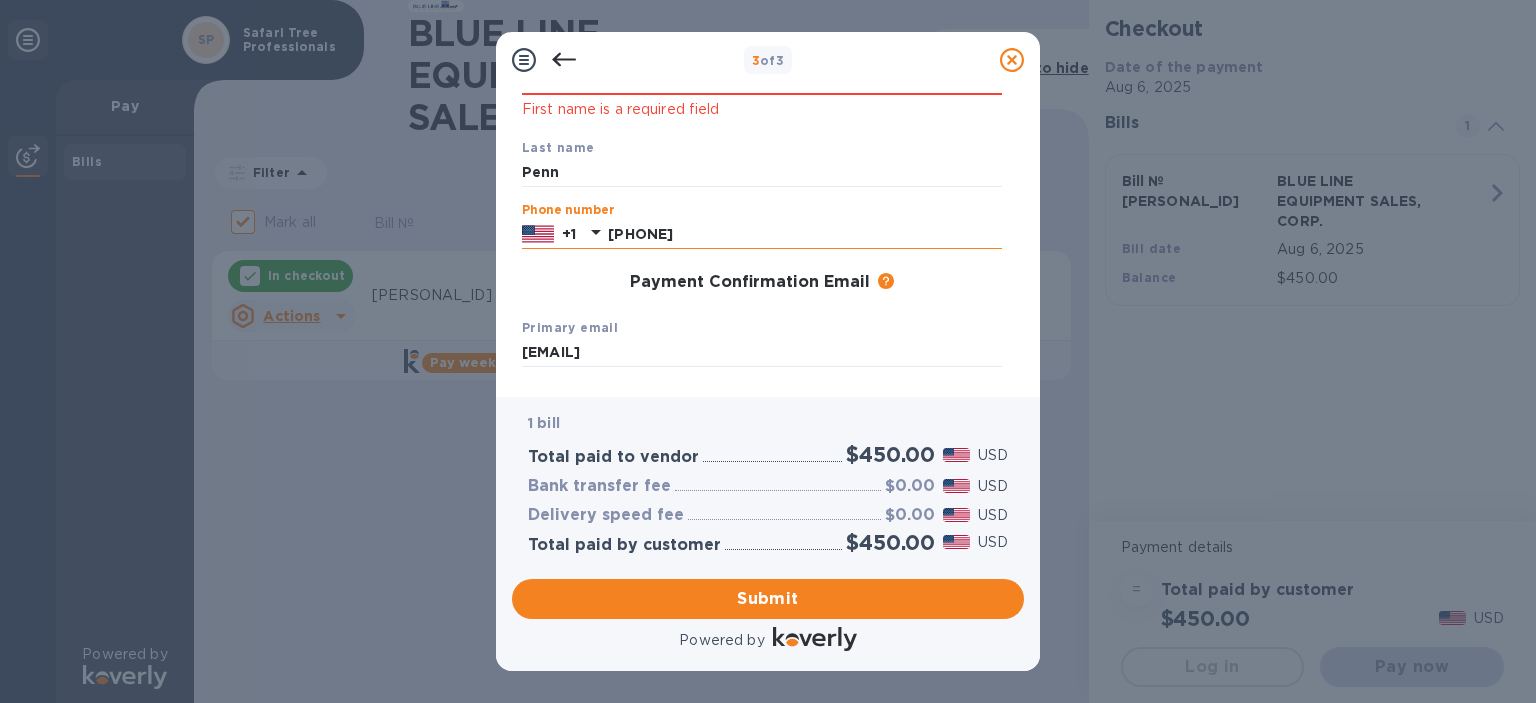 click on "[PHONE]" at bounding box center (805, 234) 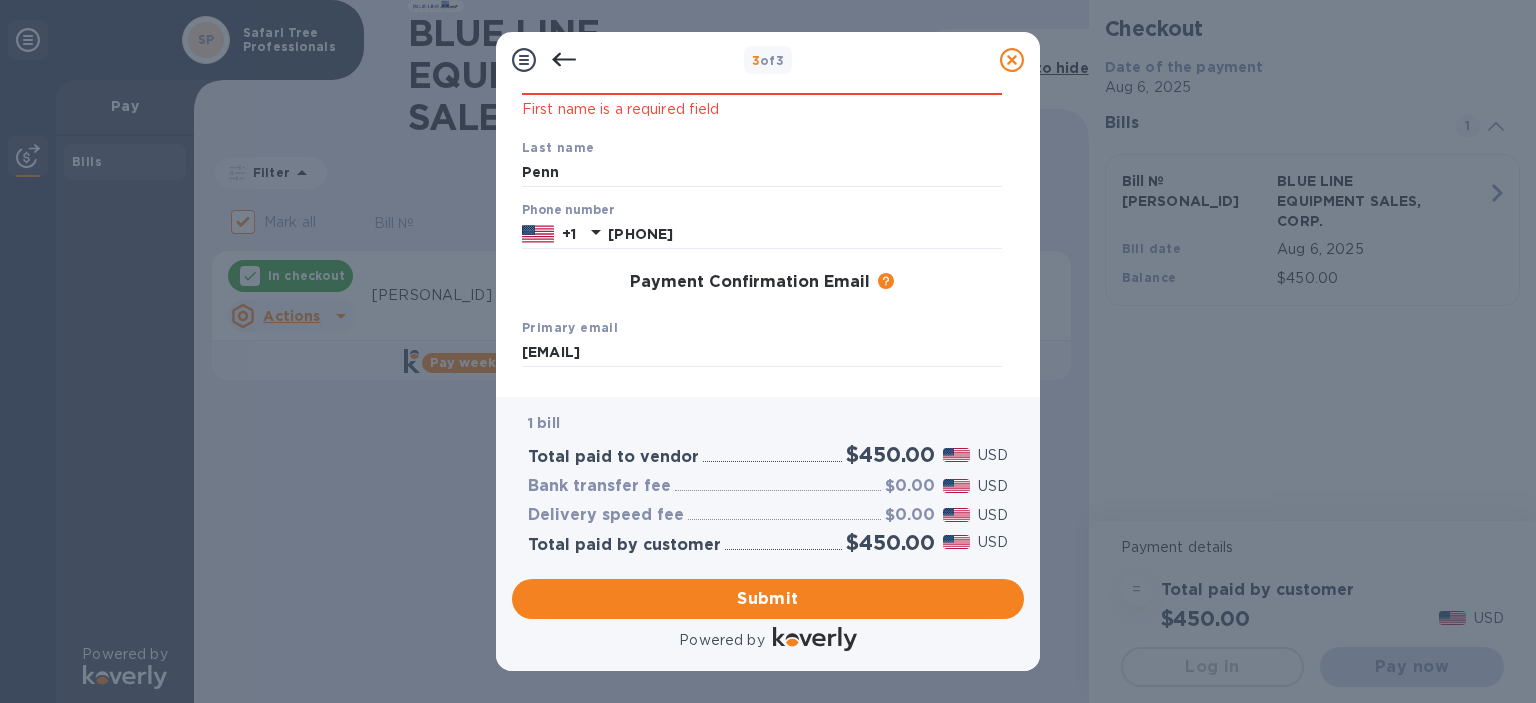 click on "Payment Confirmation Email The added email addresses will be used to send the payment confirmation." at bounding box center [762, 283] 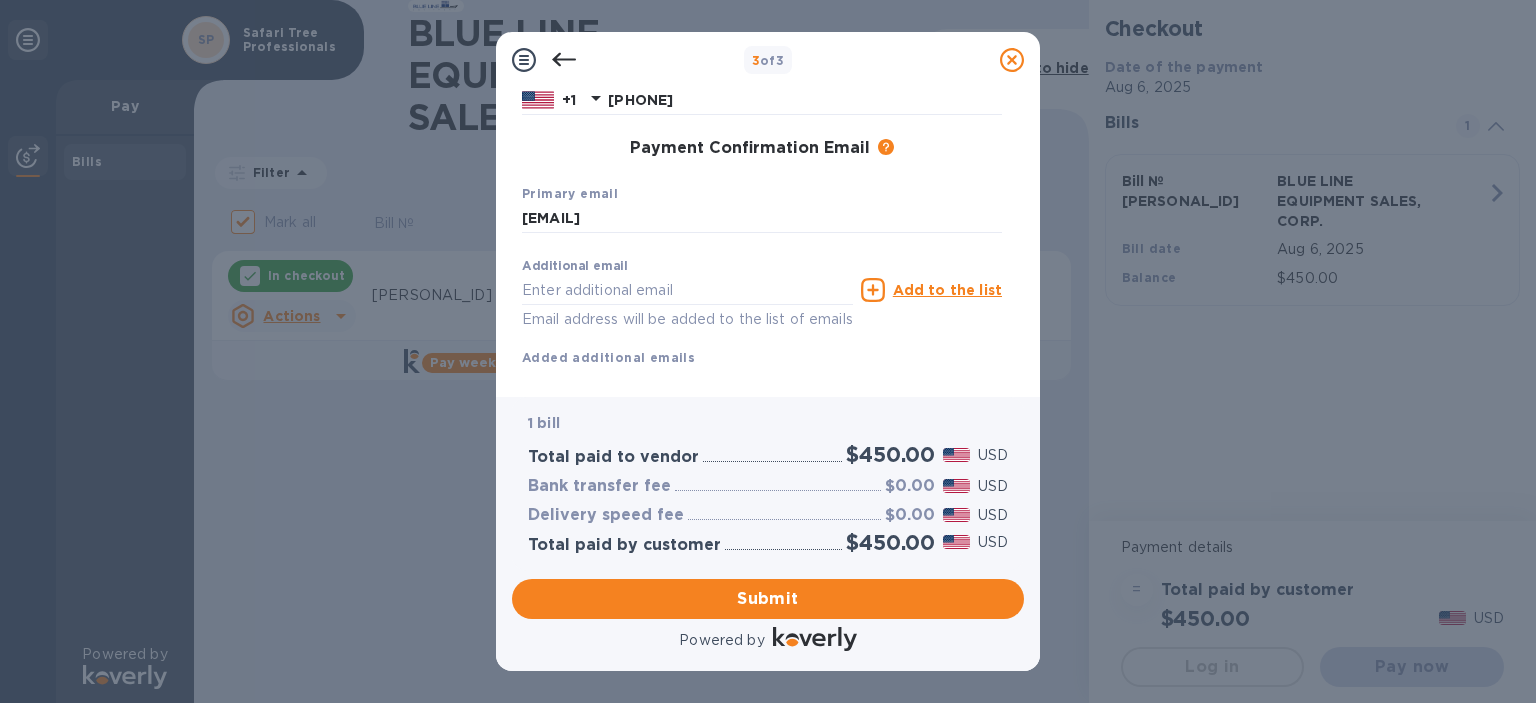 scroll, scrollTop: 350, scrollLeft: 0, axis: vertical 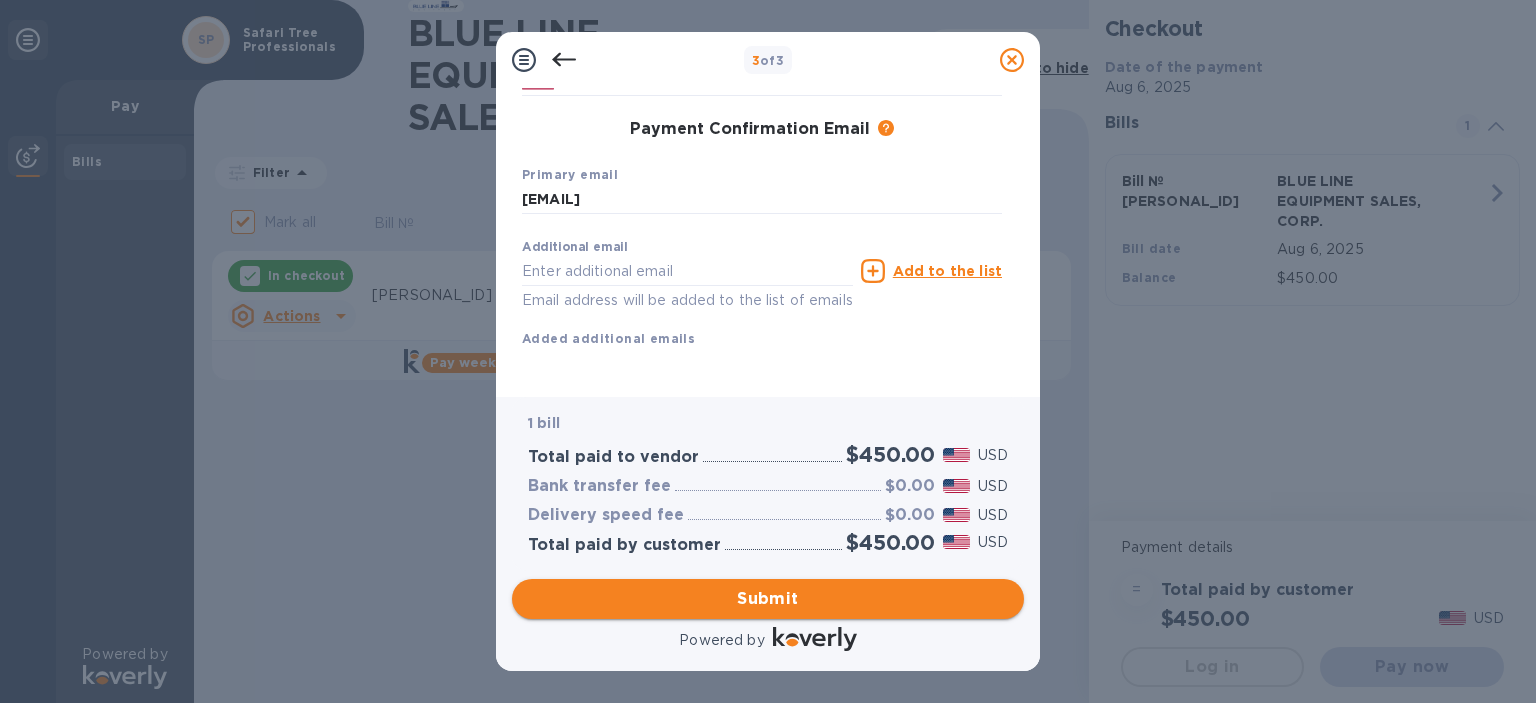click on "Submit" at bounding box center (768, 599) 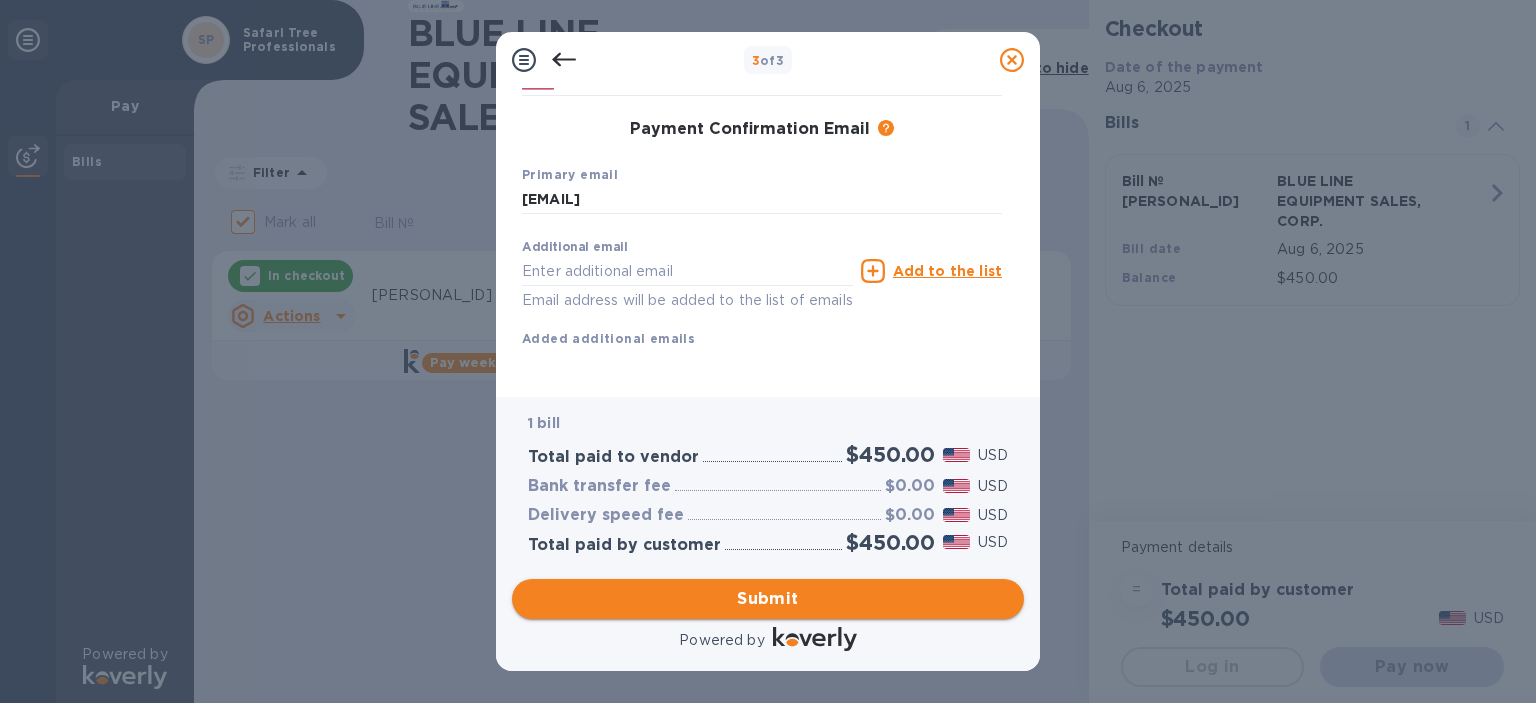 scroll, scrollTop: 324, scrollLeft: 0, axis: vertical 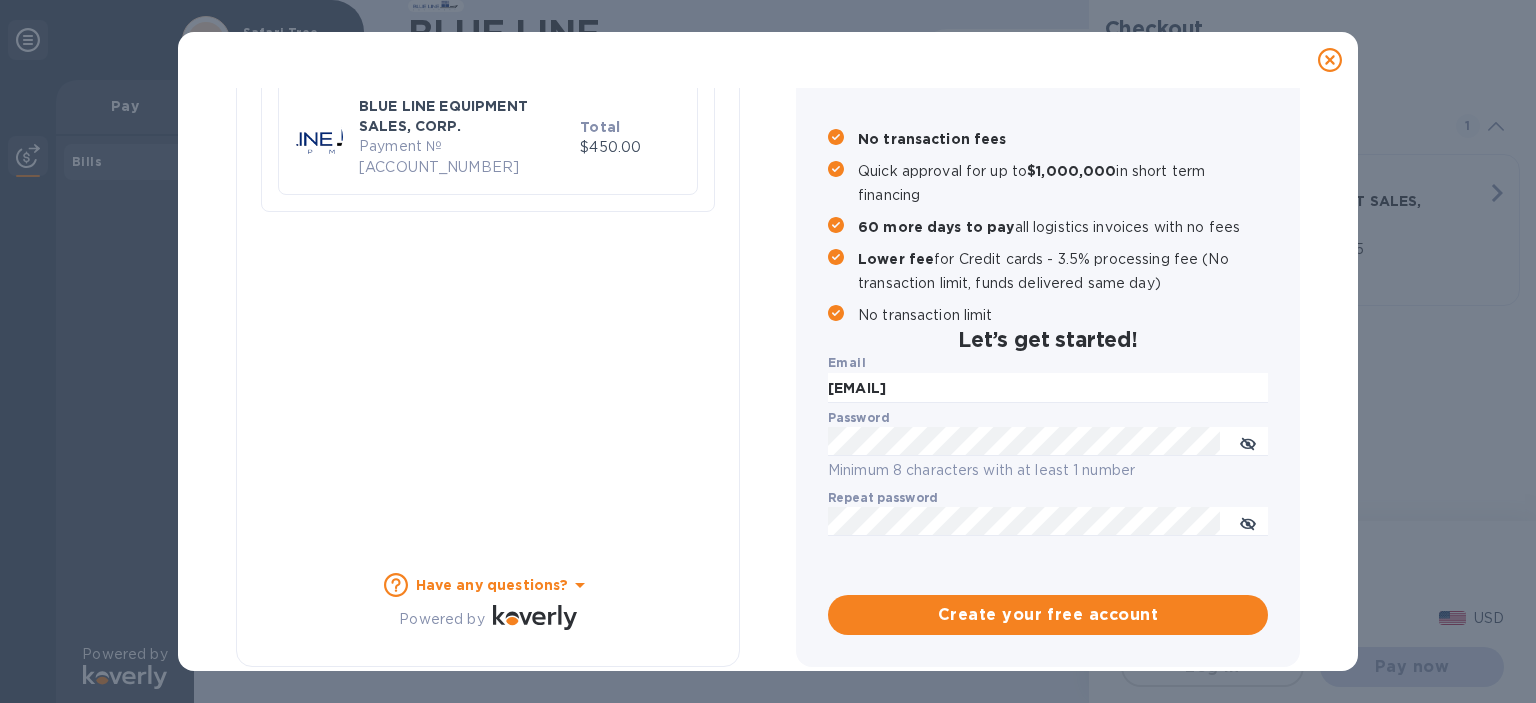 checkbox on "false" 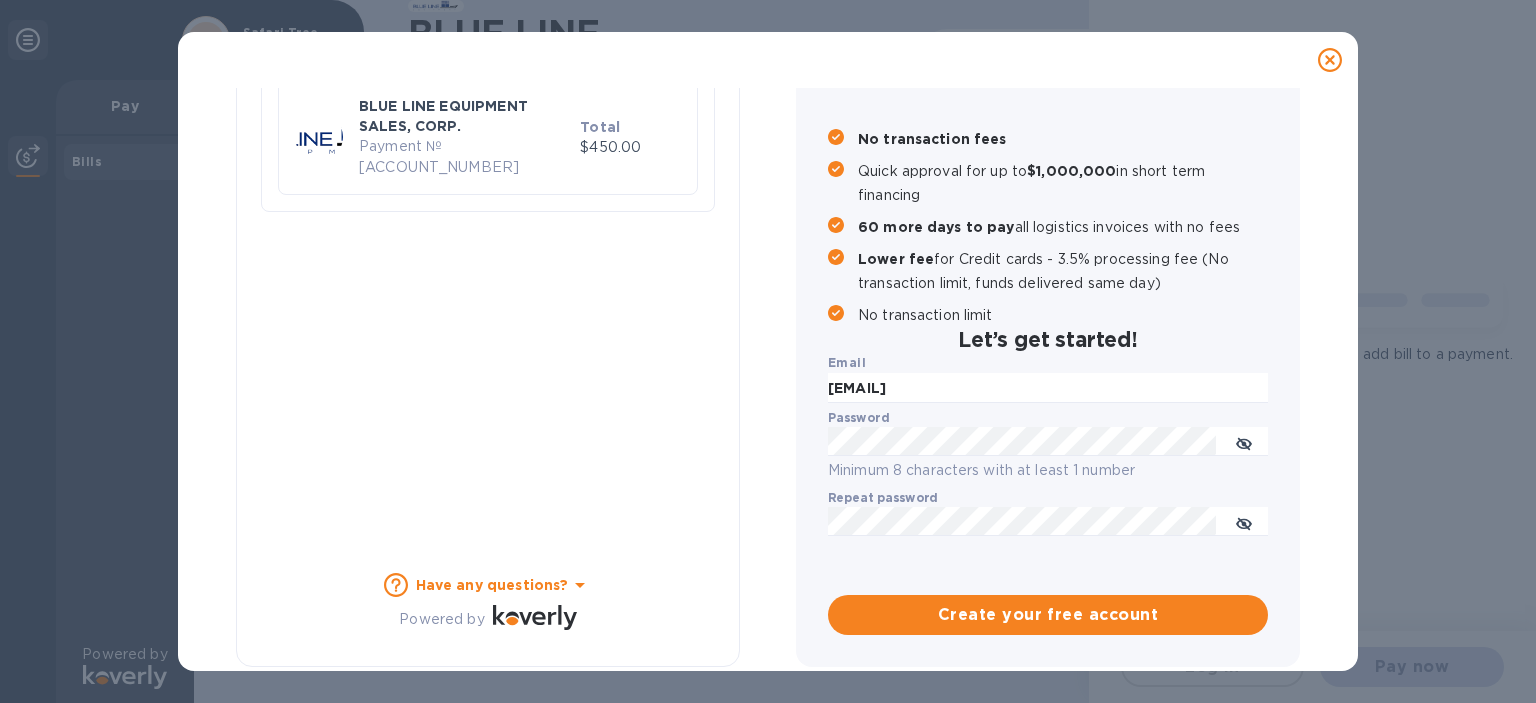 scroll, scrollTop: 216, scrollLeft: 0, axis: vertical 